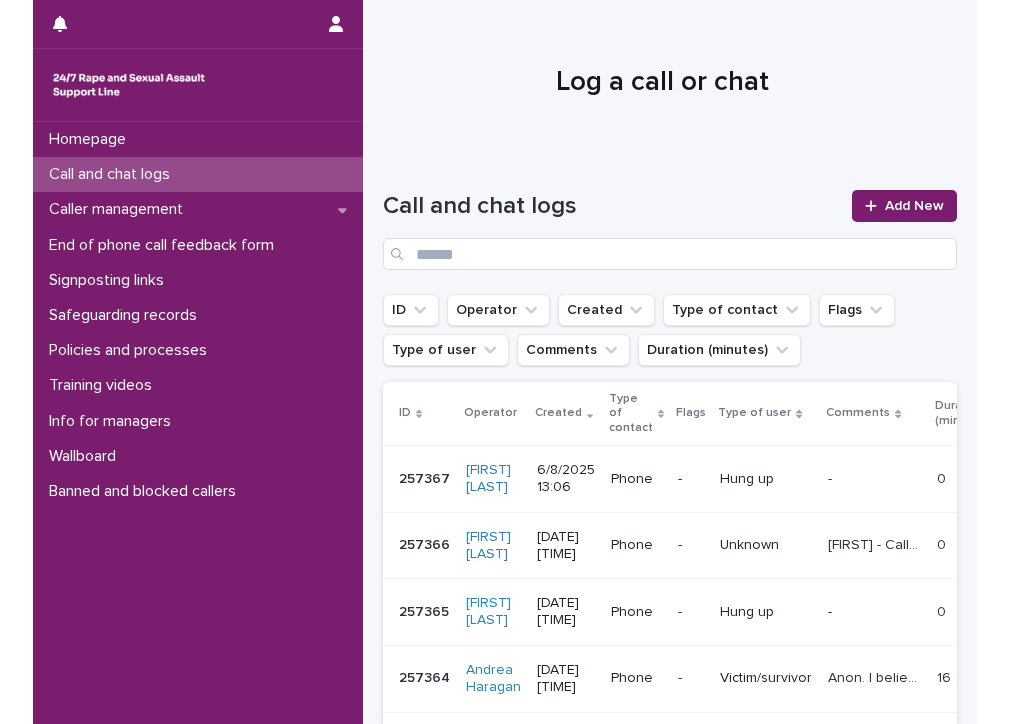 scroll, scrollTop: 0, scrollLeft: 0, axis: both 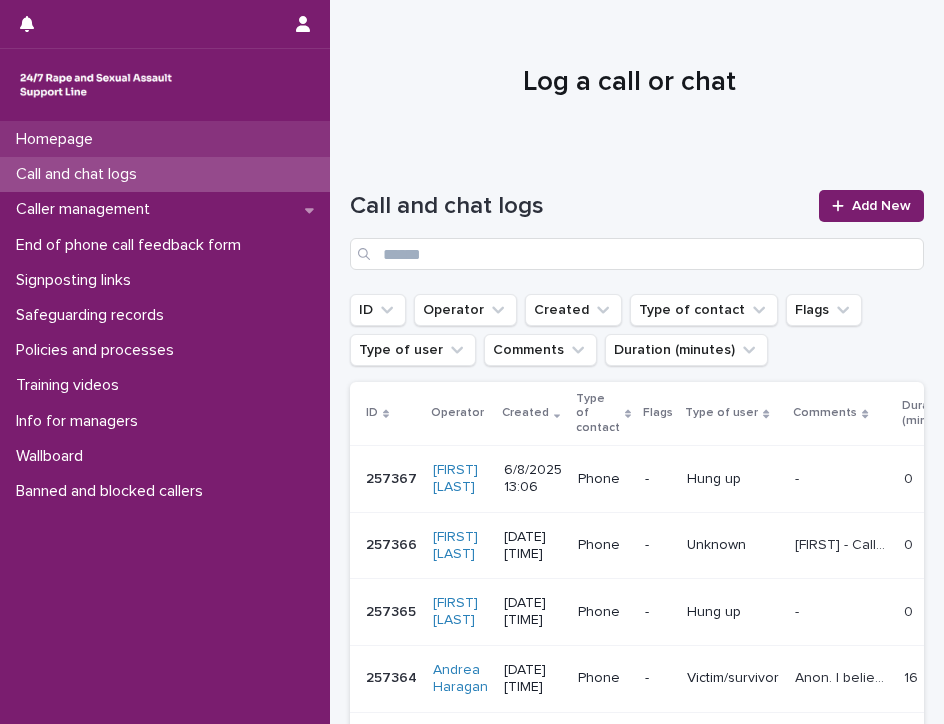 click on "Homepage" at bounding box center (165, 139) 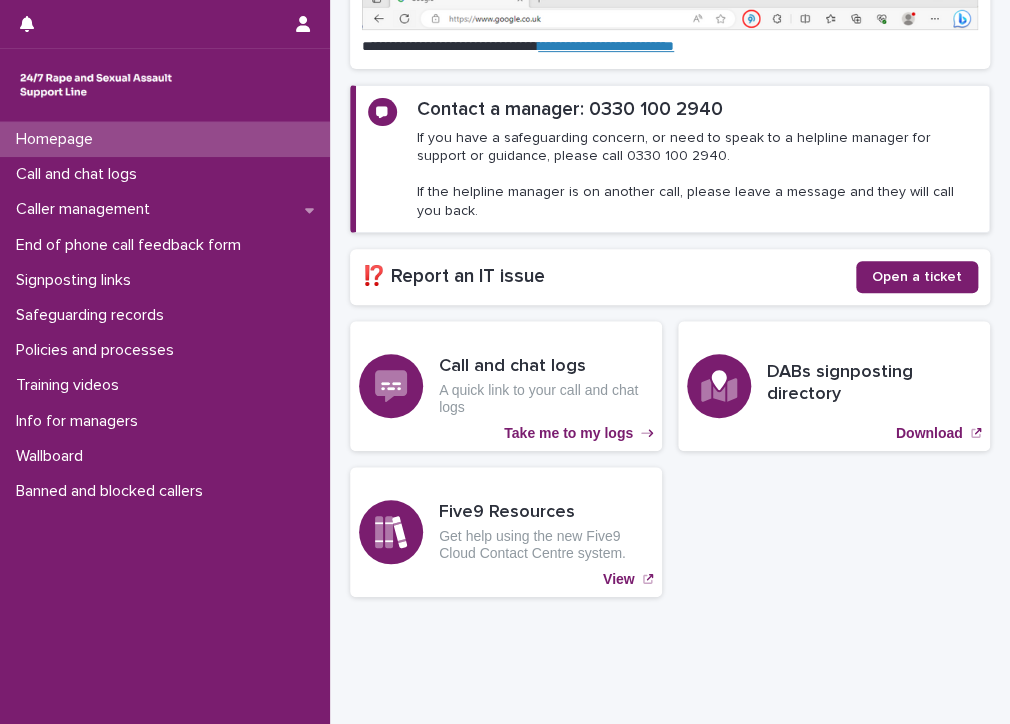 scroll, scrollTop: 304, scrollLeft: 0, axis: vertical 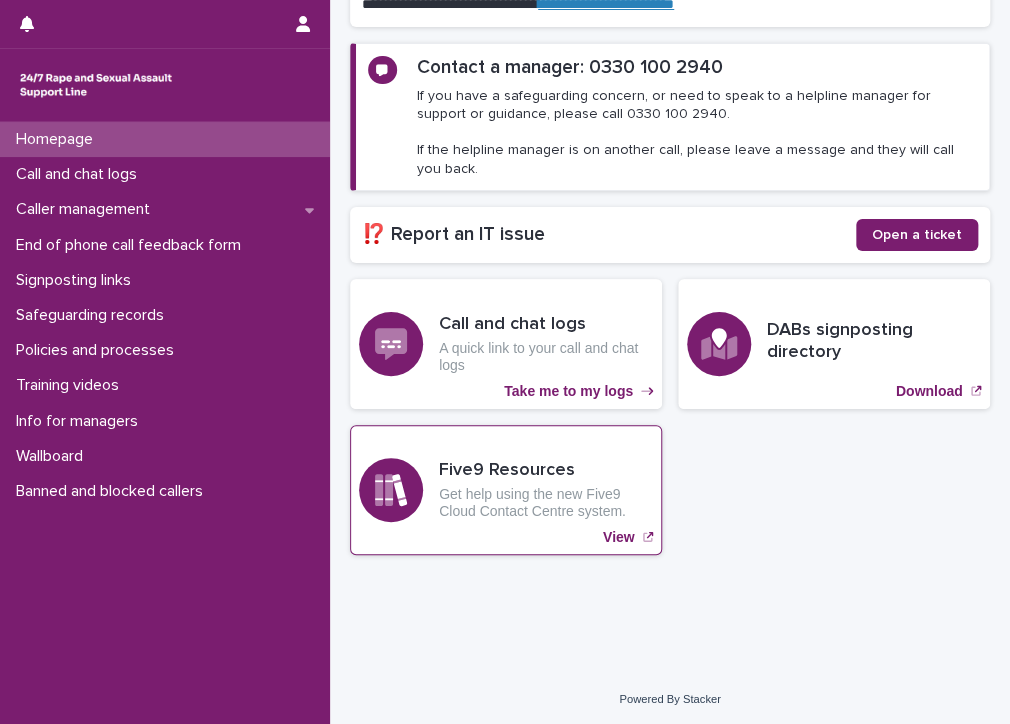 click on "View" at bounding box center (619, 537) 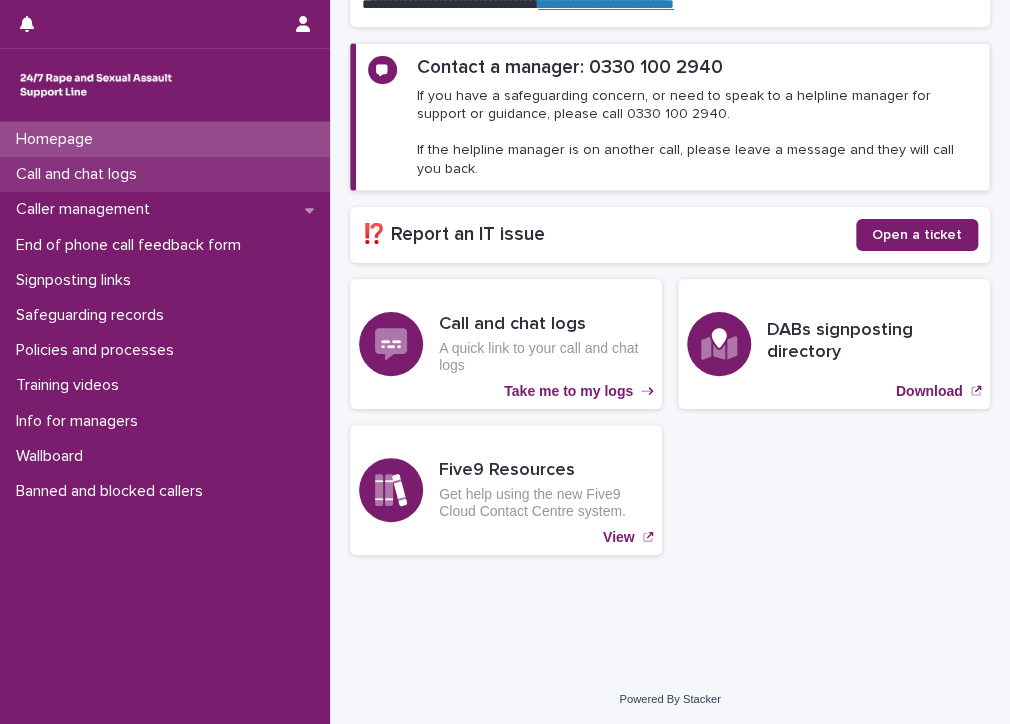 click on "Call and chat logs" at bounding box center (80, 174) 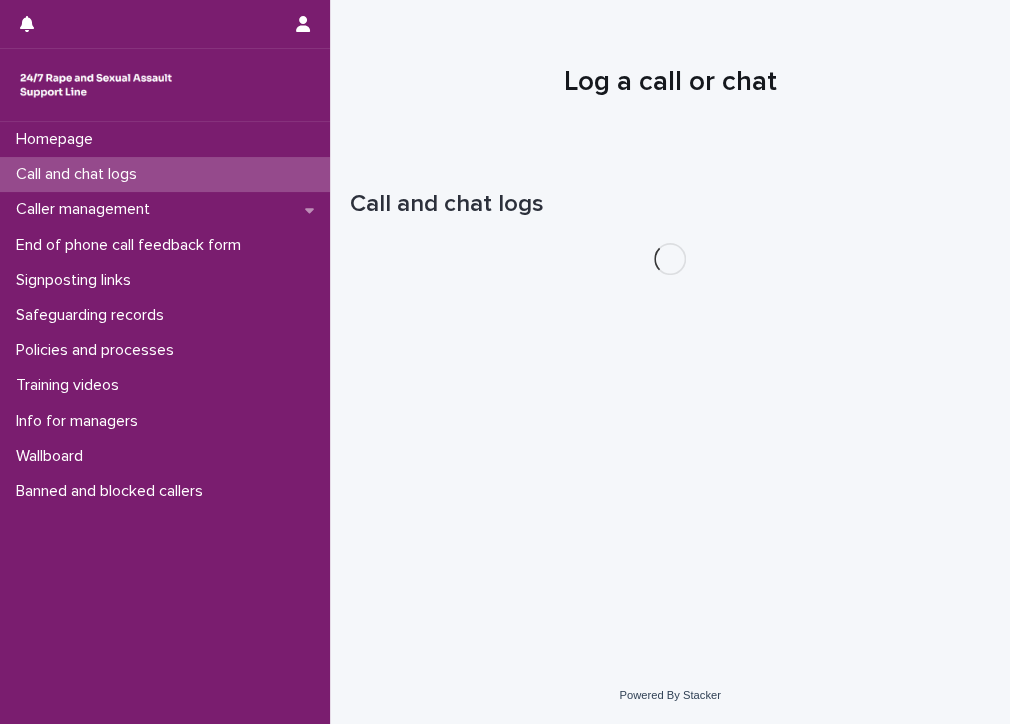 scroll, scrollTop: 0, scrollLeft: 0, axis: both 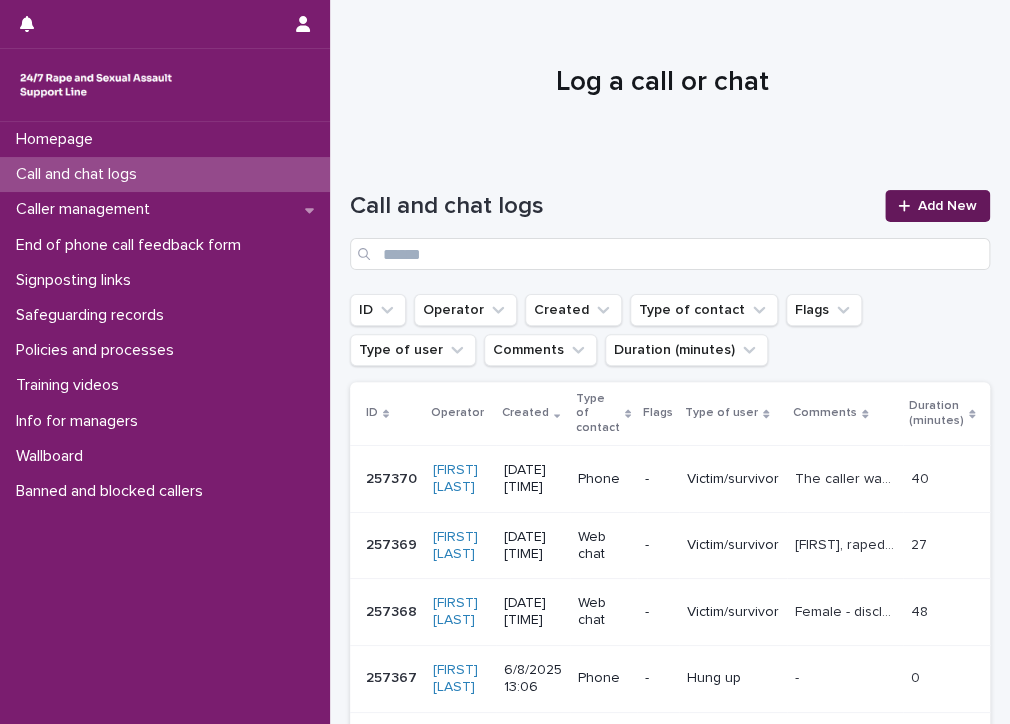 click on "Add New" at bounding box center [947, 206] 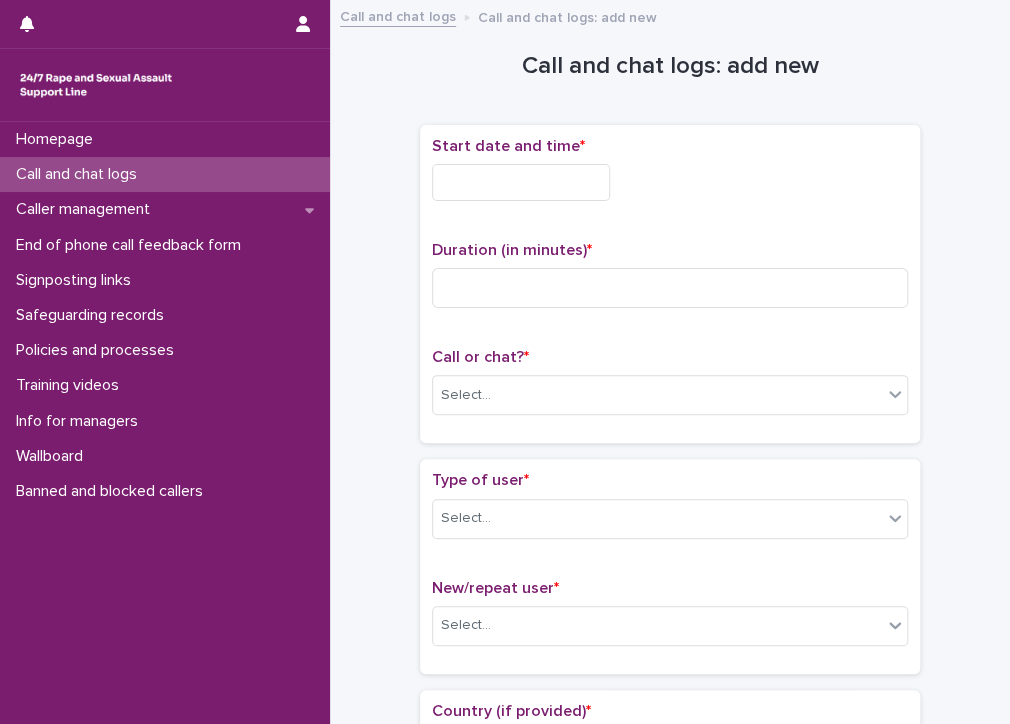 click at bounding box center [521, 182] 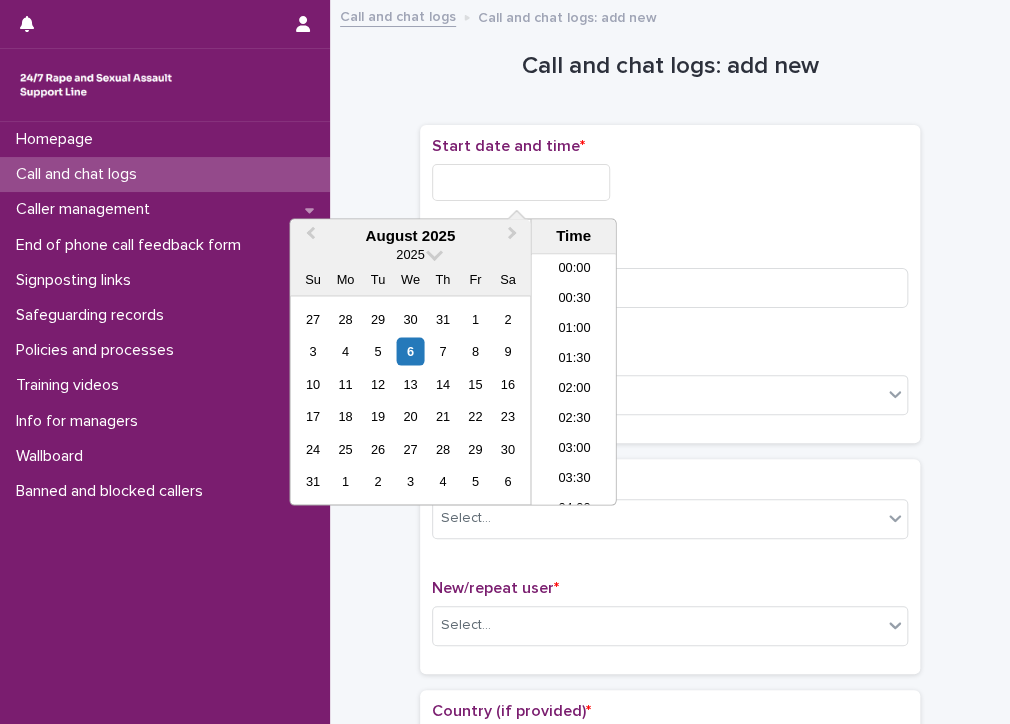 scroll, scrollTop: 670, scrollLeft: 0, axis: vertical 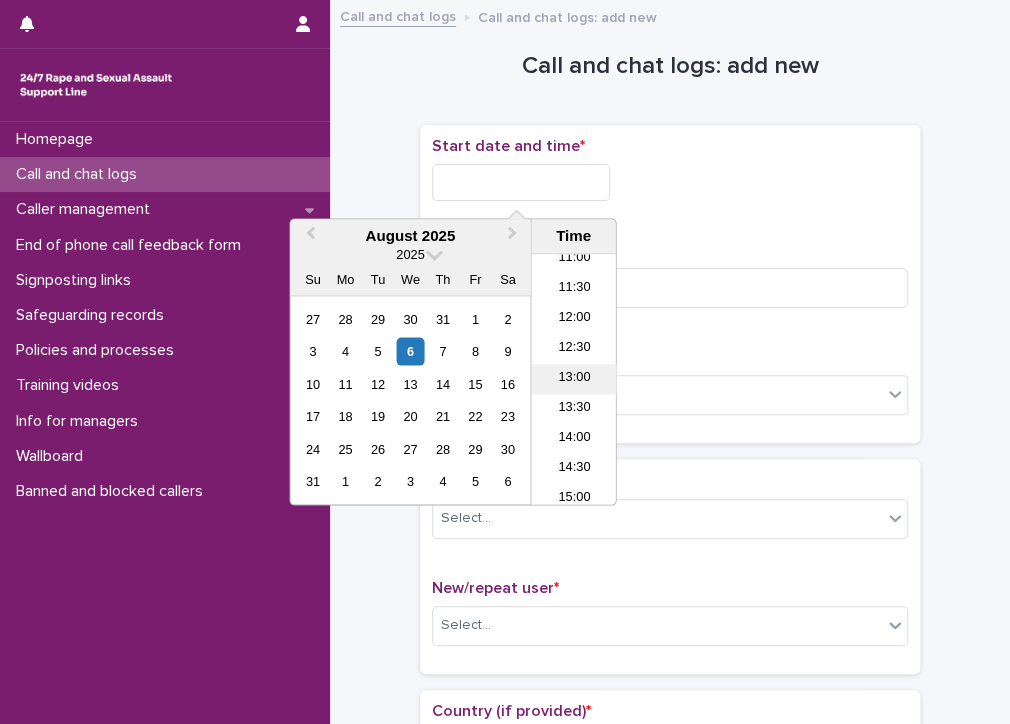 click on "13:00" at bounding box center (573, 380) 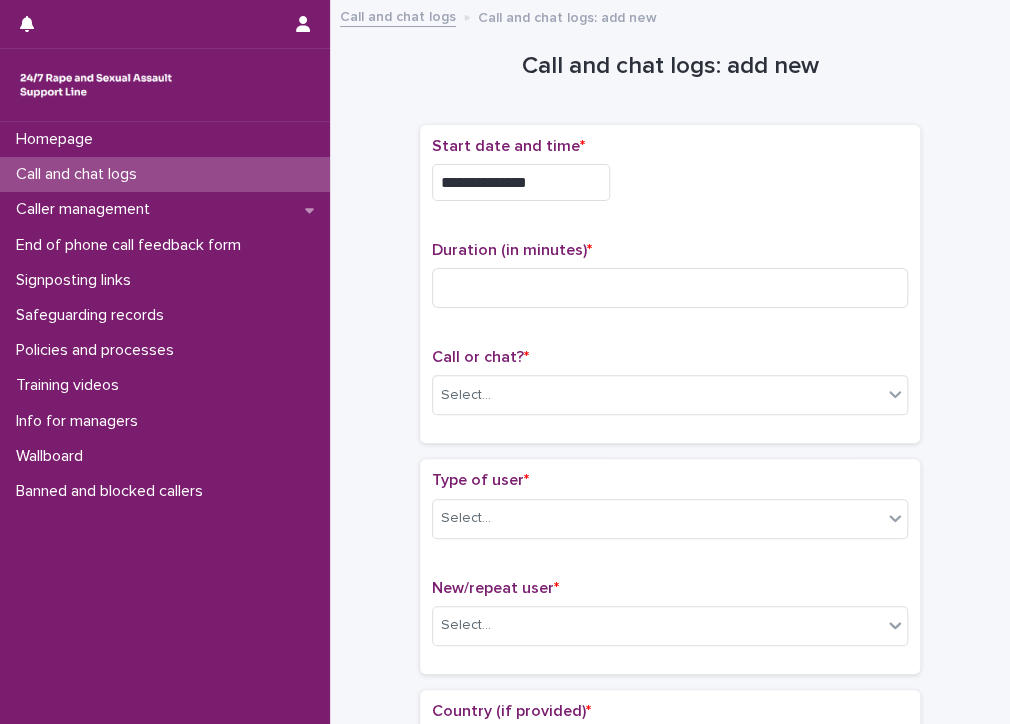 click on "**********" at bounding box center (521, 182) 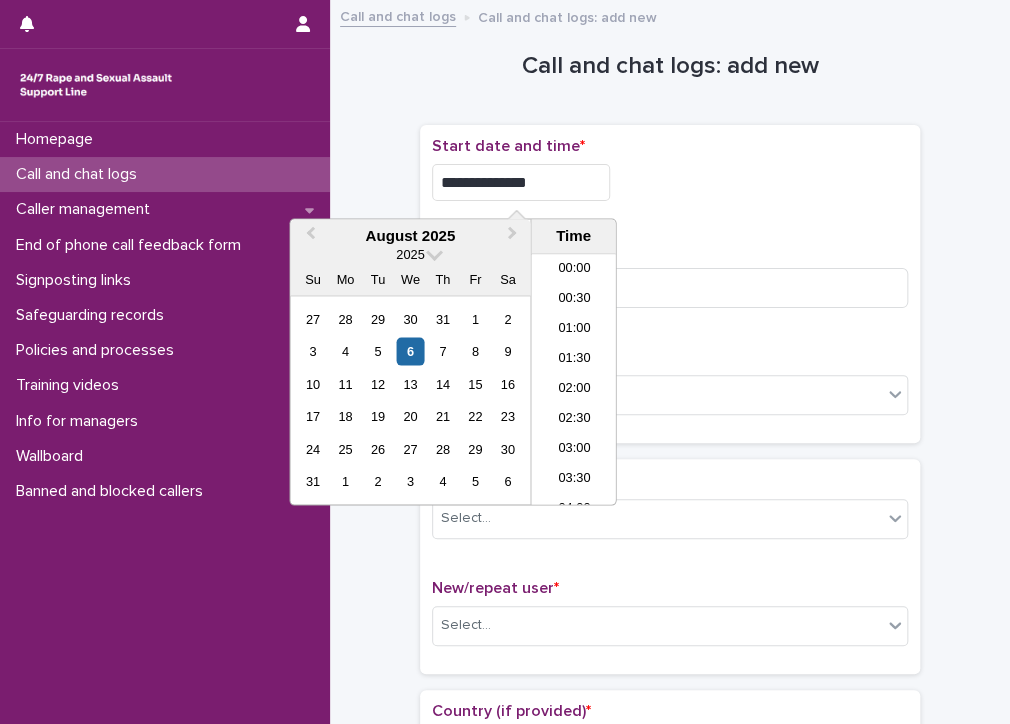 scroll, scrollTop: 670, scrollLeft: 0, axis: vertical 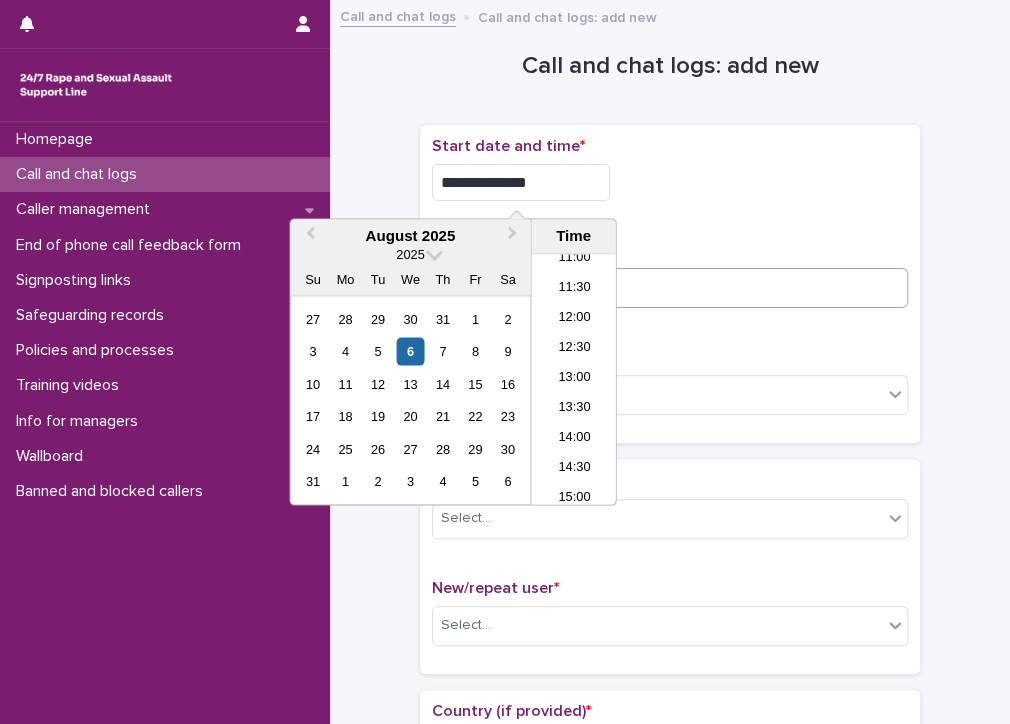 type on "**********" 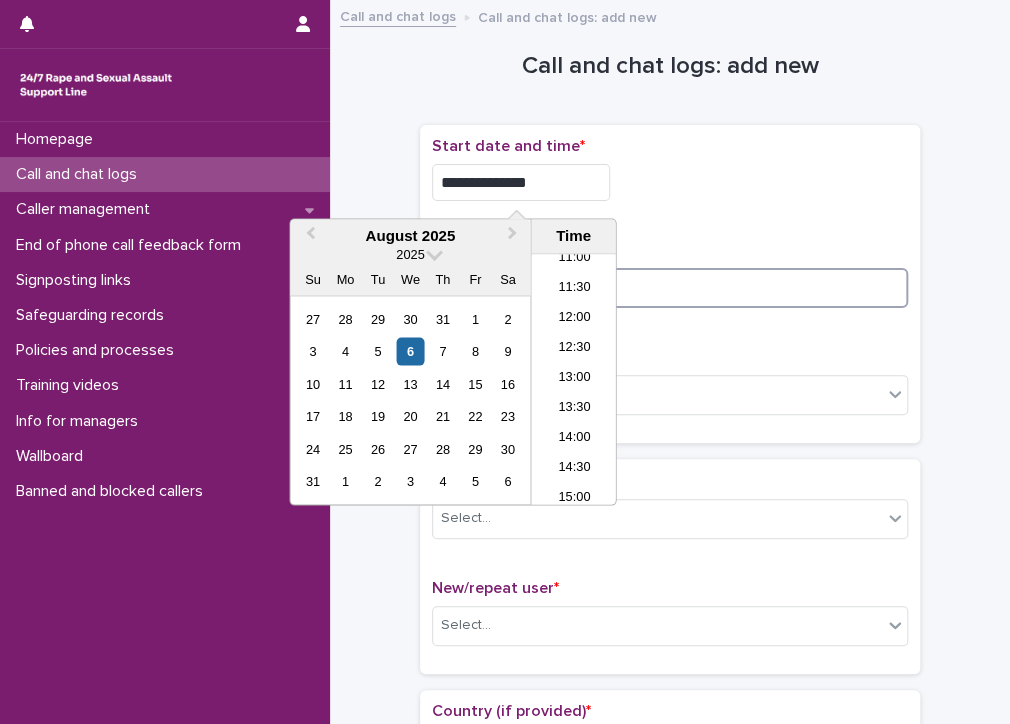 click at bounding box center [670, 288] 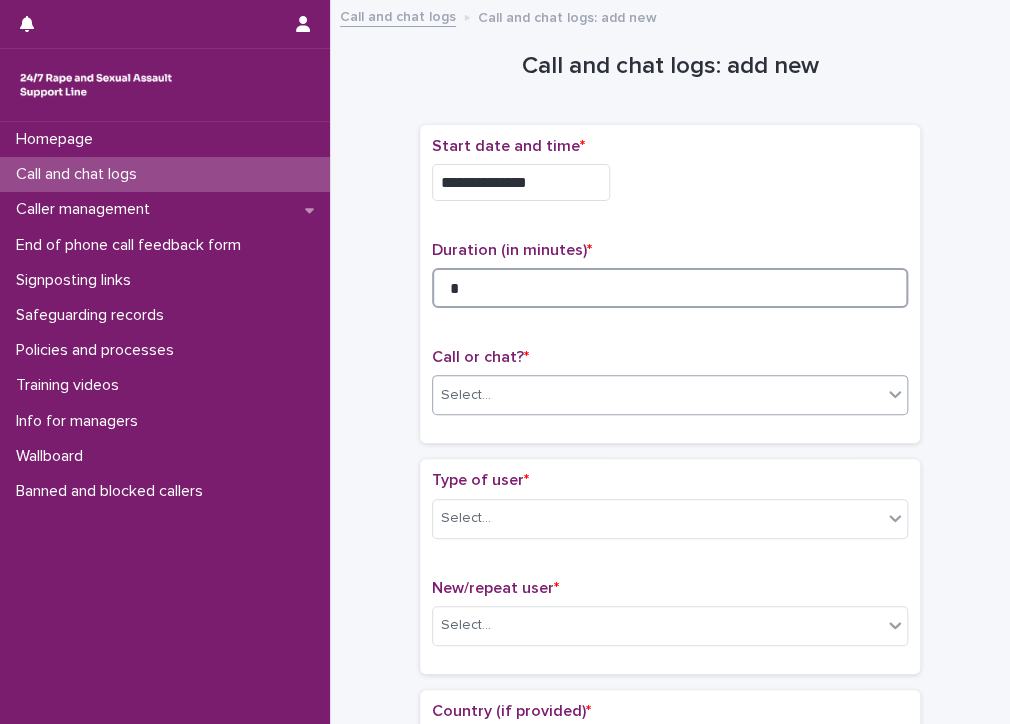type on "*" 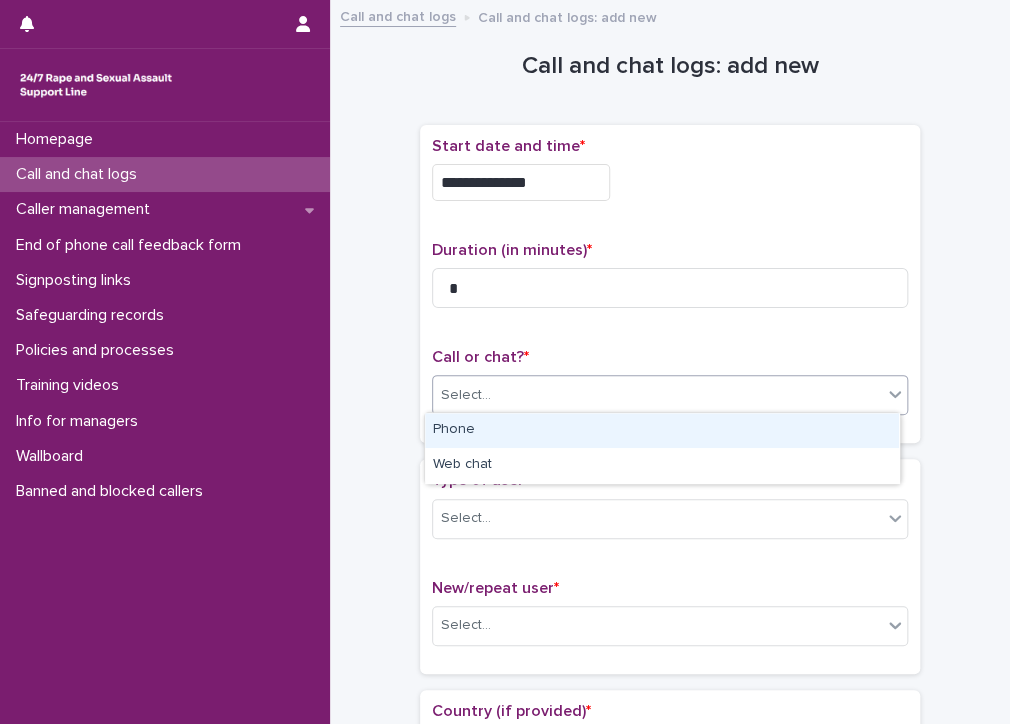 click on "Select..." at bounding box center [466, 395] 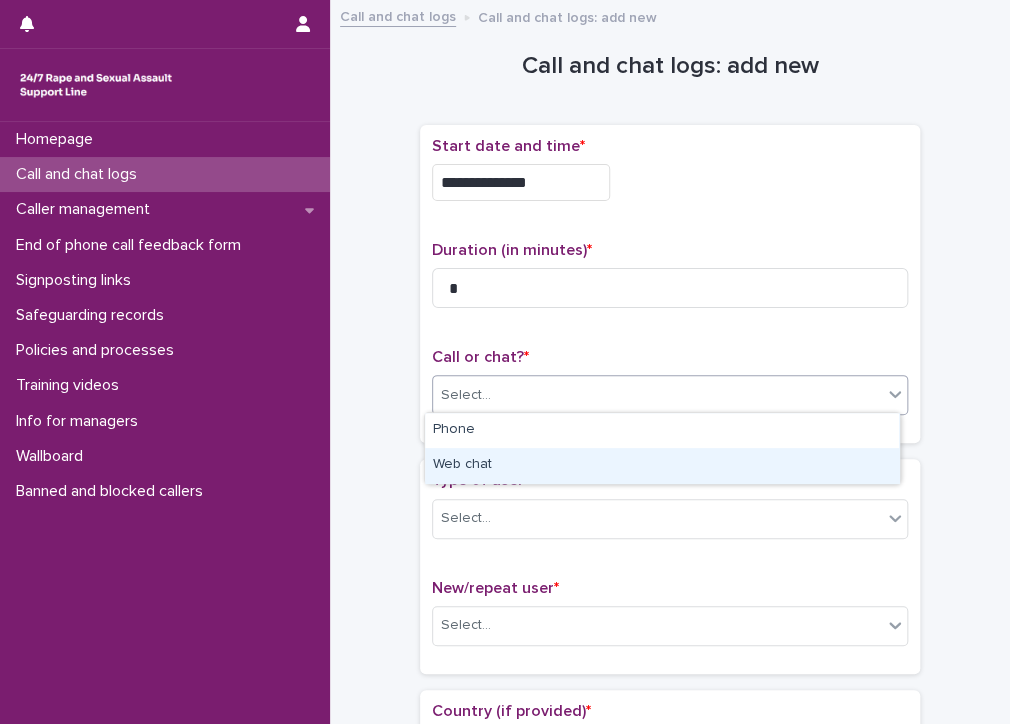 click on "Web chat" at bounding box center (662, 465) 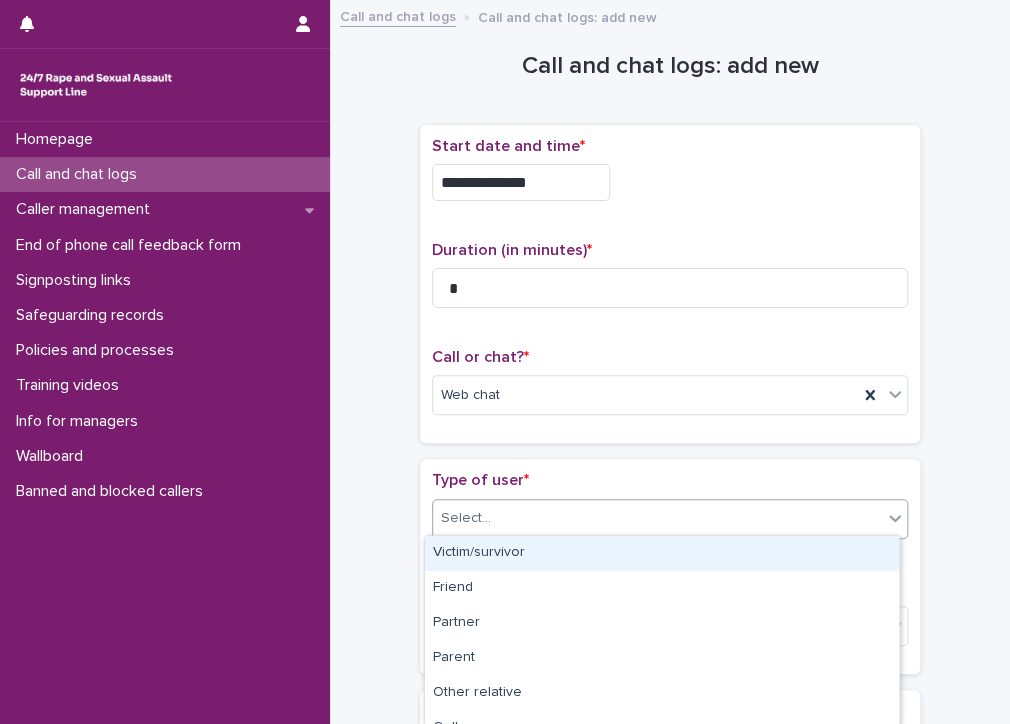 click on "Select..." at bounding box center [466, 518] 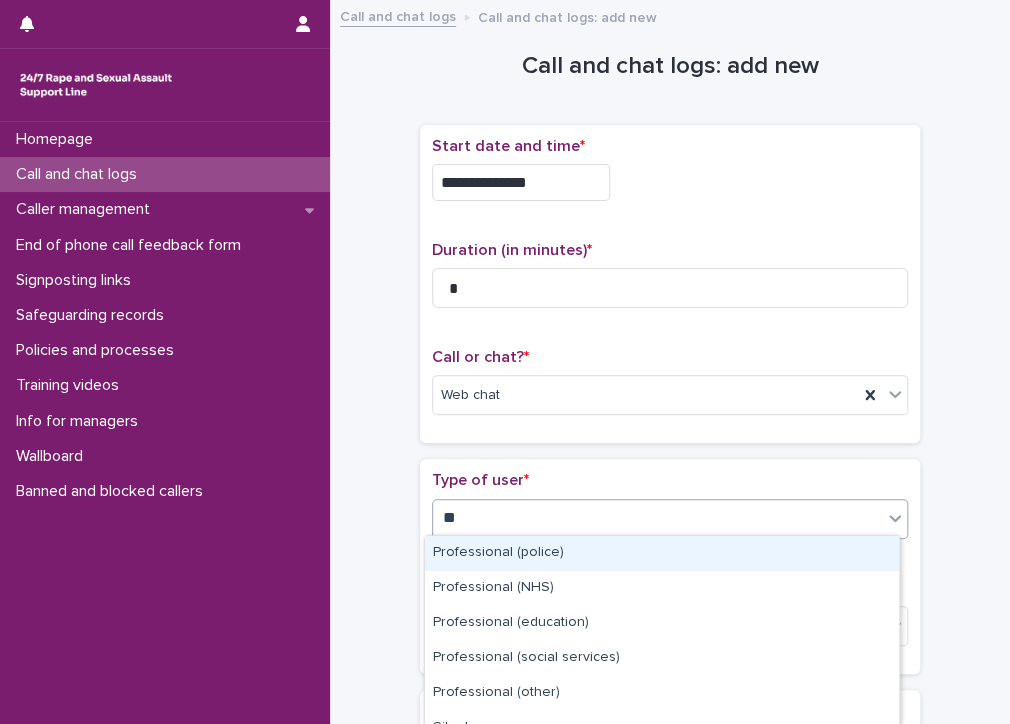 type on "***" 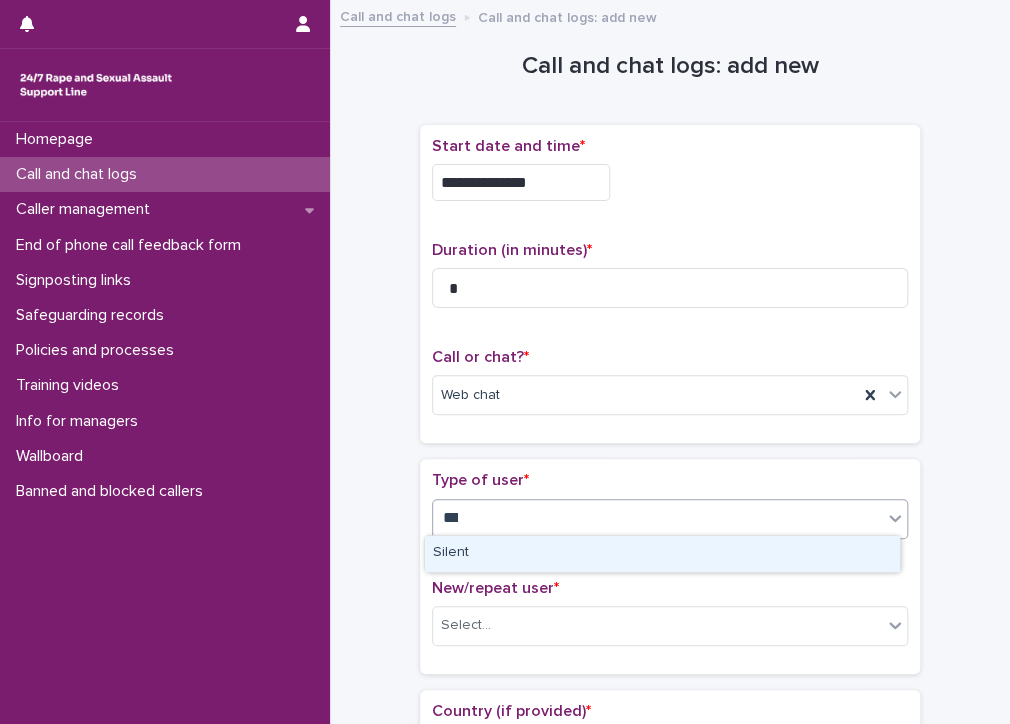 click on "Silent" at bounding box center [662, 553] 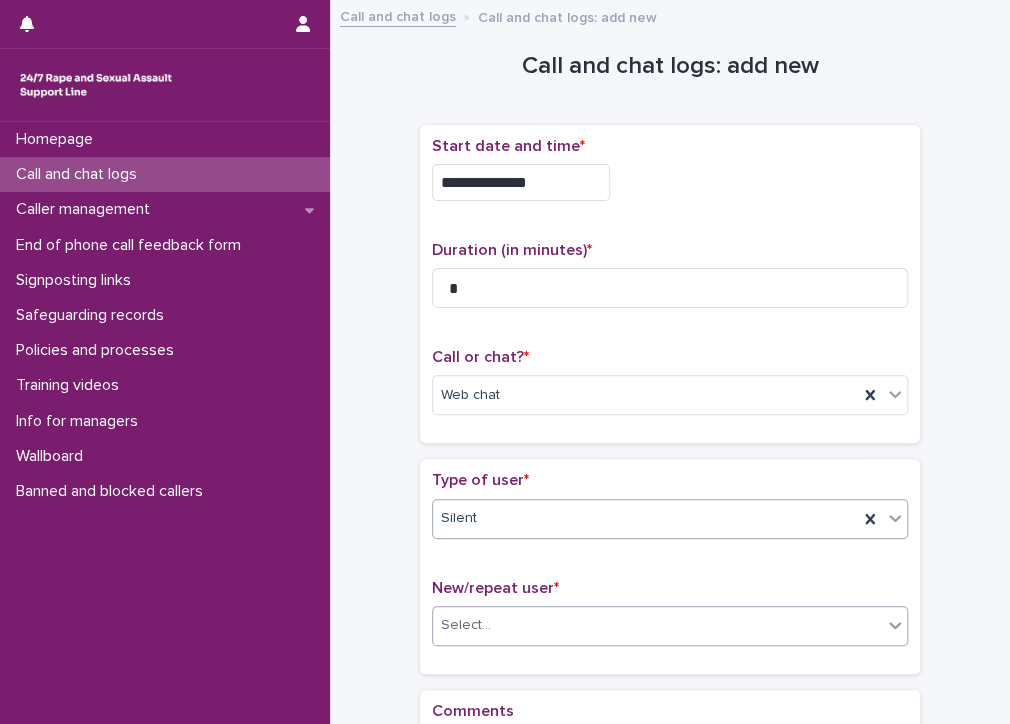 click on "Select..." at bounding box center [466, 625] 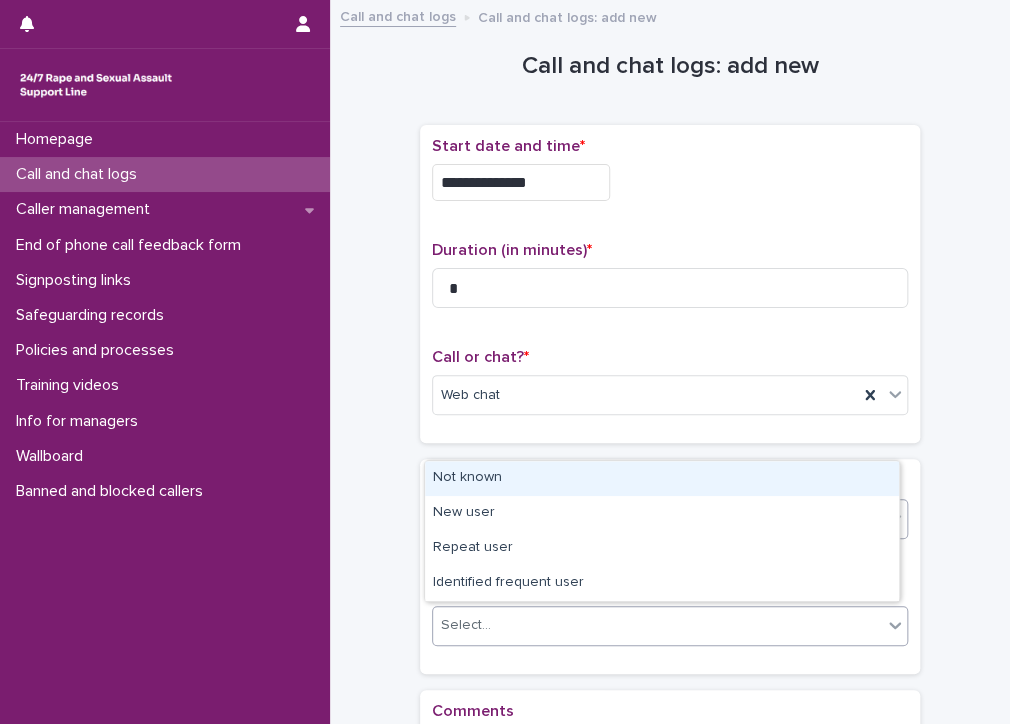 click on "Not known" at bounding box center (662, 478) 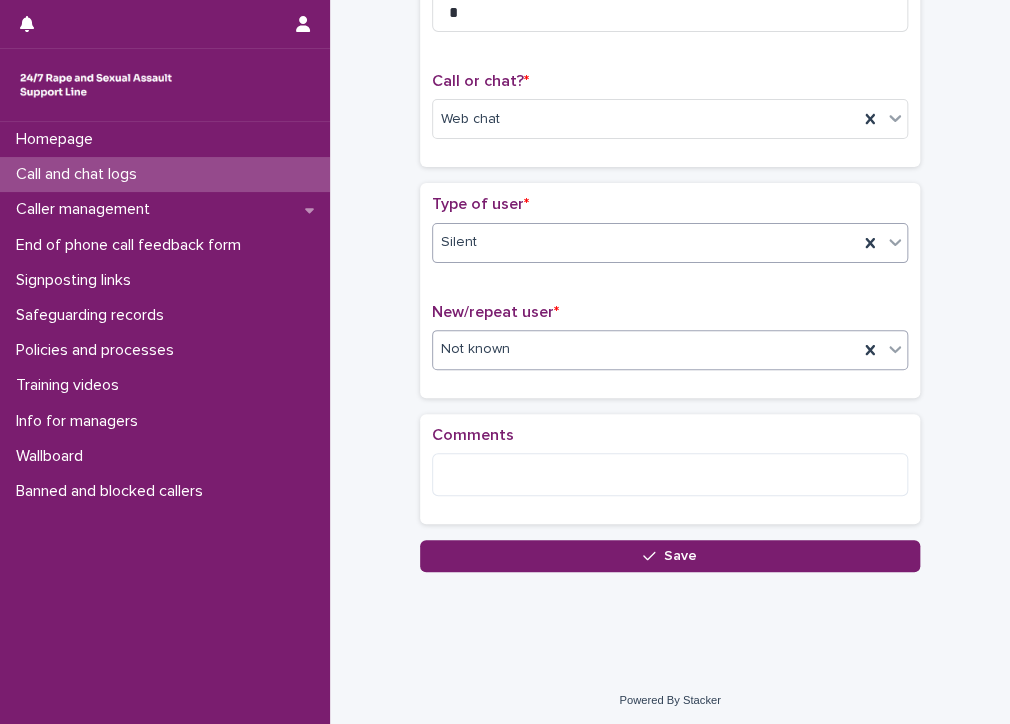 scroll, scrollTop: 276, scrollLeft: 0, axis: vertical 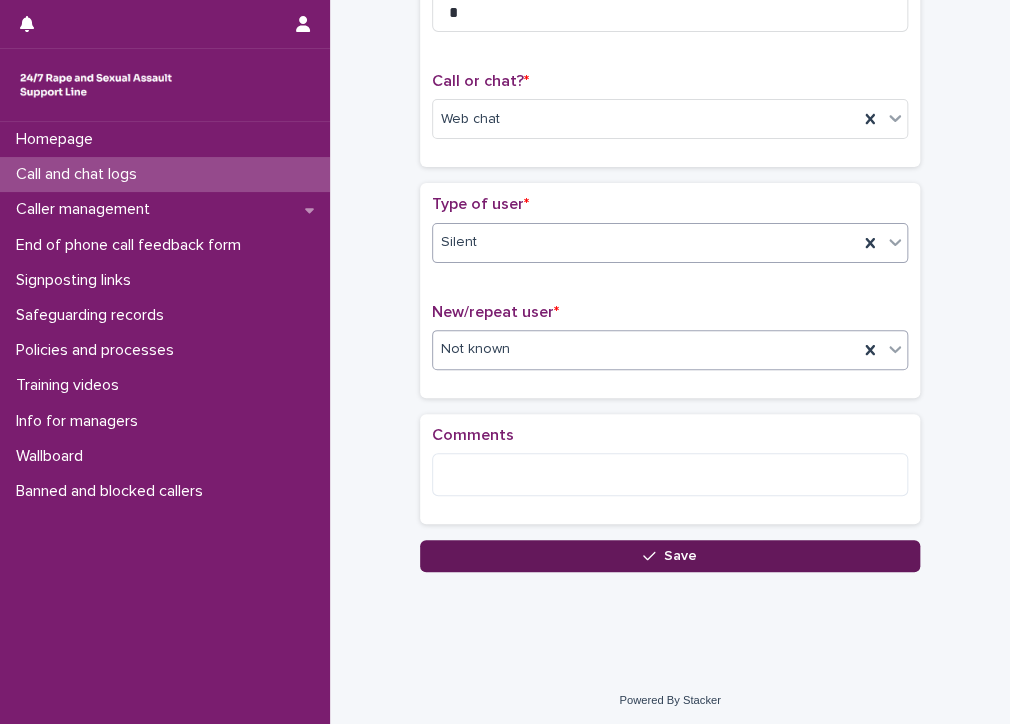 click on "Save" at bounding box center [670, 556] 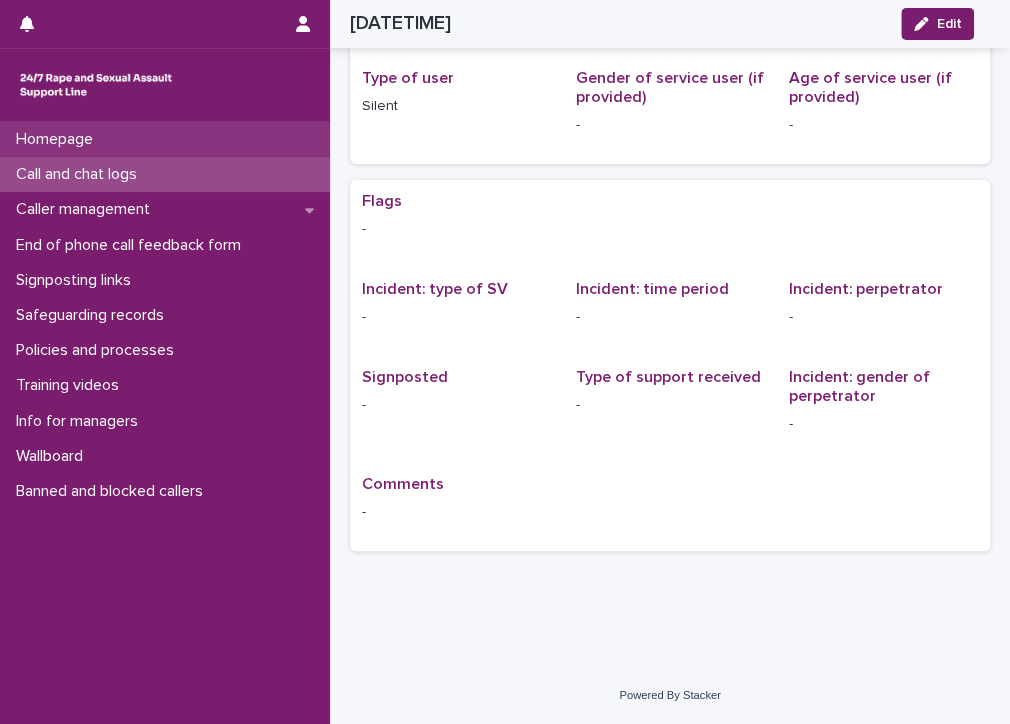 scroll, scrollTop: 0, scrollLeft: 0, axis: both 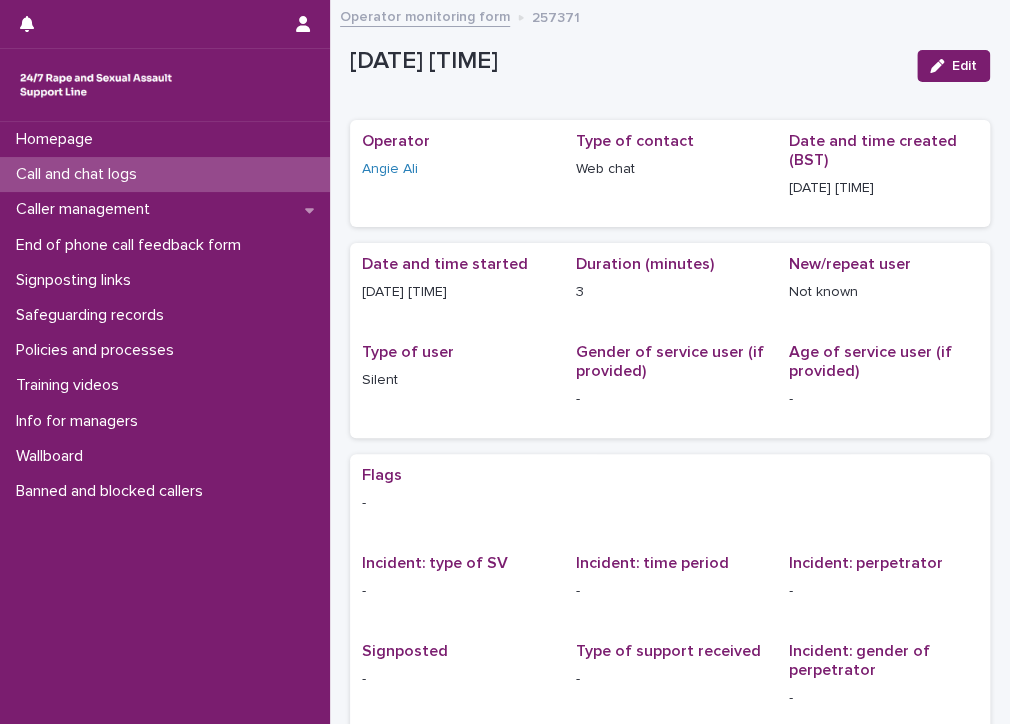 click on "Call and chat logs" at bounding box center [80, 174] 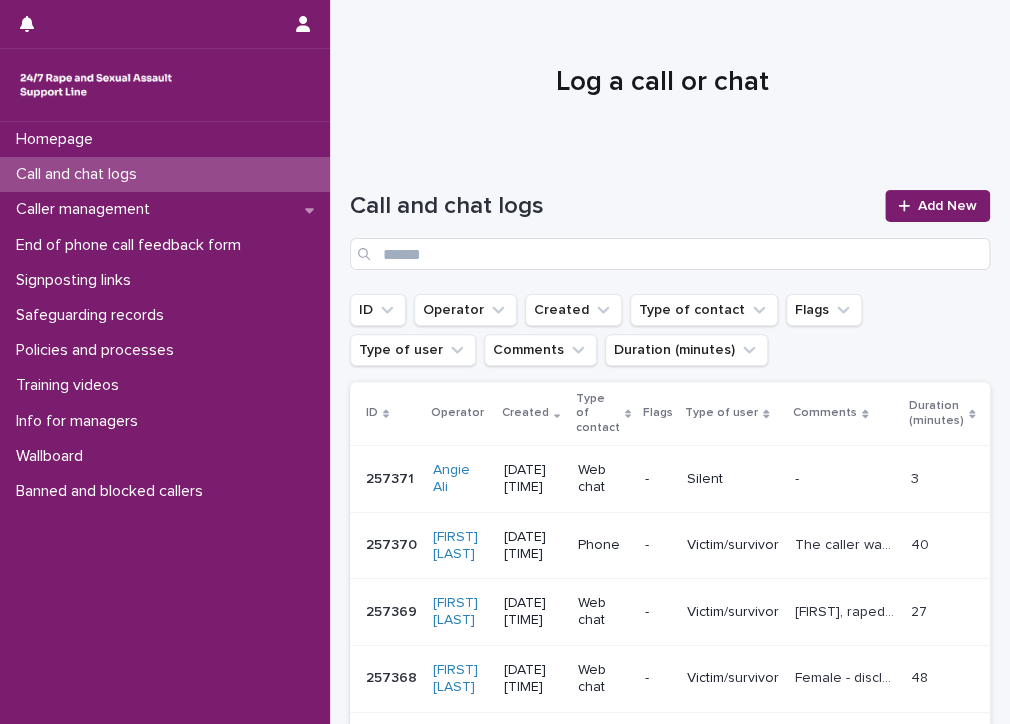 click on "Homepage Call and chat logs Caller management End of phone call feedback form Signposting links Safeguarding records Policies and processes Training videos Info for managers Wallboard Banned and blocked callers" at bounding box center (165, 423) 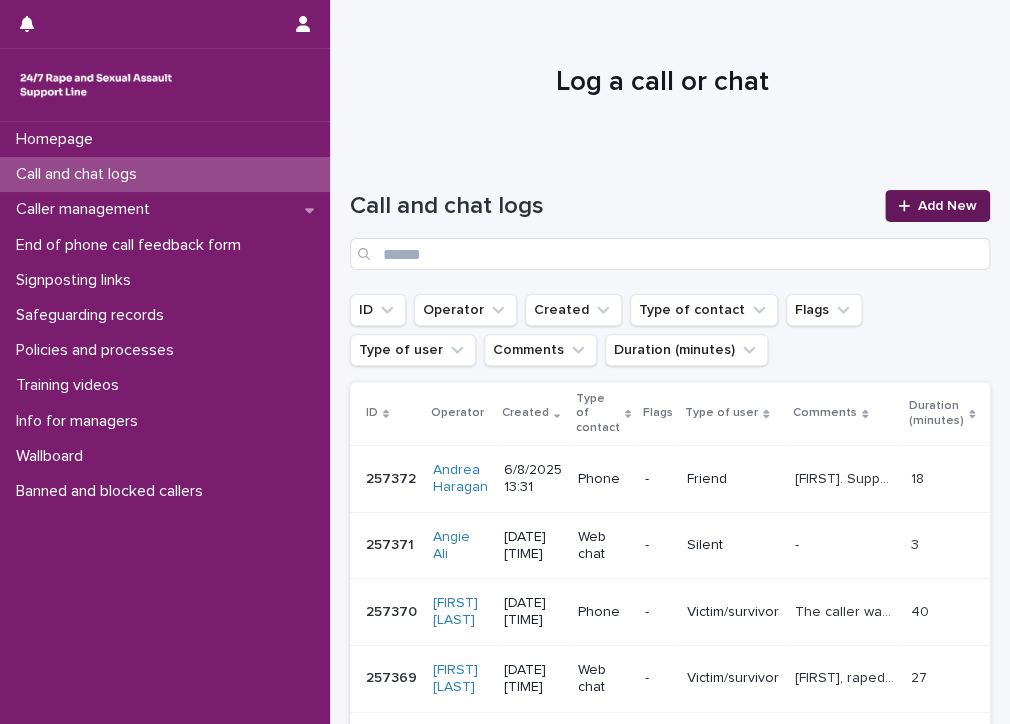 click on "Add New" at bounding box center (937, 206) 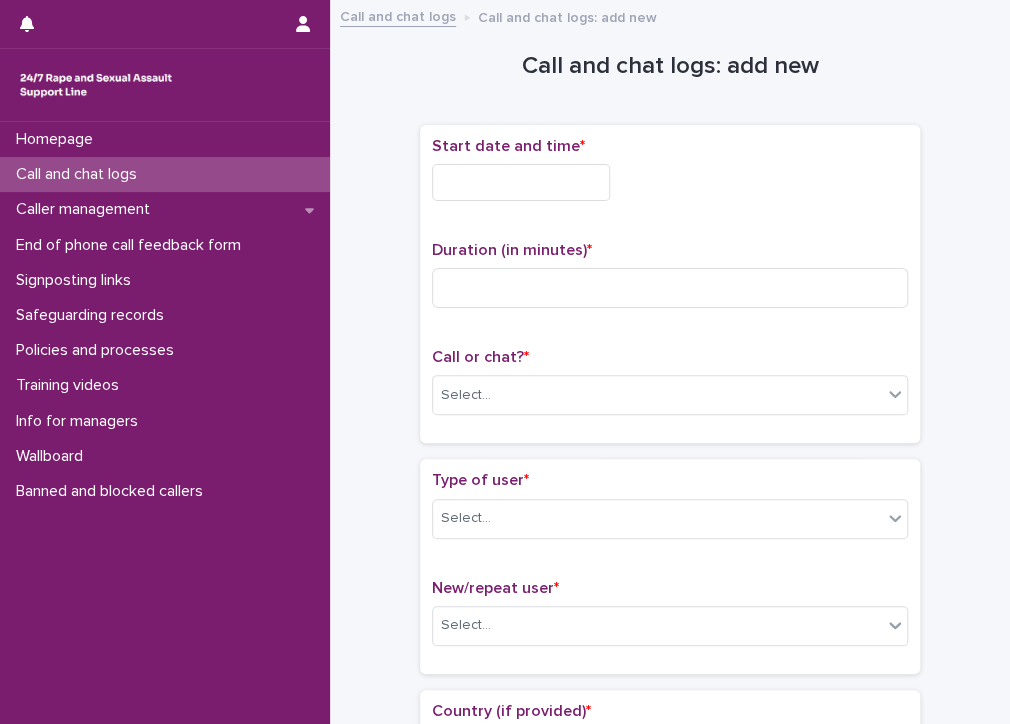 click at bounding box center [521, 182] 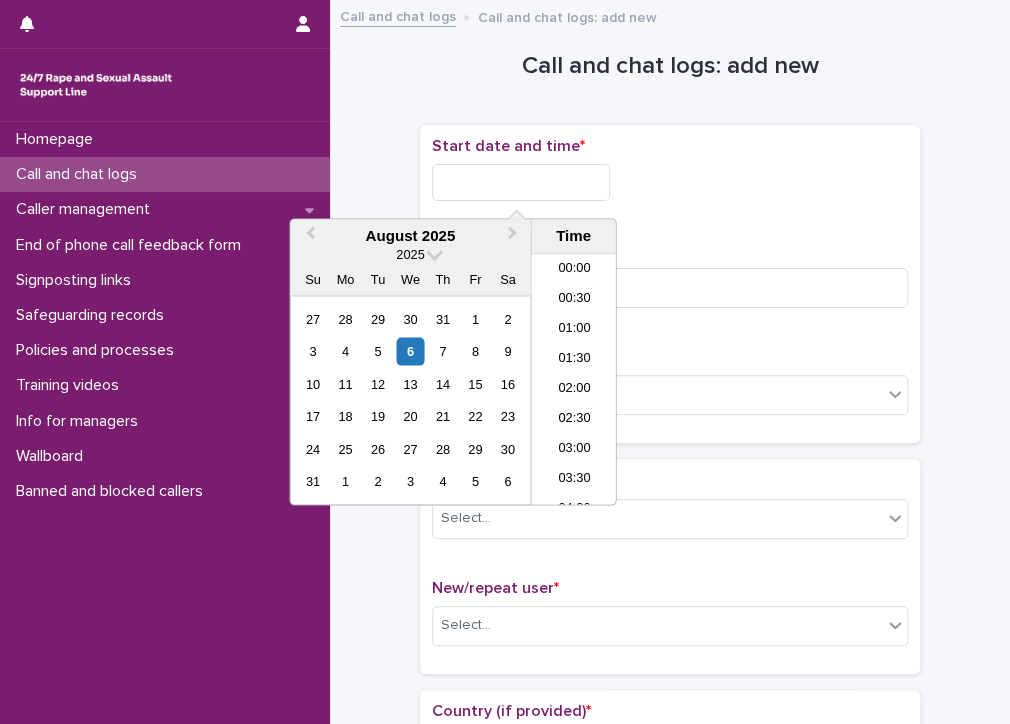 scroll, scrollTop: 700, scrollLeft: 0, axis: vertical 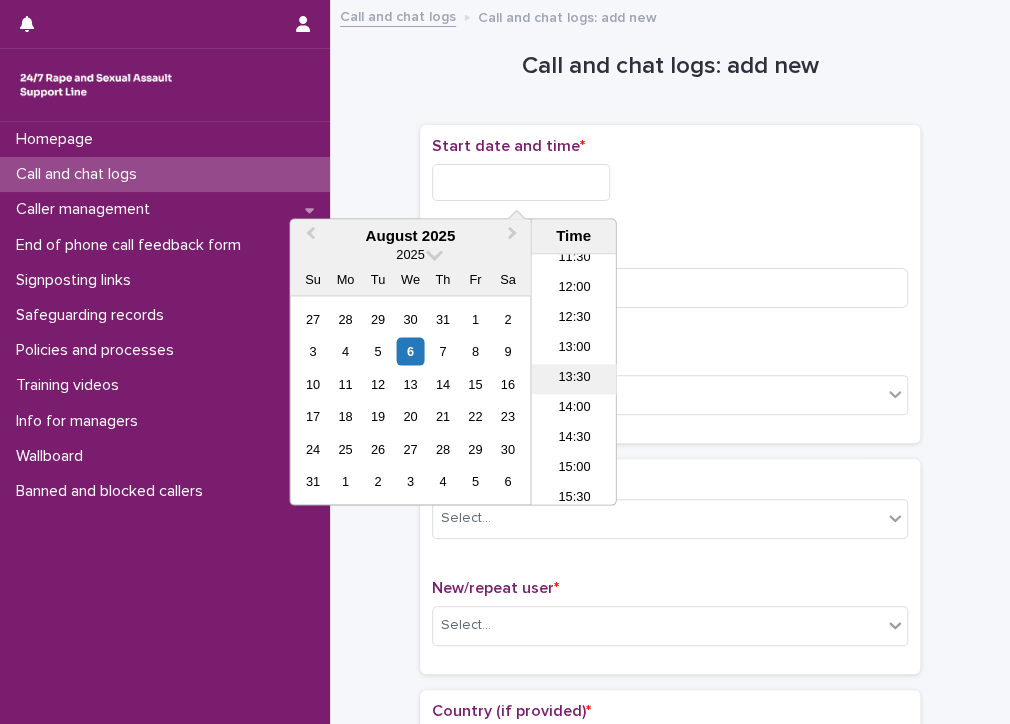 click on "13:30" at bounding box center [573, 380] 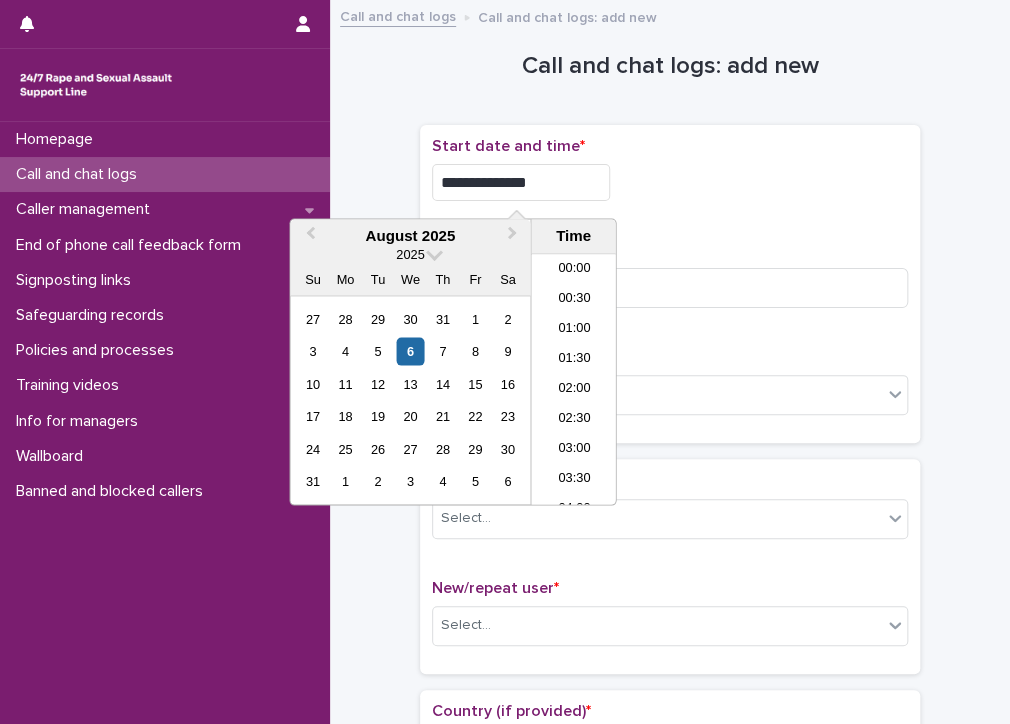 click on "**********" at bounding box center [521, 182] 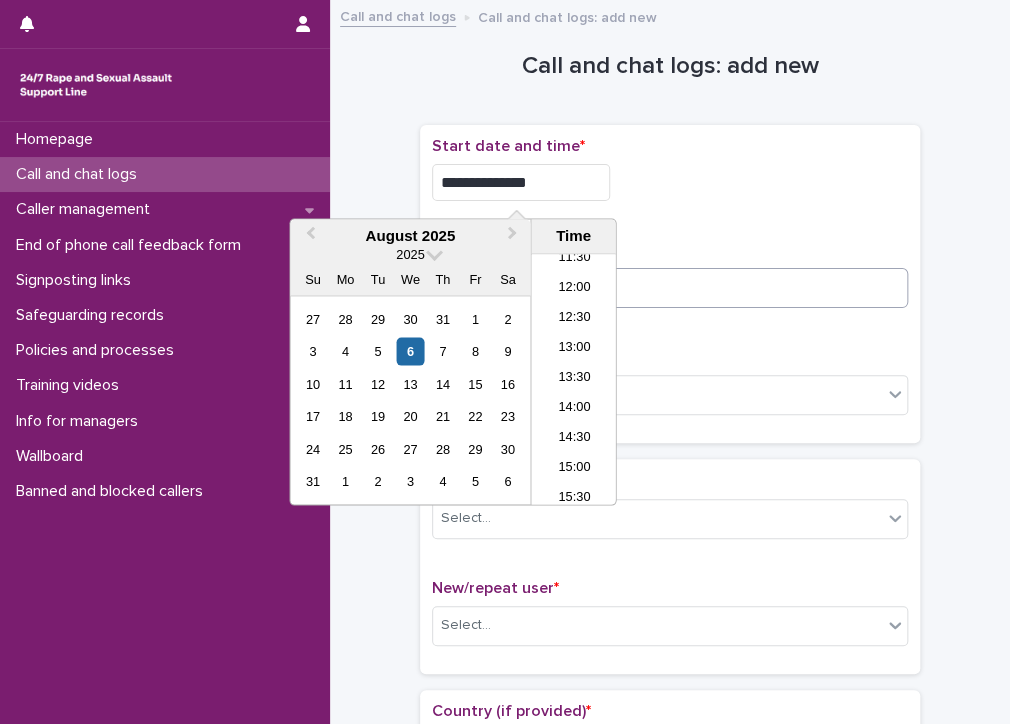 type on "**********" 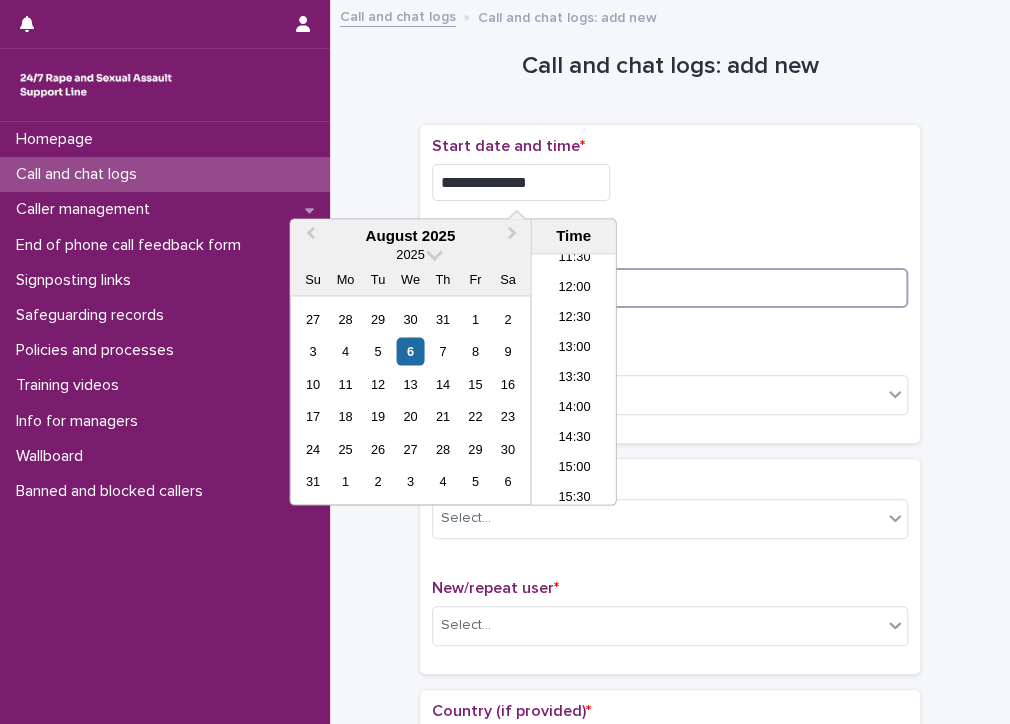 click at bounding box center (670, 288) 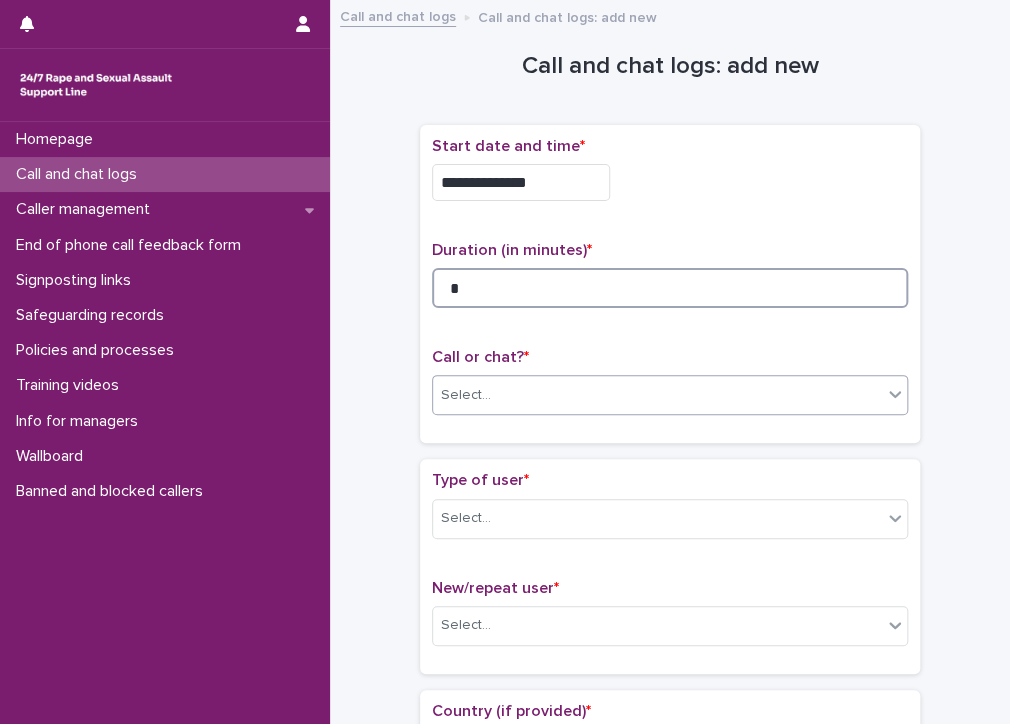 type on "*" 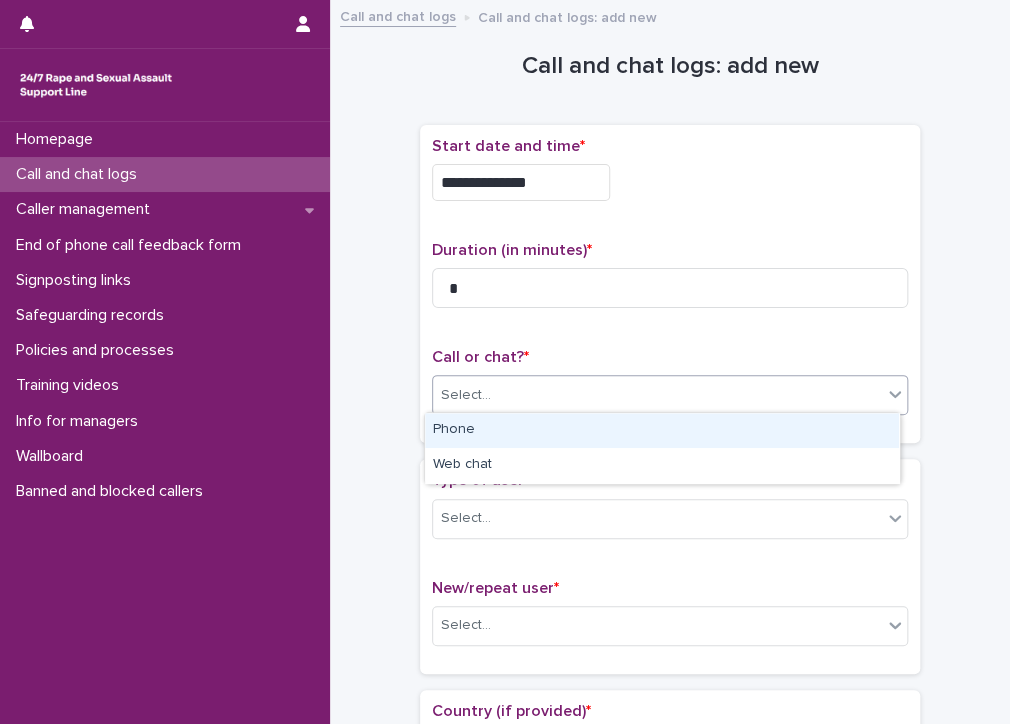 click on "Select..." at bounding box center [657, 395] 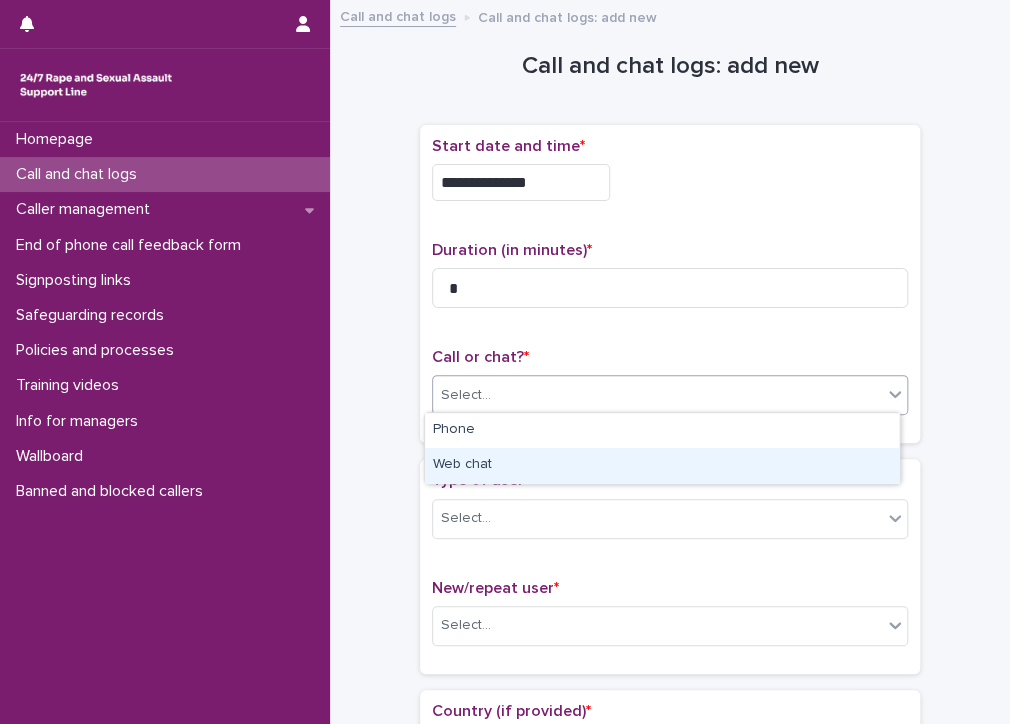 click on "Web chat" at bounding box center (662, 465) 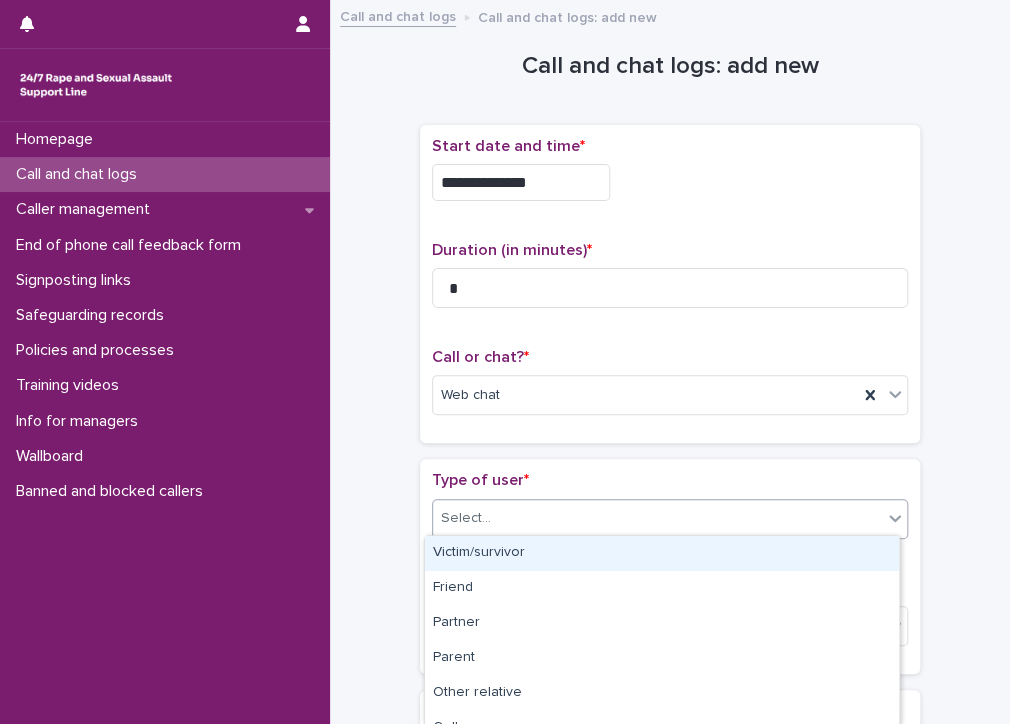 click on "Select..." at bounding box center (657, 518) 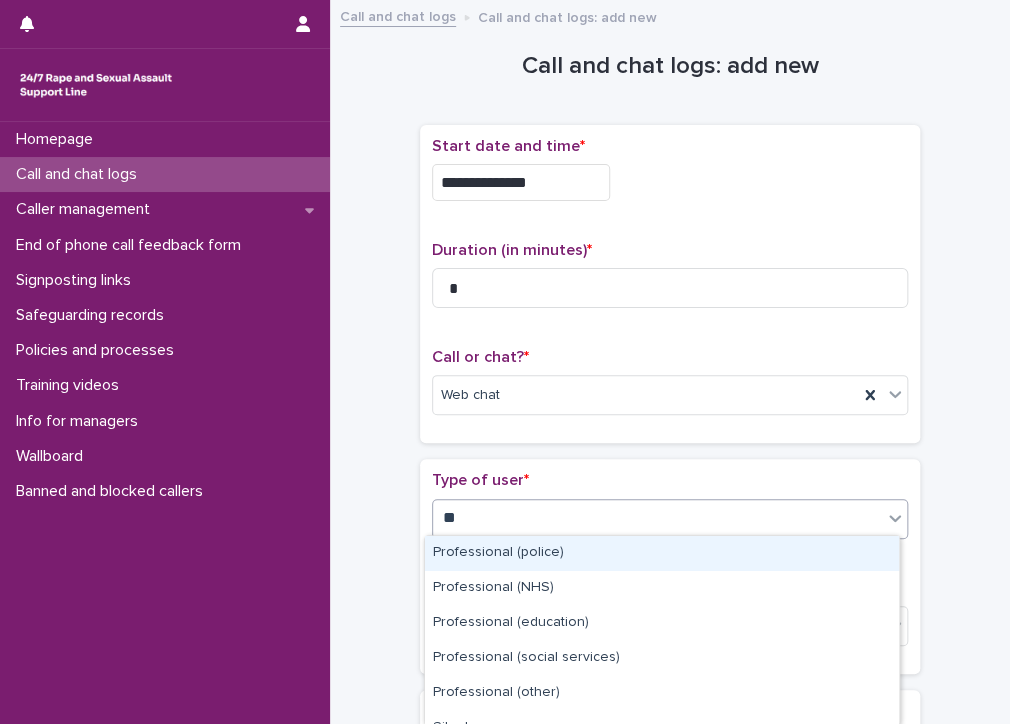 type on "***" 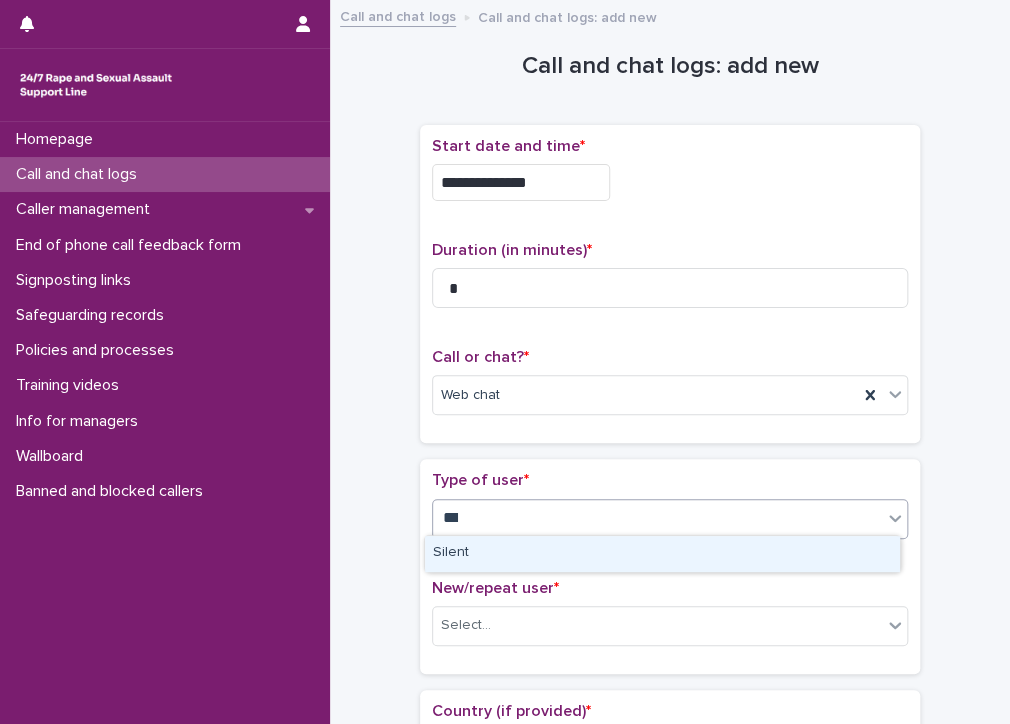 click on "Silent" at bounding box center (662, 553) 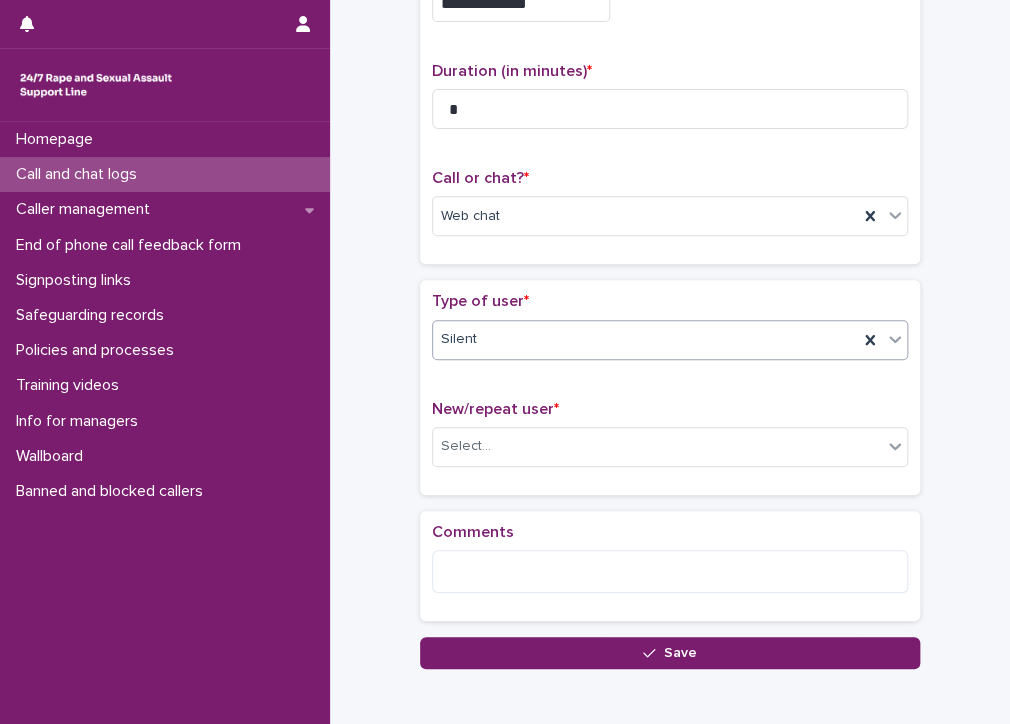 scroll, scrollTop: 200, scrollLeft: 0, axis: vertical 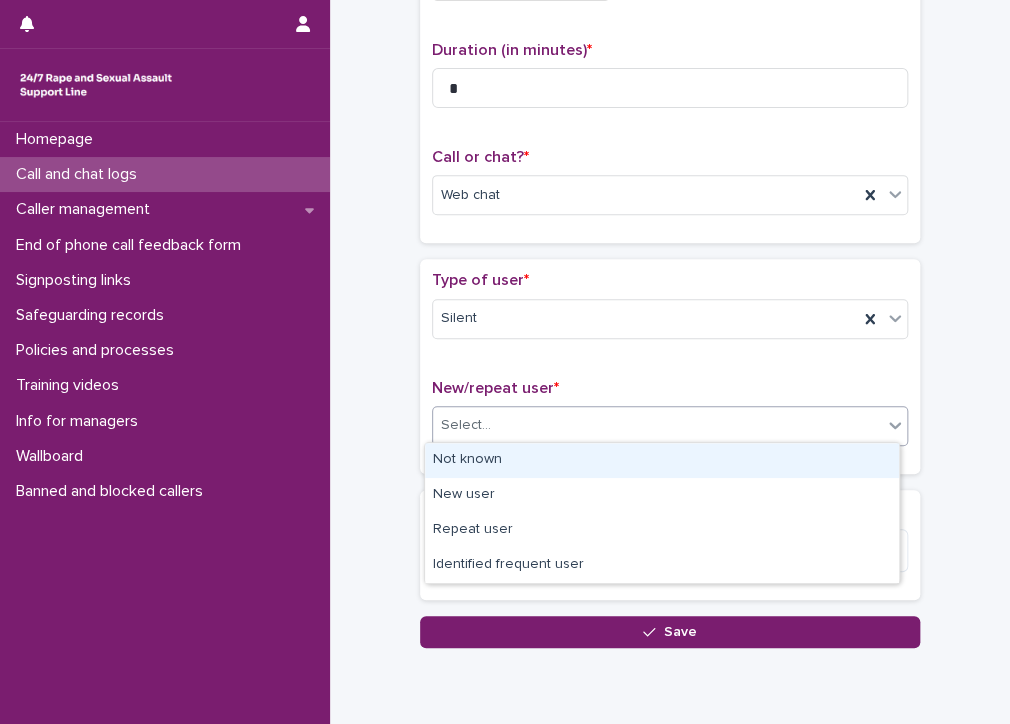click on "Select..." at bounding box center (657, 425) 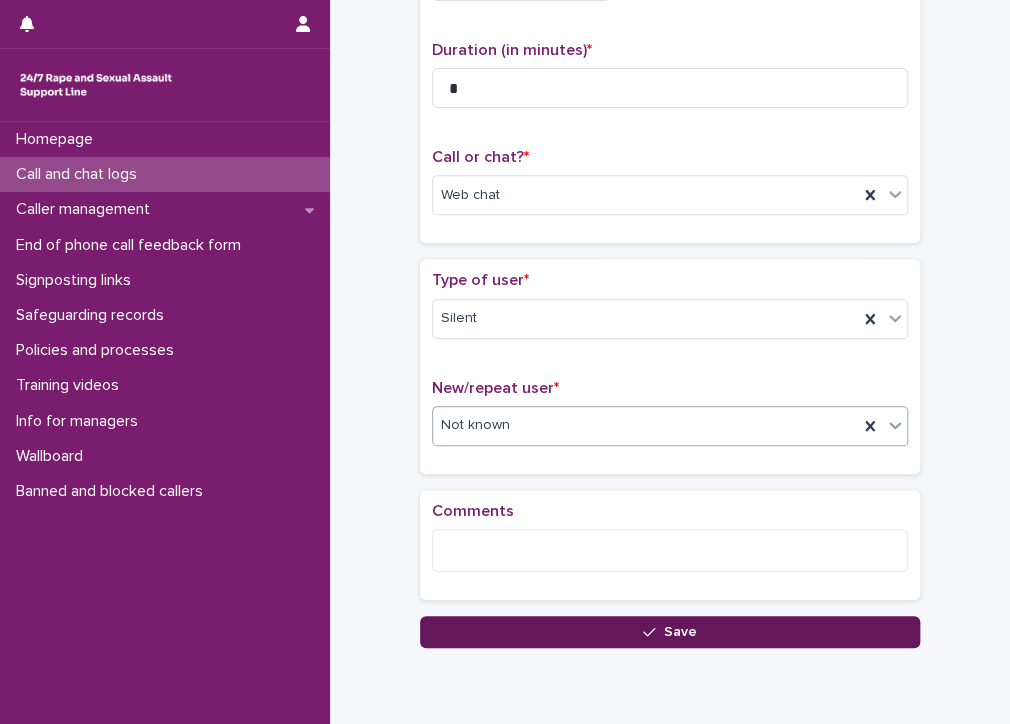 click at bounding box center [653, 632] 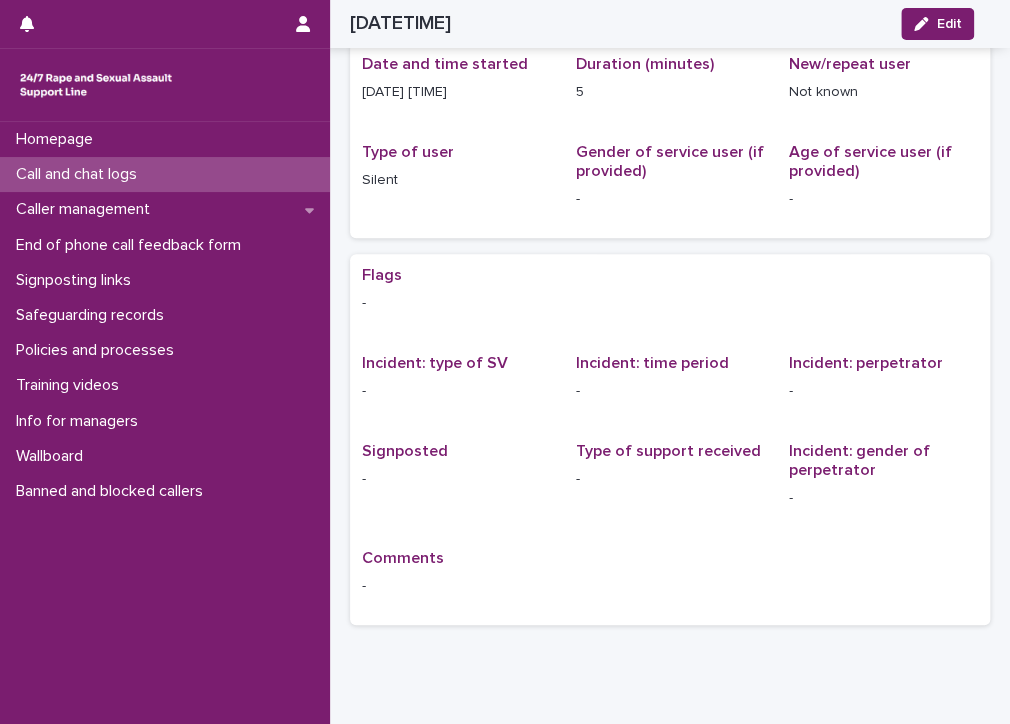 scroll, scrollTop: 0, scrollLeft: 0, axis: both 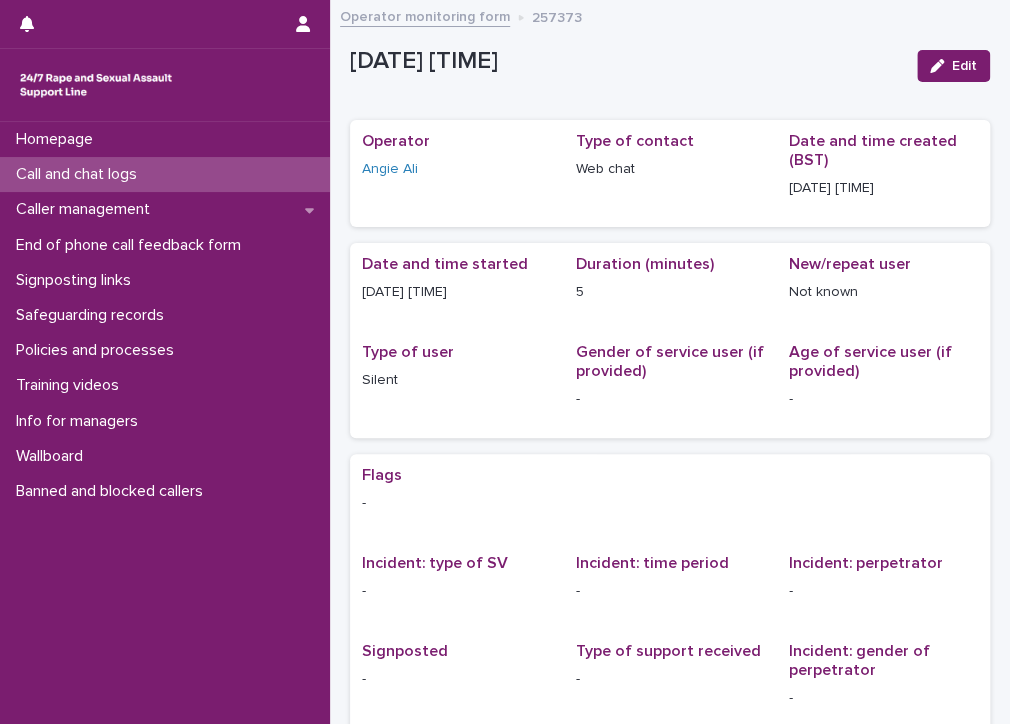 click on "Call and chat logs" at bounding box center (80, 174) 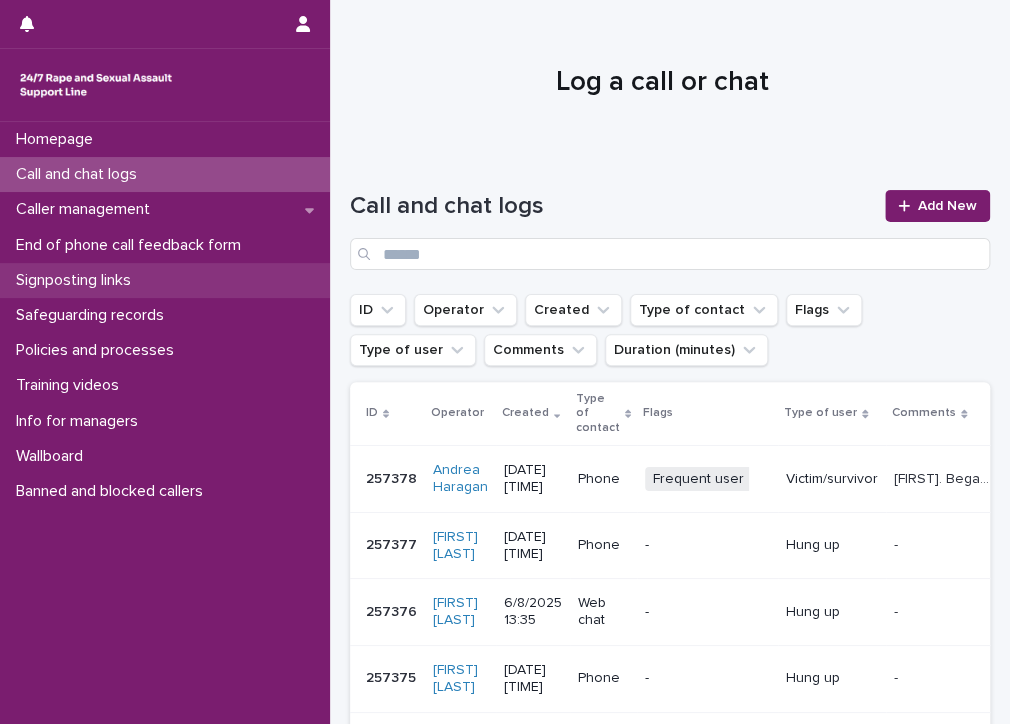 click on "Signposting links" at bounding box center (77, 280) 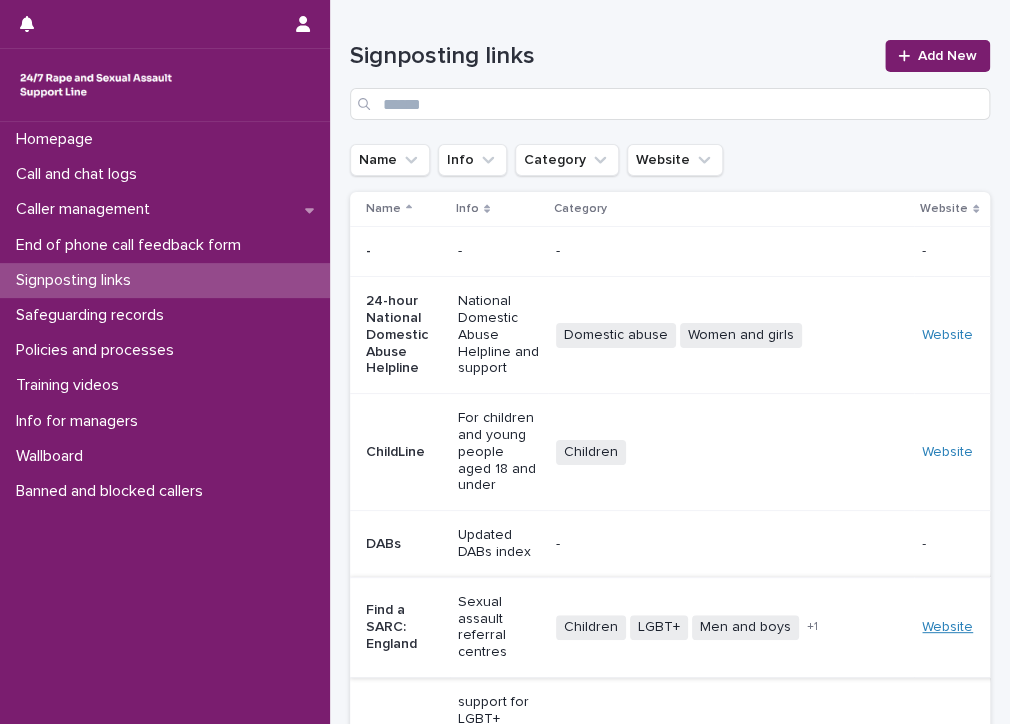 click on "Website" at bounding box center [947, 627] 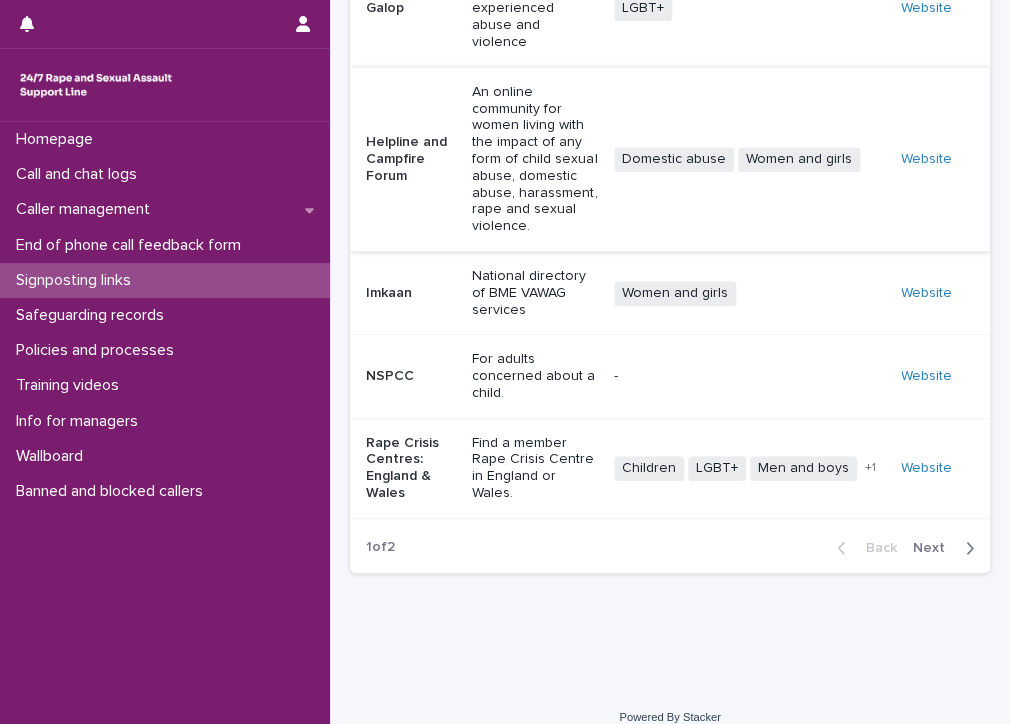 scroll, scrollTop: 662, scrollLeft: 0, axis: vertical 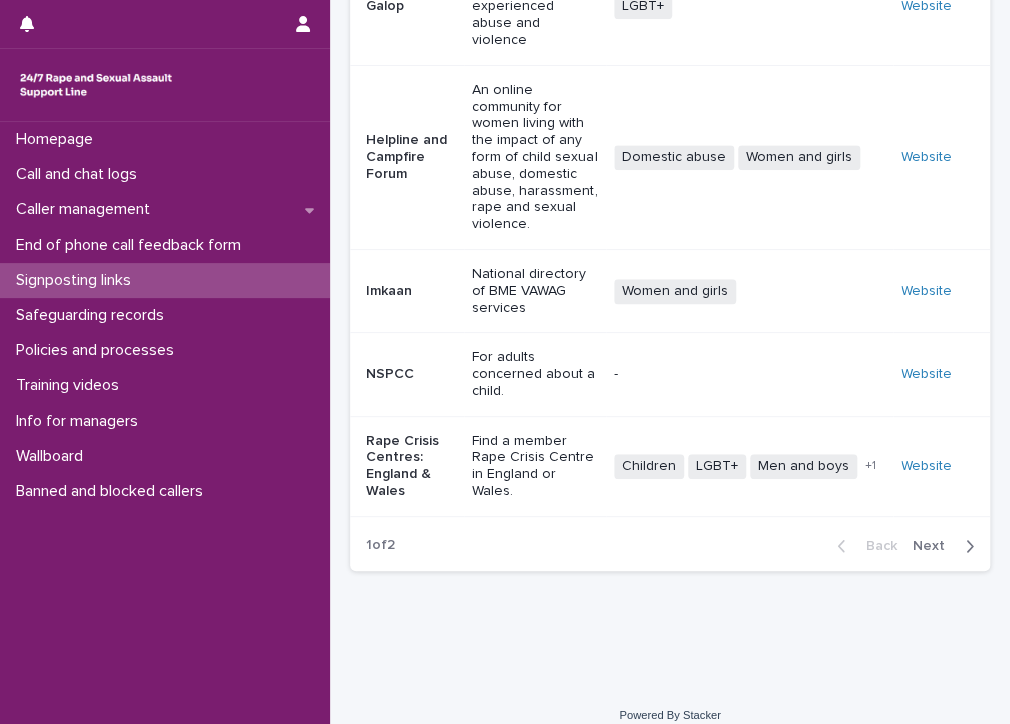 click on "Next" at bounding box center [935, 546] 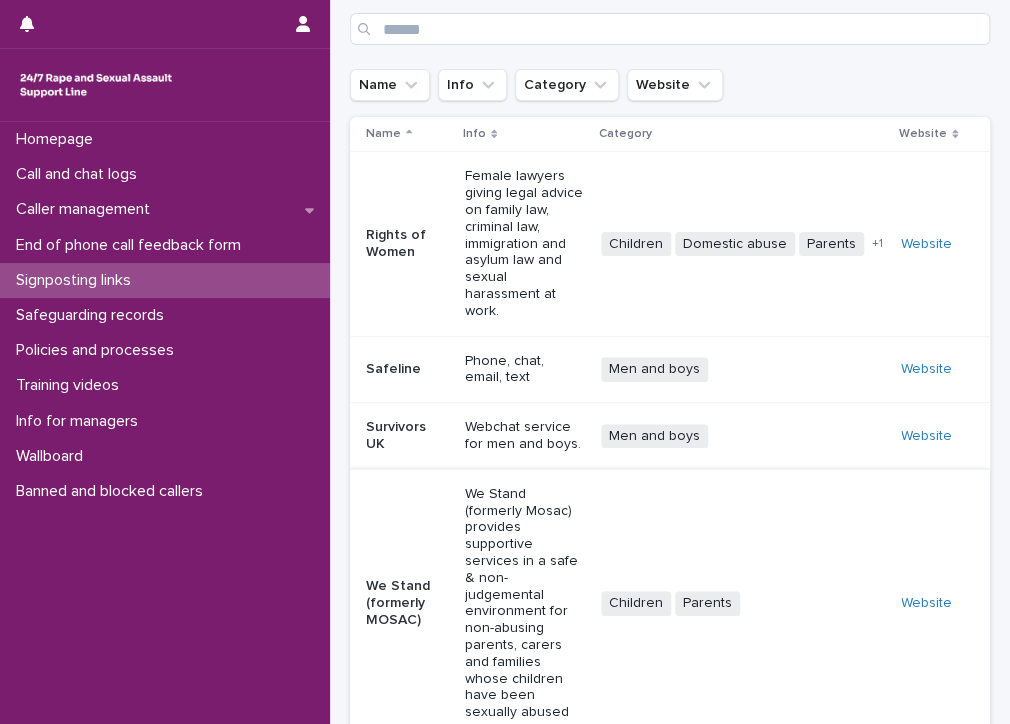 scroll, scrollTop: 72, scrollLeft: 0, axis: vertical 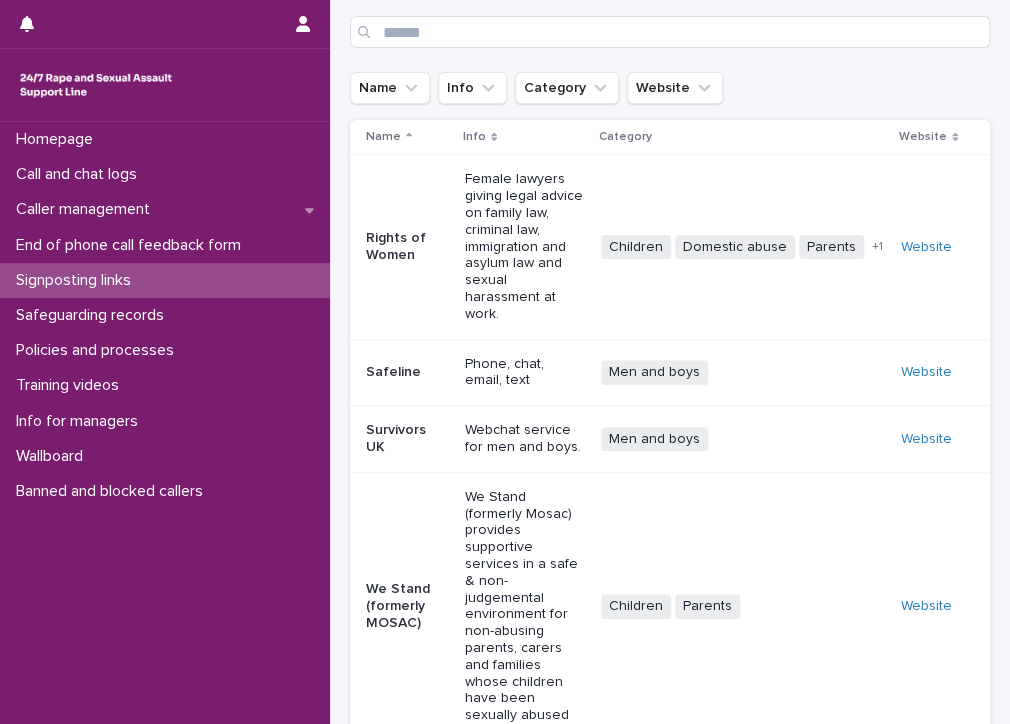 click on "Back" at bounding box center [875, 770] 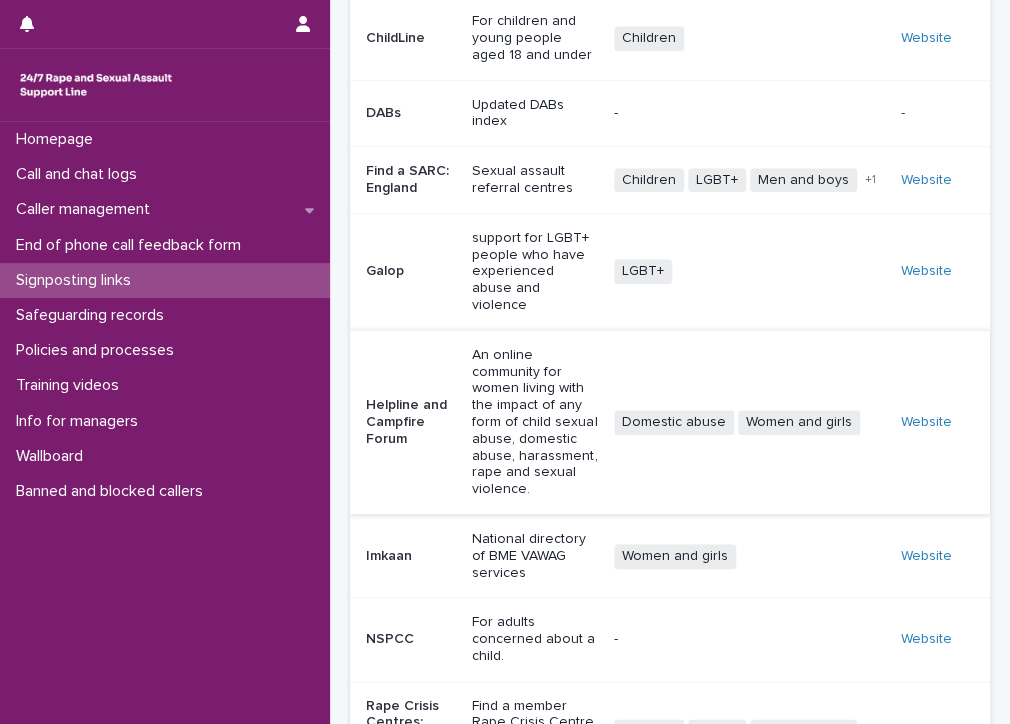 scroll, scrollTop: 362, scrollLeft: 0, axis: vertical 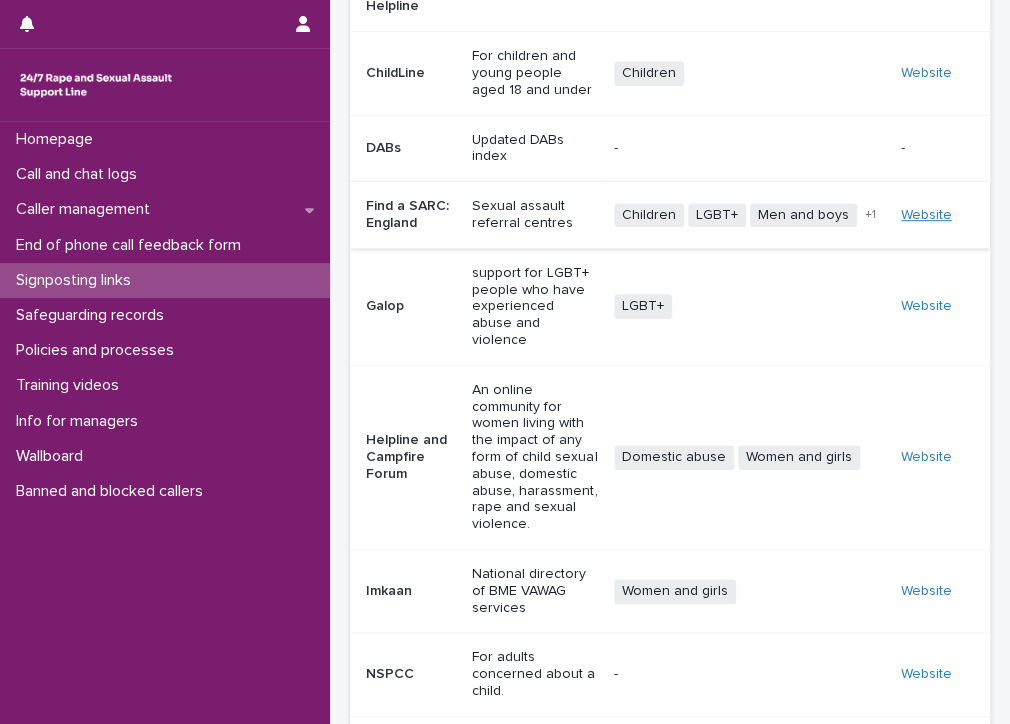 click on "Website" at bounding box center [926, 215] 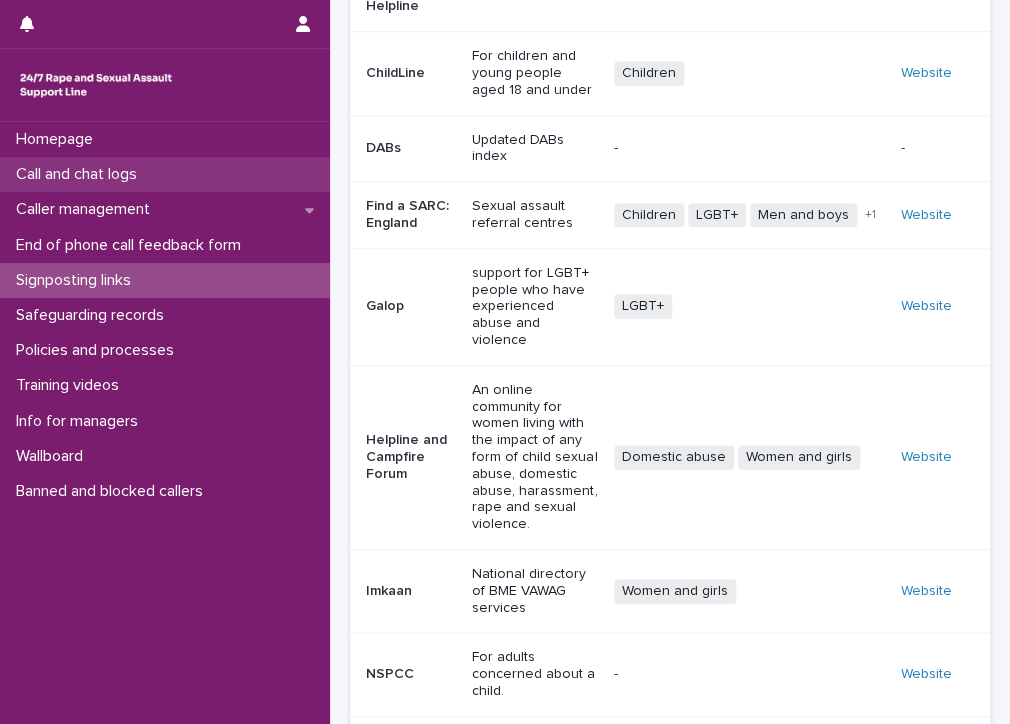 click on "Call and chat logs" at bounding box center (80, 174) 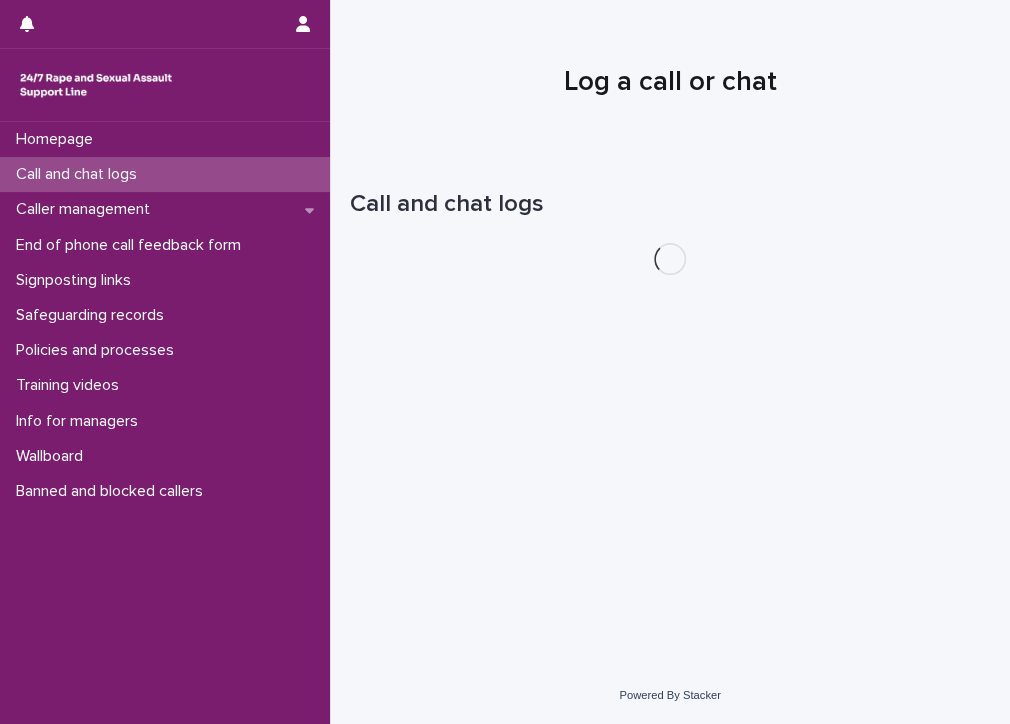 scroll, scrollTop: 0, scrollLeft: 0, axis: both 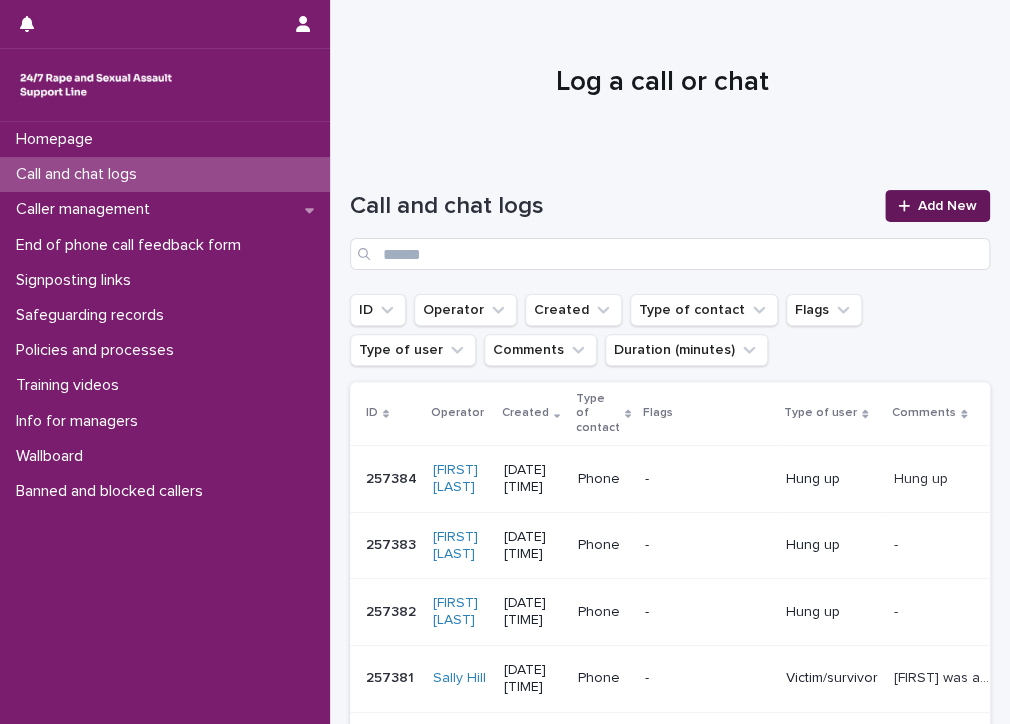 click on "Add New" at bounding box center [947, 206] 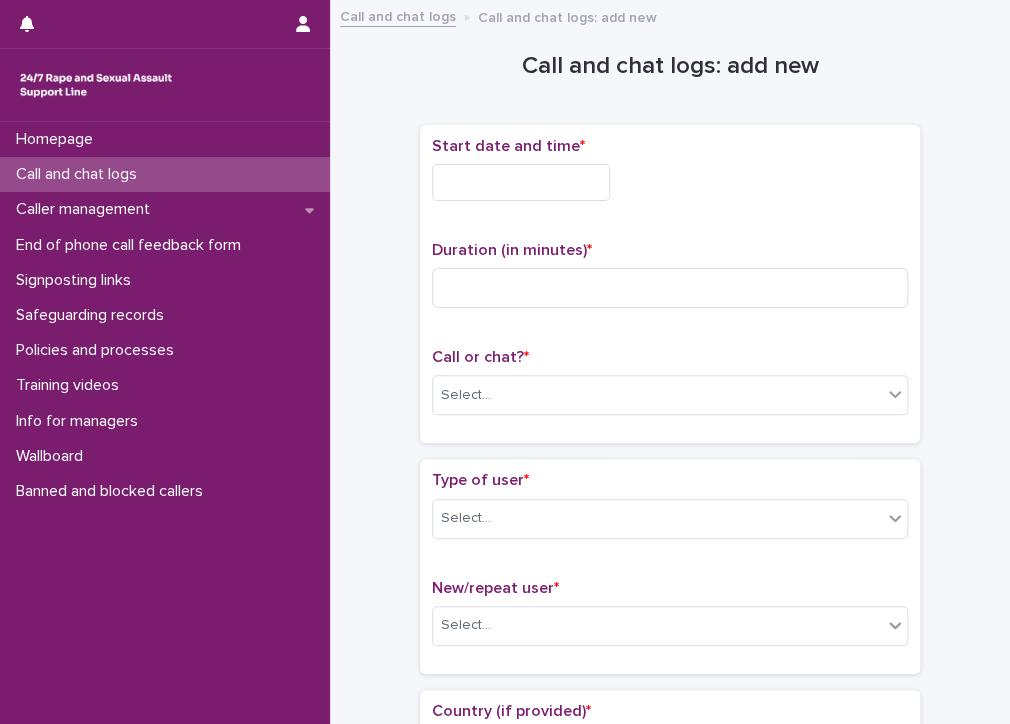 click at bounding box center (521, 182) 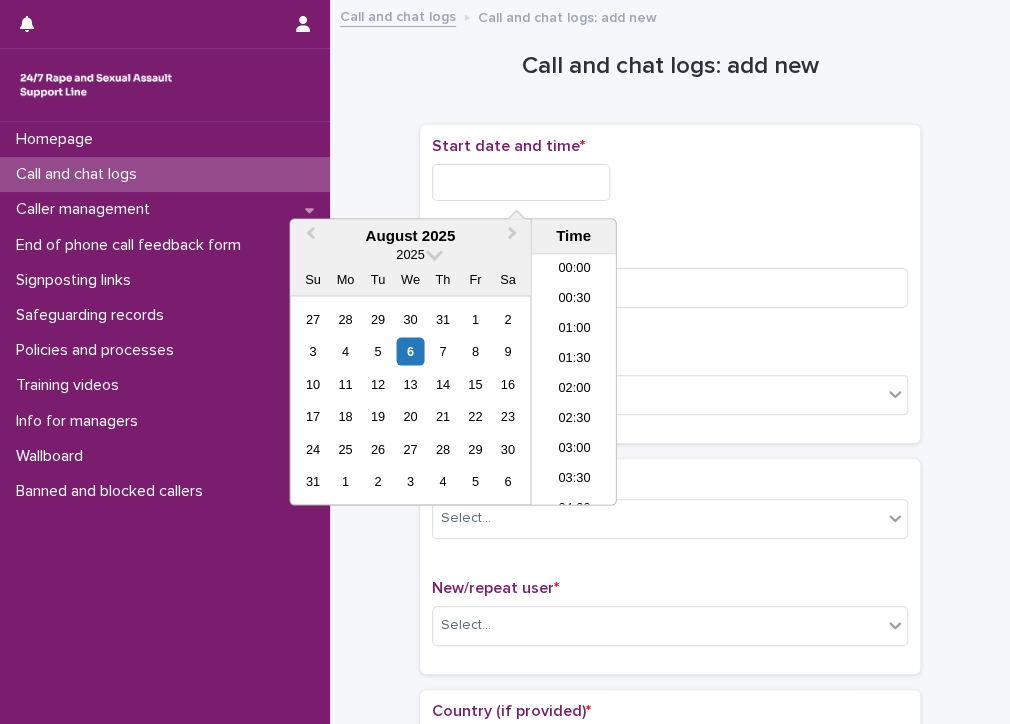 scroll, scrollTop: 730, scrollLeft: 0, axis: vertical 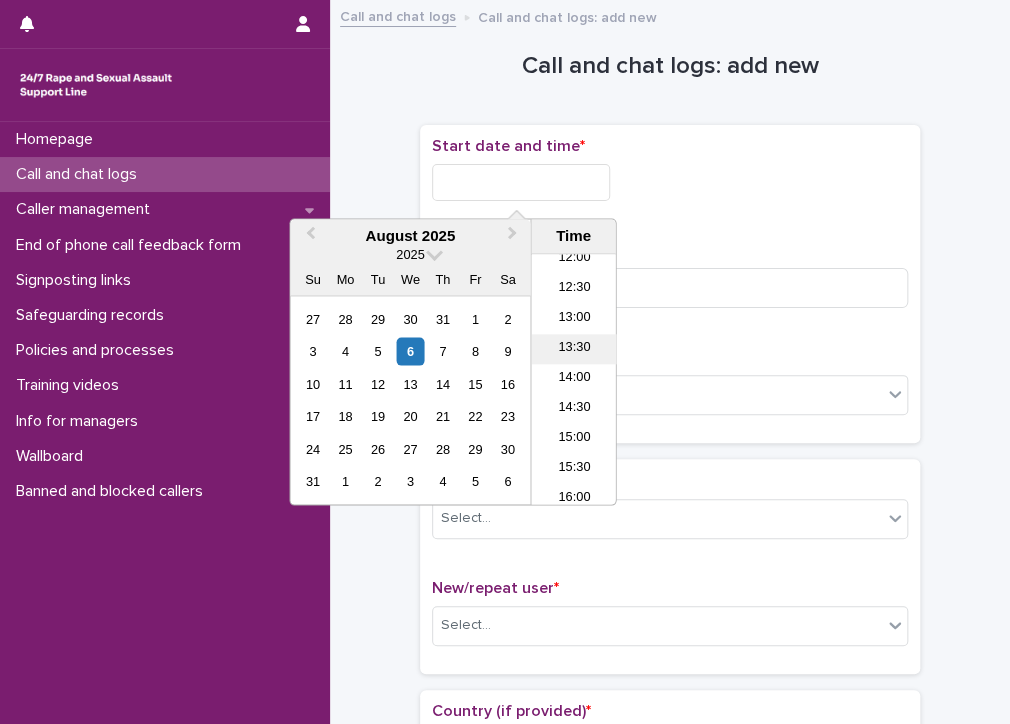 click on "13:30" at bounding box center [573, 350] 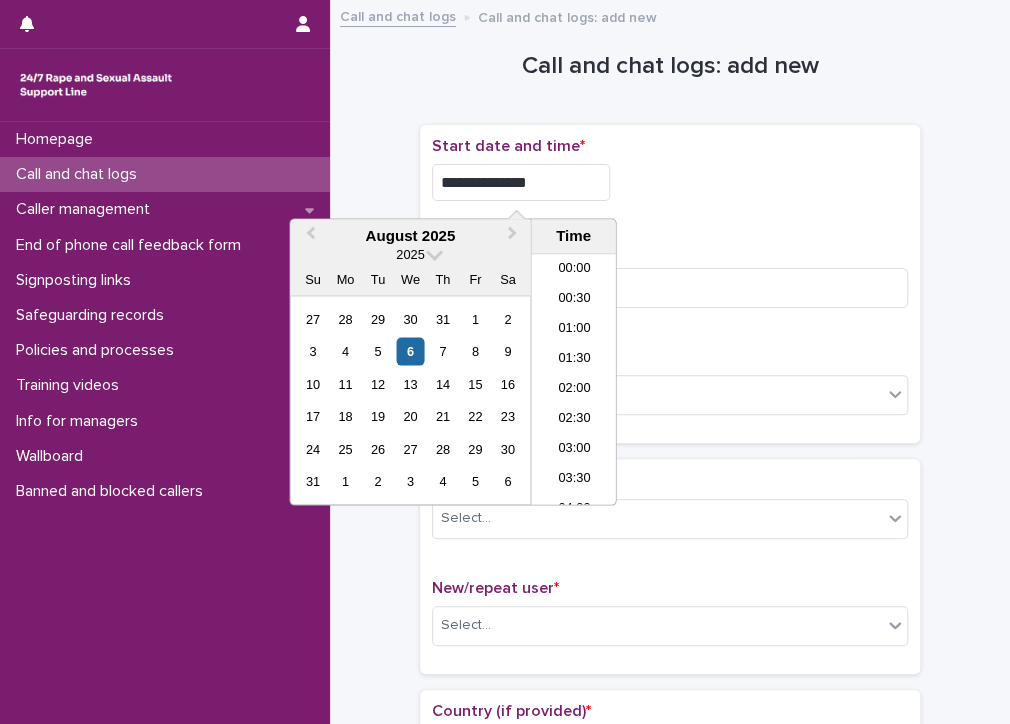click on "**********" at bounding box center [521, 182] 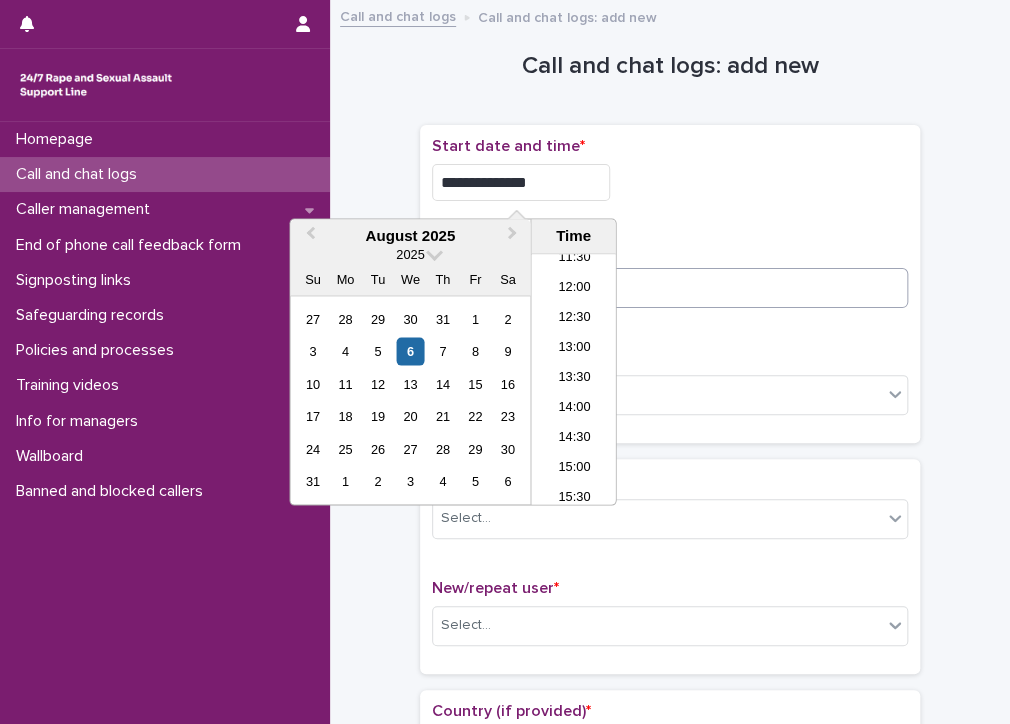 type on "**********" 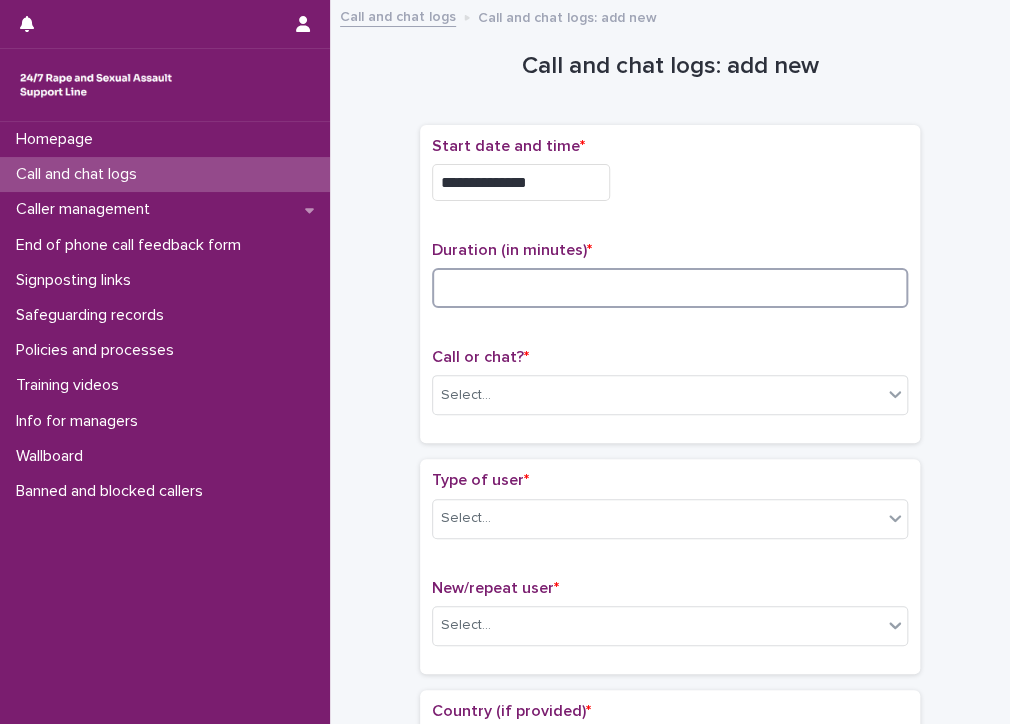click at bounding box center [670, 288] 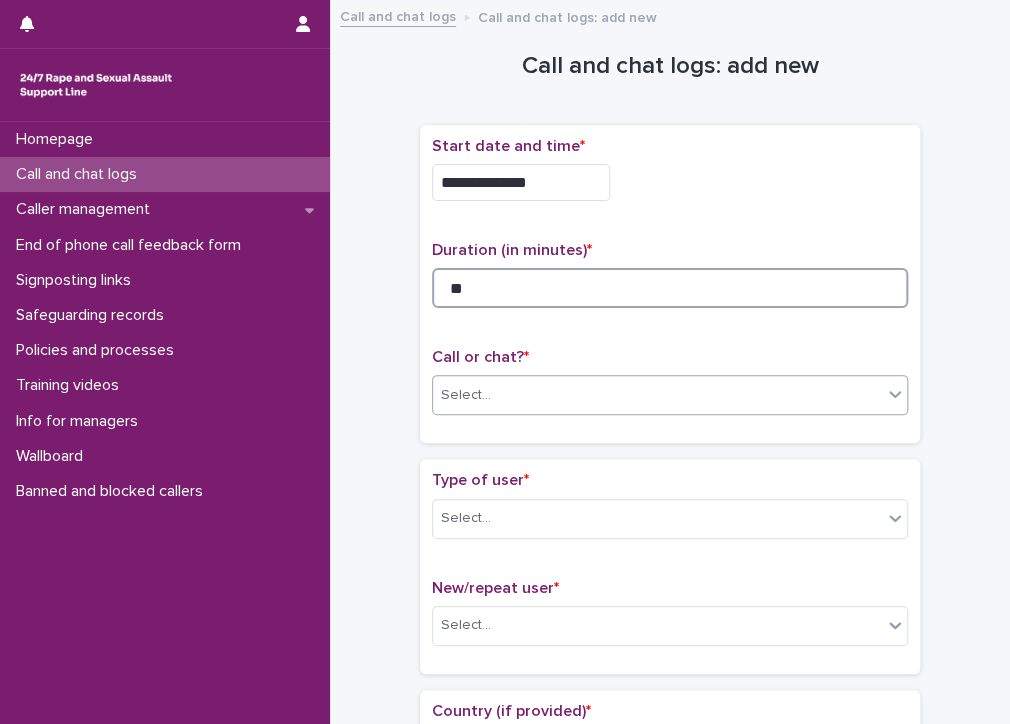 type on "**" 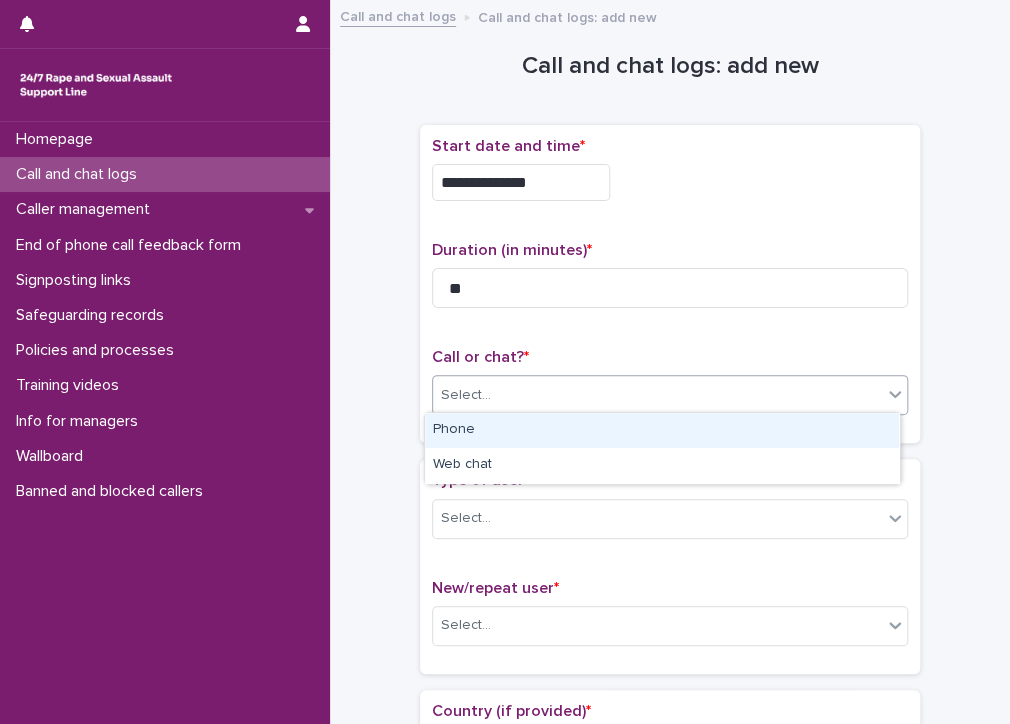 click on "Select..." at bounding box center (657, 395) 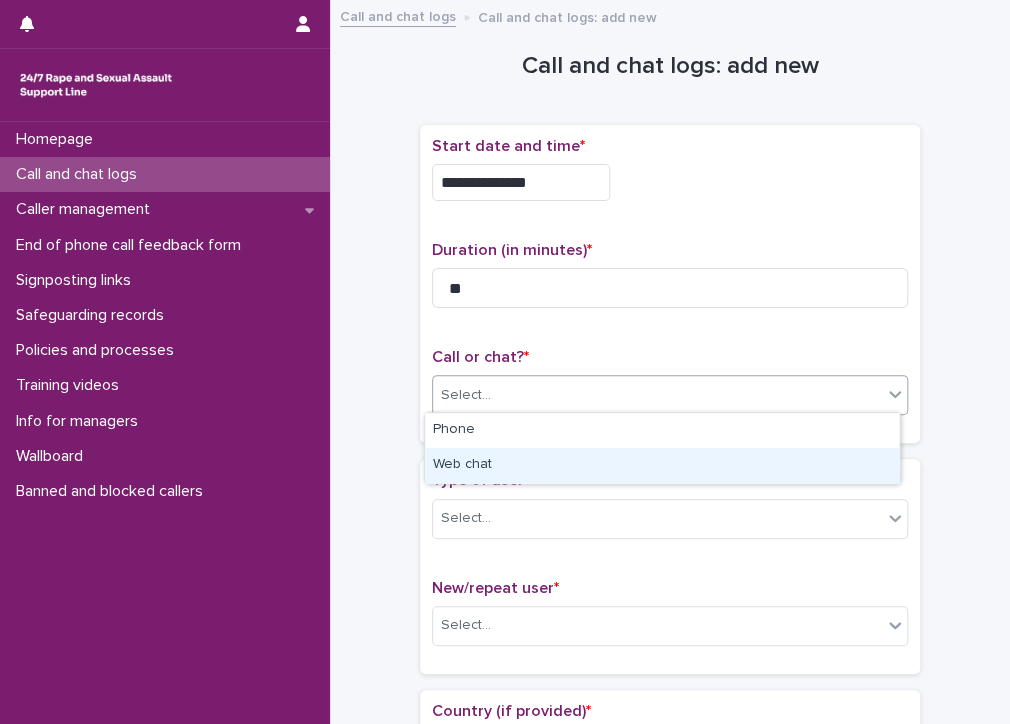 click on "Web chat" at bounding box center (662, 465) 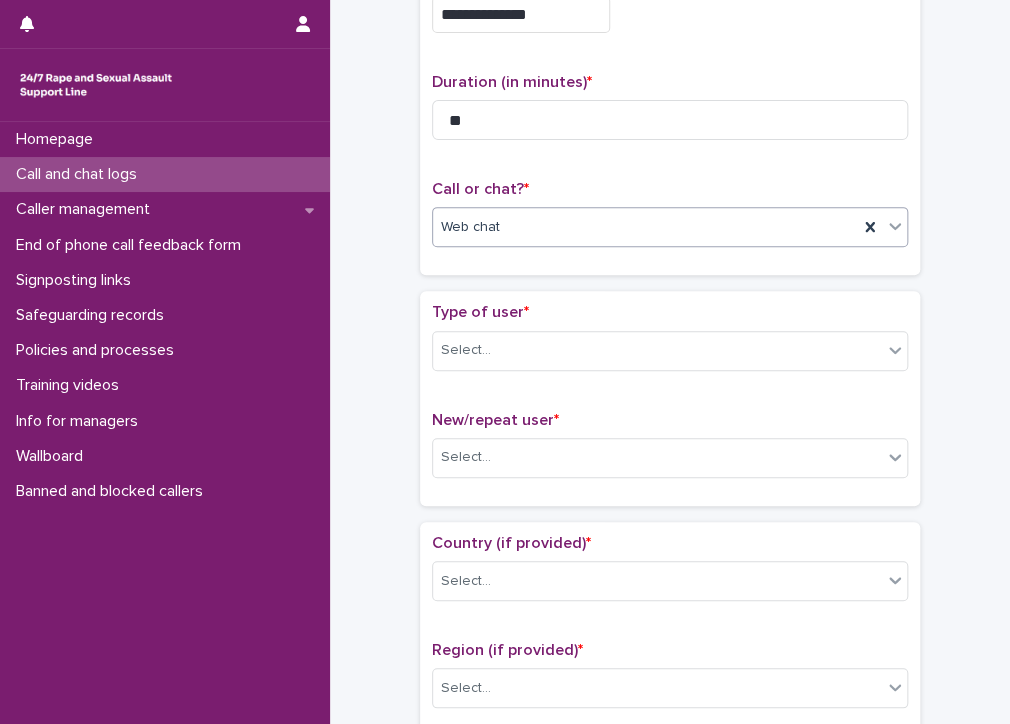 scroll, scrollTop: 200, scrollLeft: 0, axis: vertical 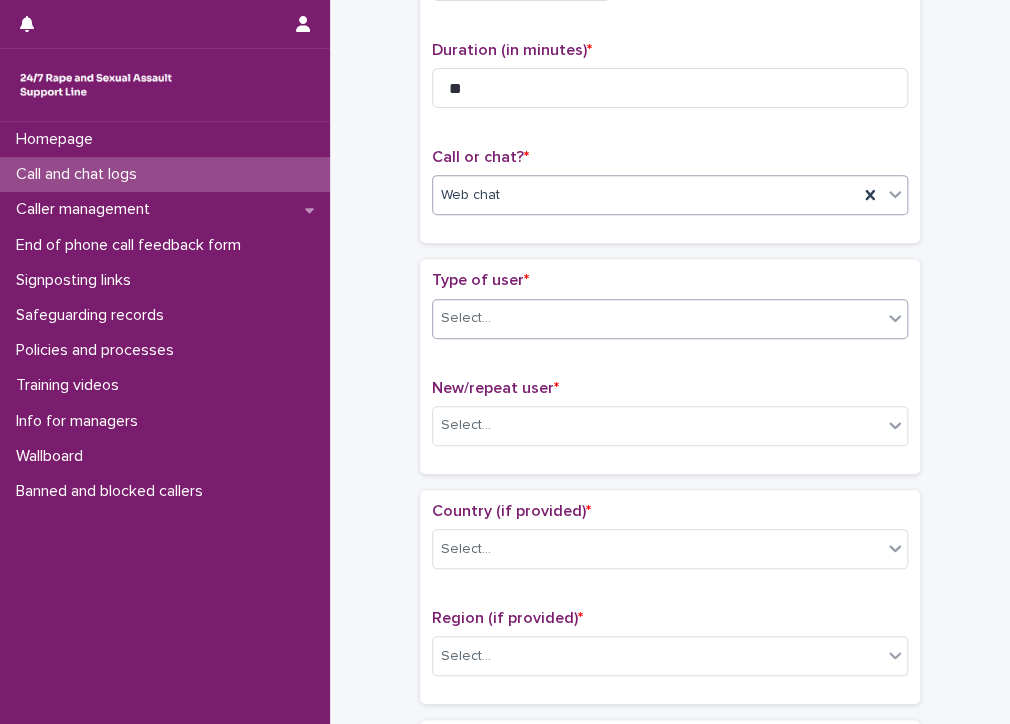 click on "Select..." at bounding box center (657, 318) 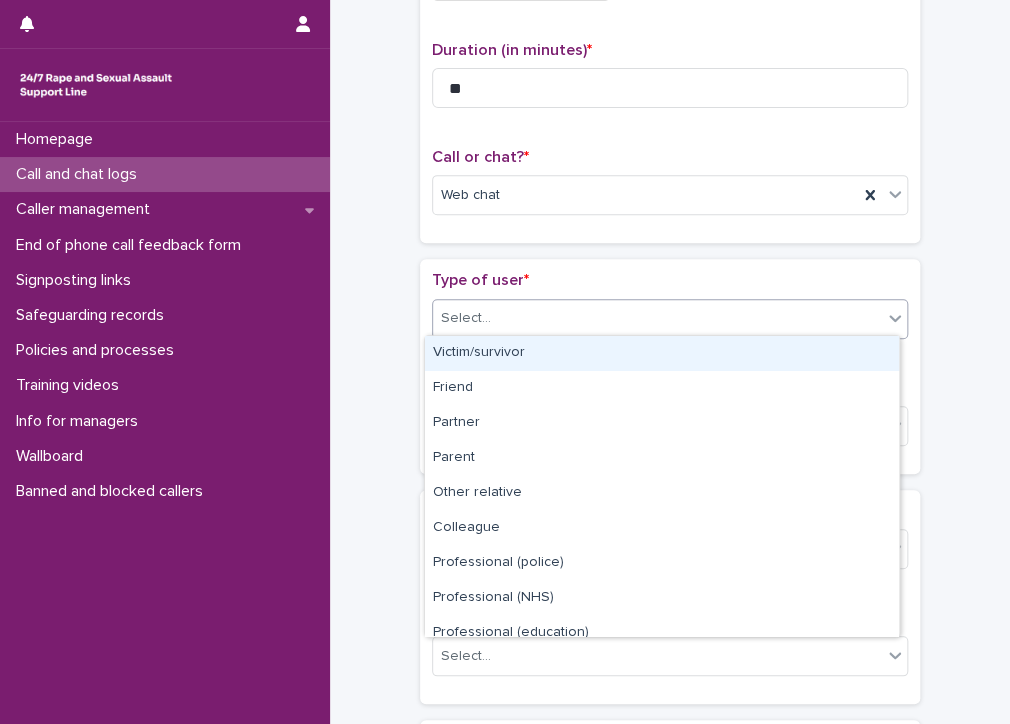 click on "Victim/survivor" at bounding box center [662, 353] 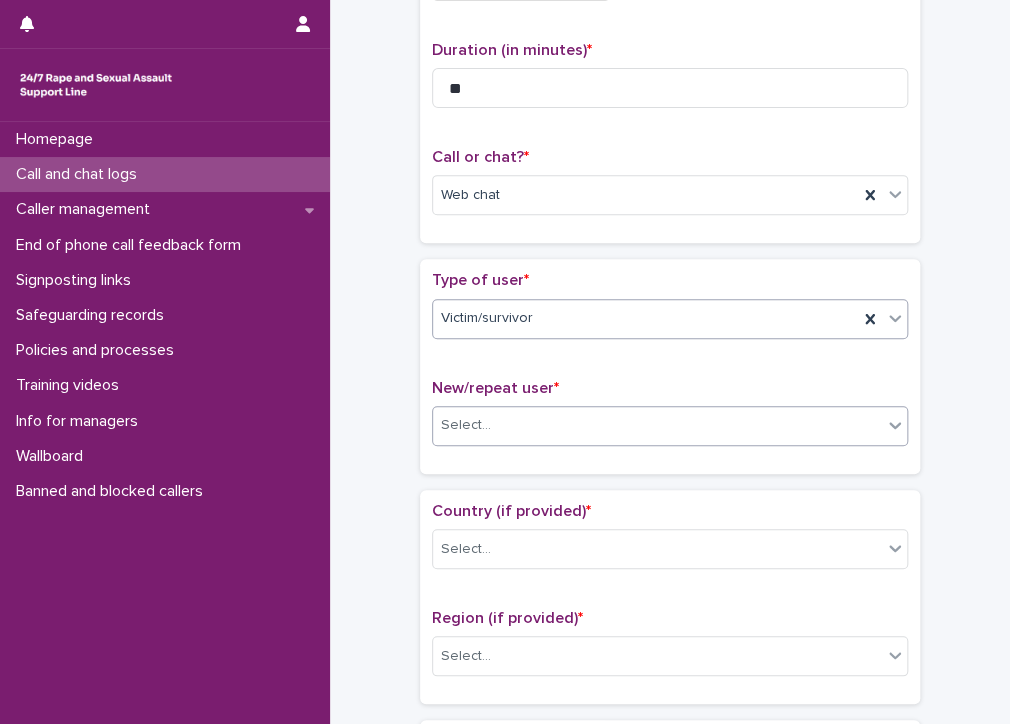 click on "Select..." at bounding box center [657, 425] 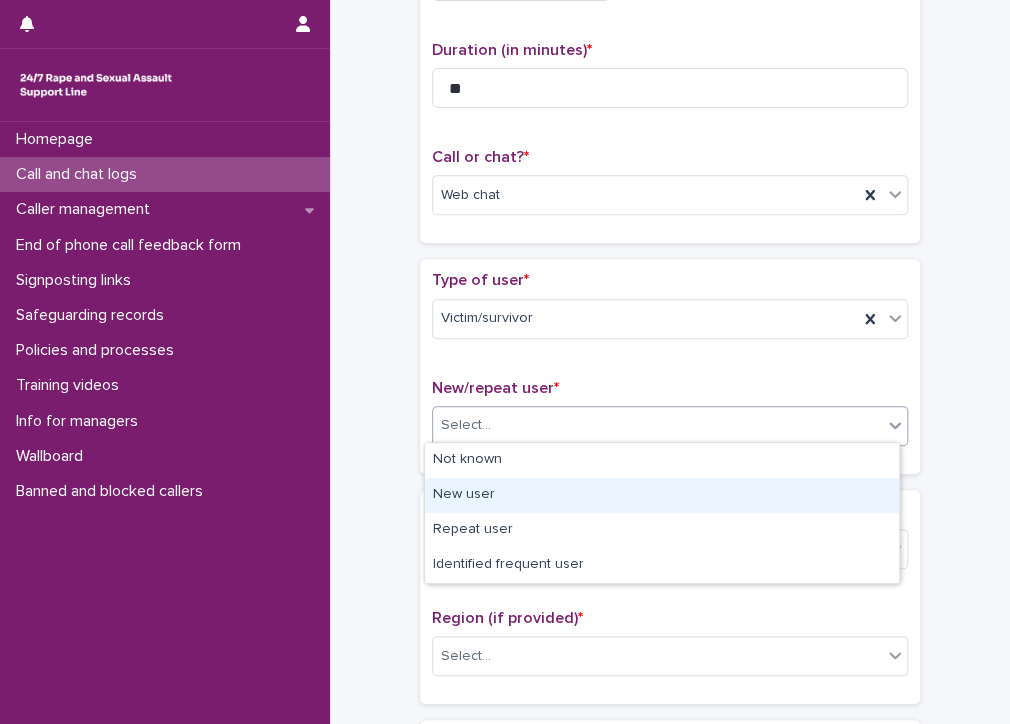 click on "New user" at bounding box center [662, 495] 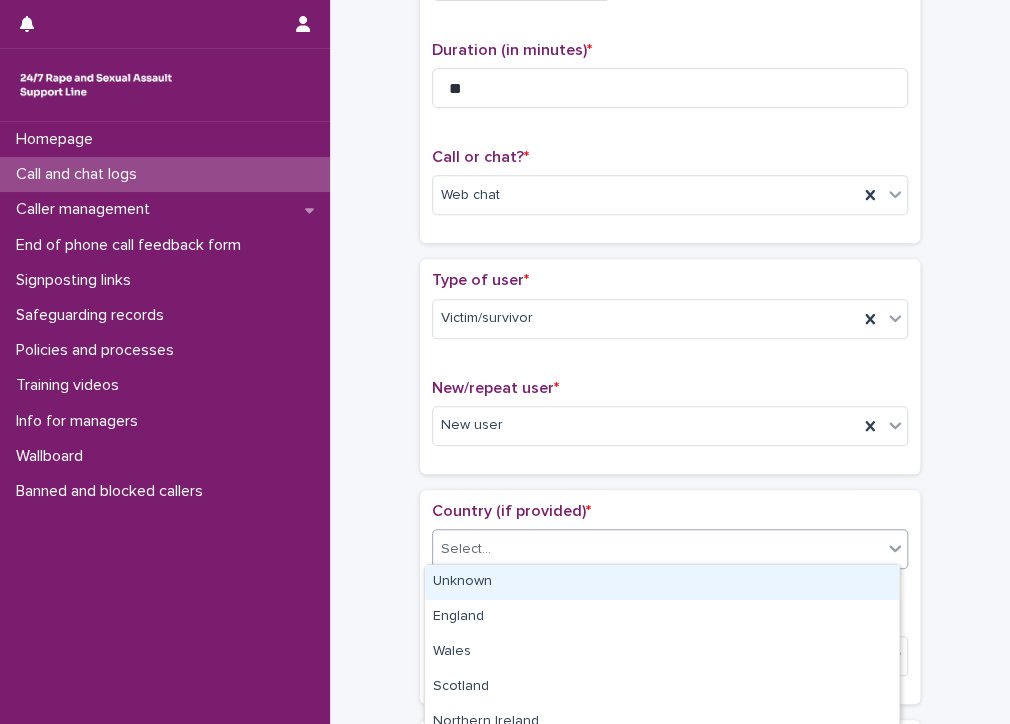 click on "Select..." at bounding box center (657, 549) 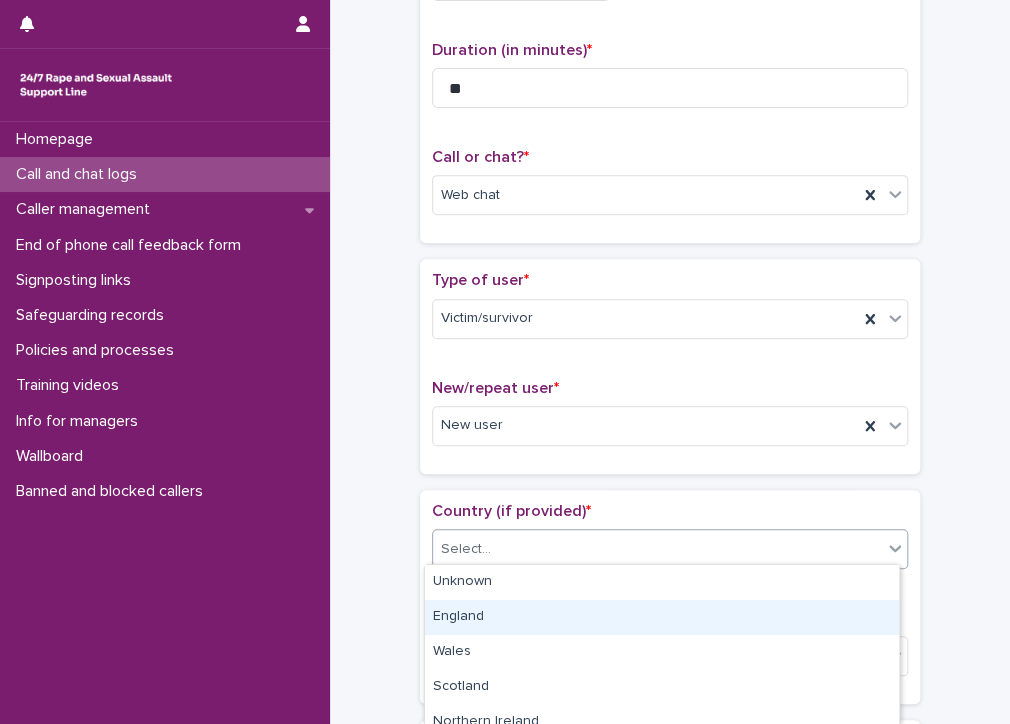 click on "England" at bounding box center [662, 617] 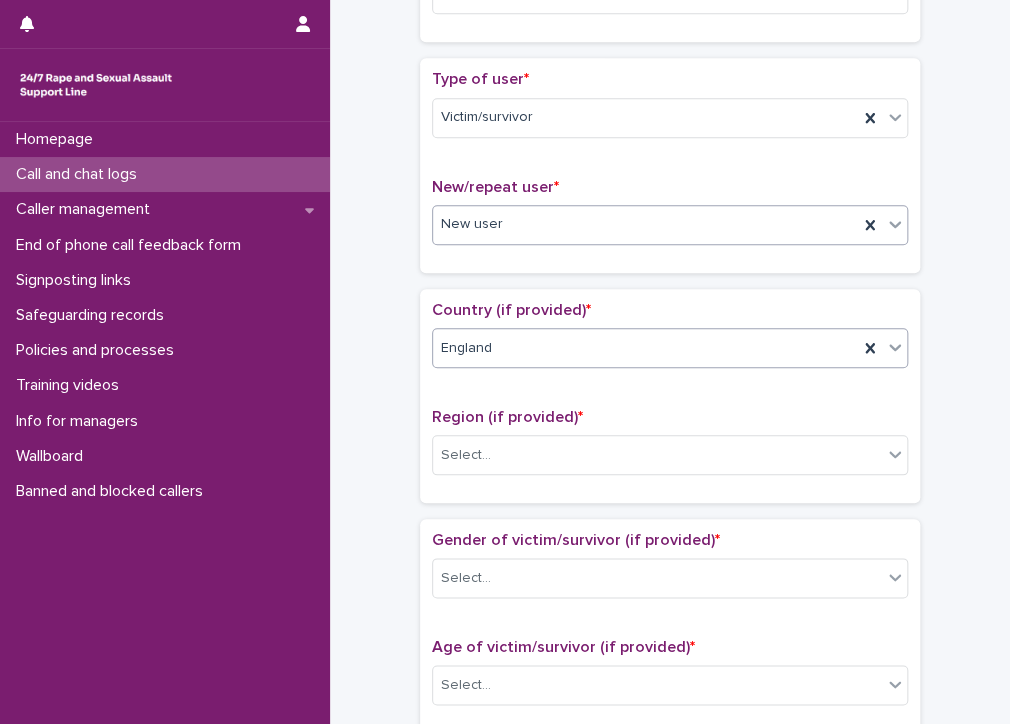 scroll, scrollTop: 500, scrollLeft: 0, axis: vertical 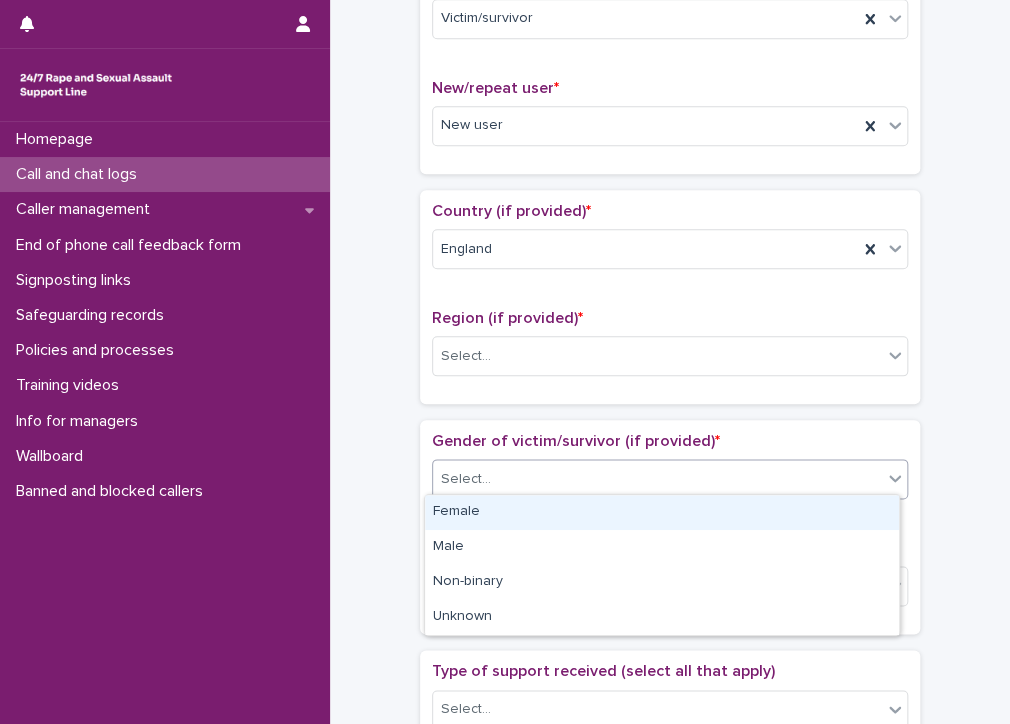 click on "Select..." at bounding box center (657, 479) 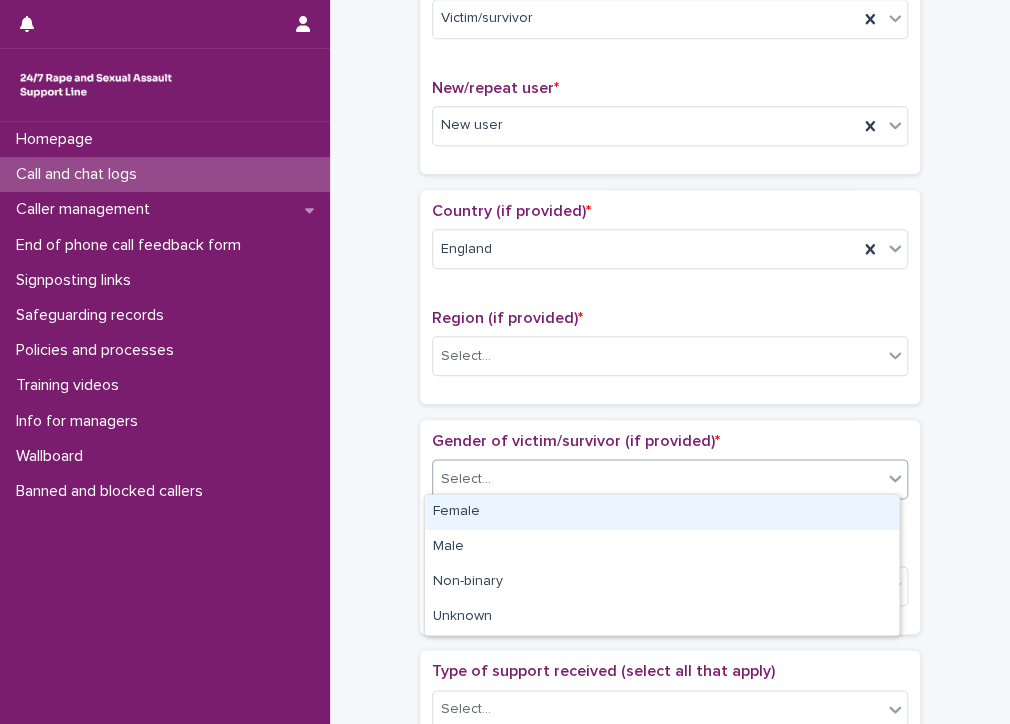 click on "Female" at bounding box center [662, 512] 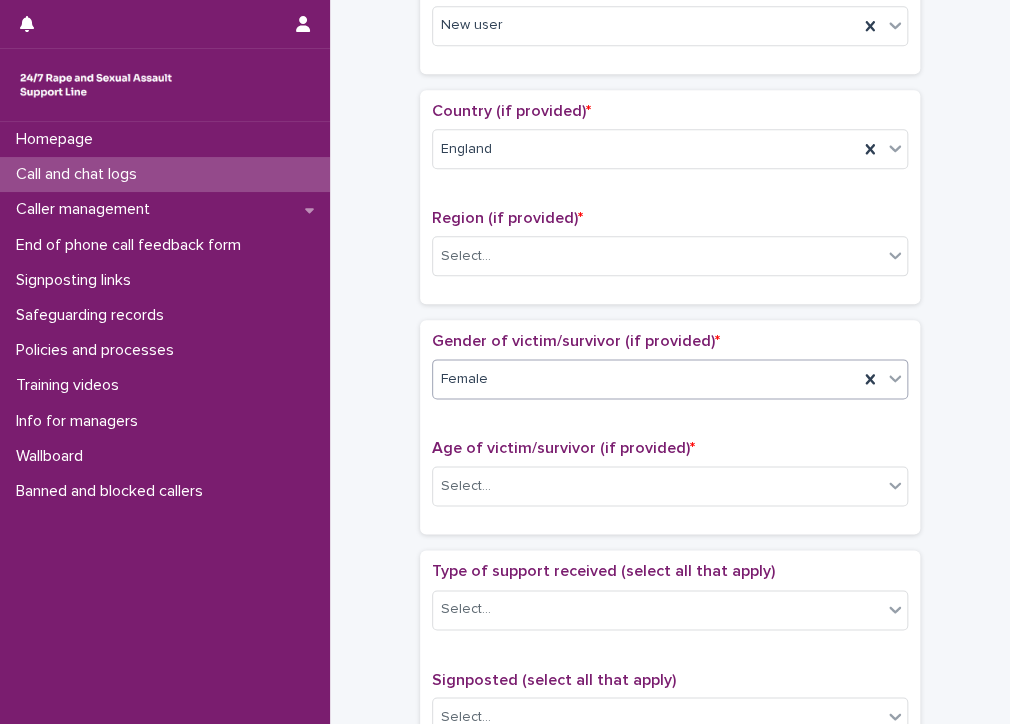 scroll, scrollTop: 700, scrollLeft: 0, axis: vertical 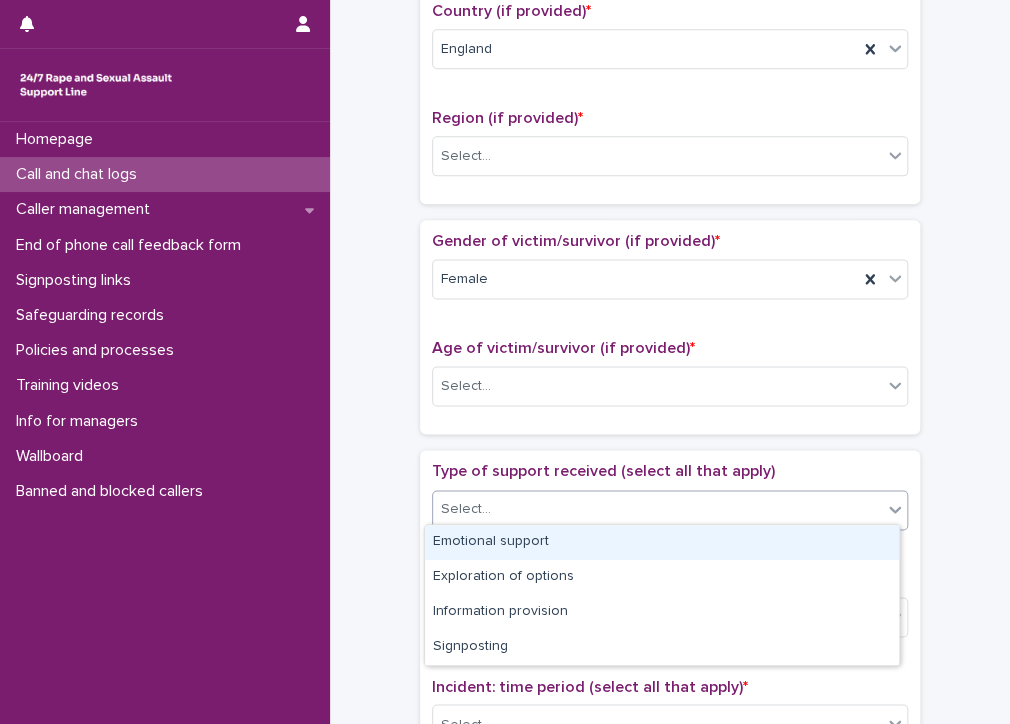 click on "Select..." at bounding box center [657, 509] 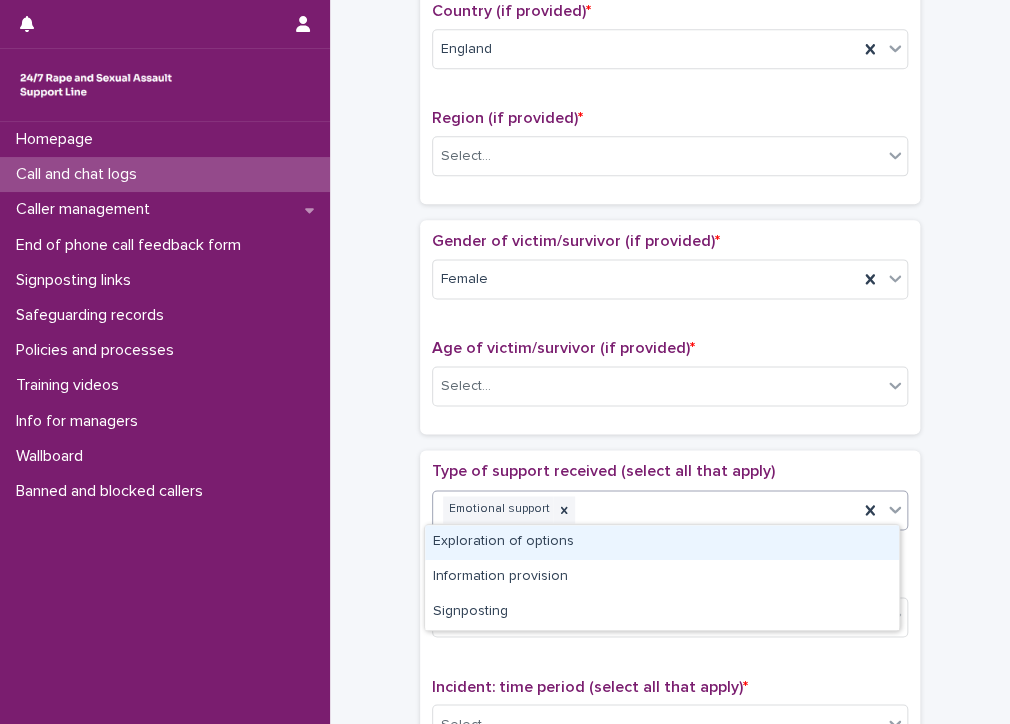 click on "Emotional support" at bounding box center [645, 509] 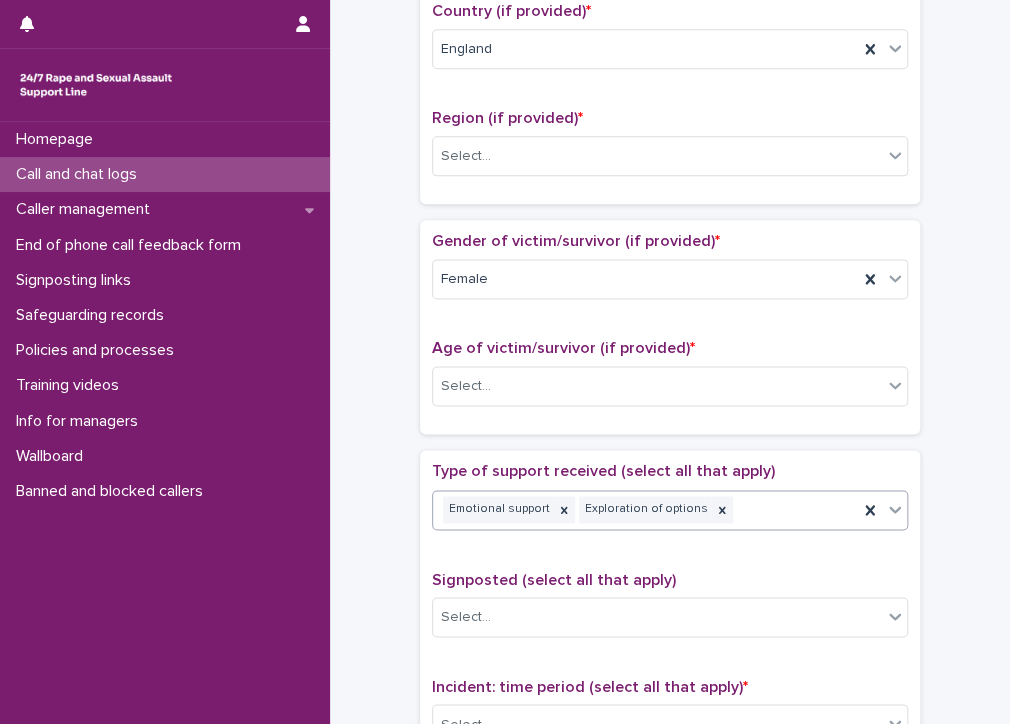 click on "Emotional support Exploration of options" at bounding box center [645, 509] 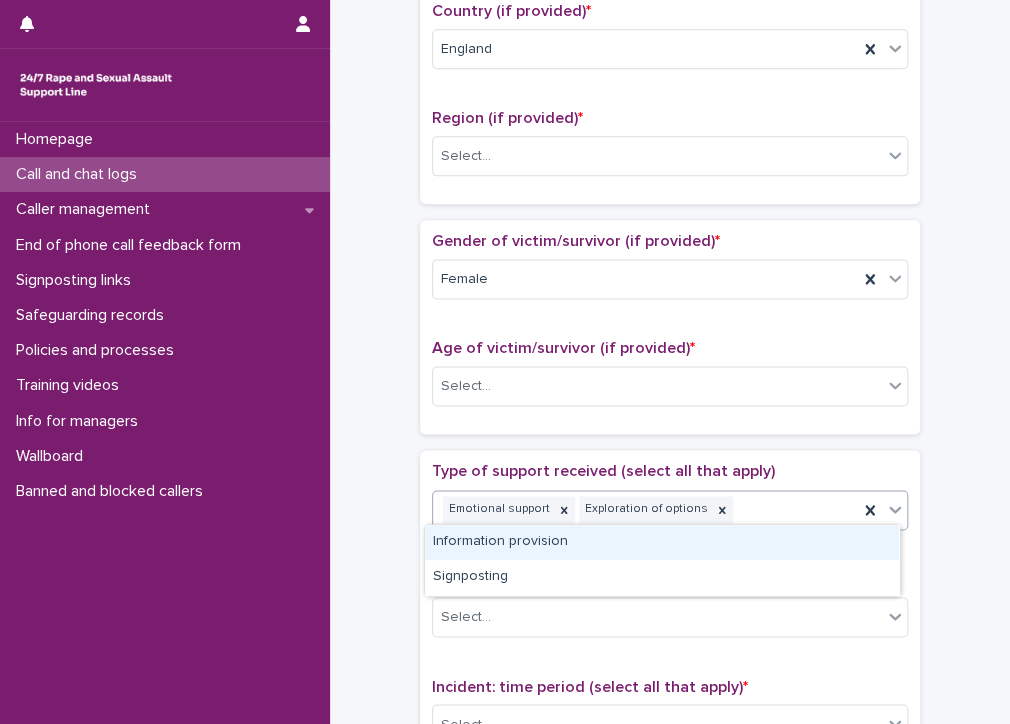 click on "Information provision" at bounding box center [662, 542] 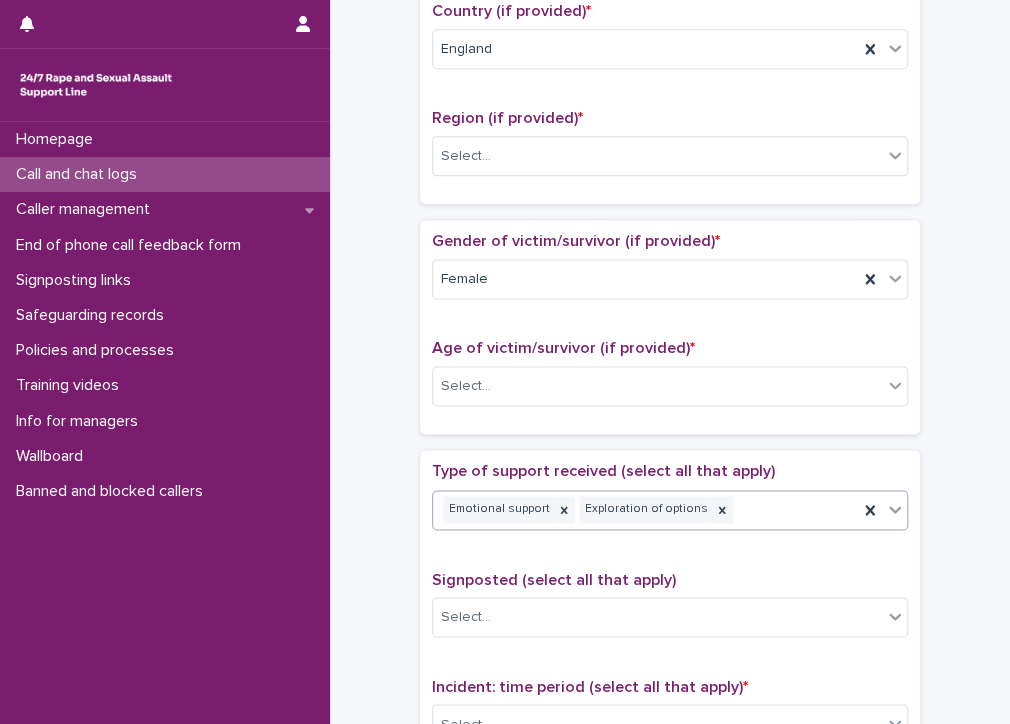 scroll, scrollTop: 713, scrollLeft: 0, axis: vertical 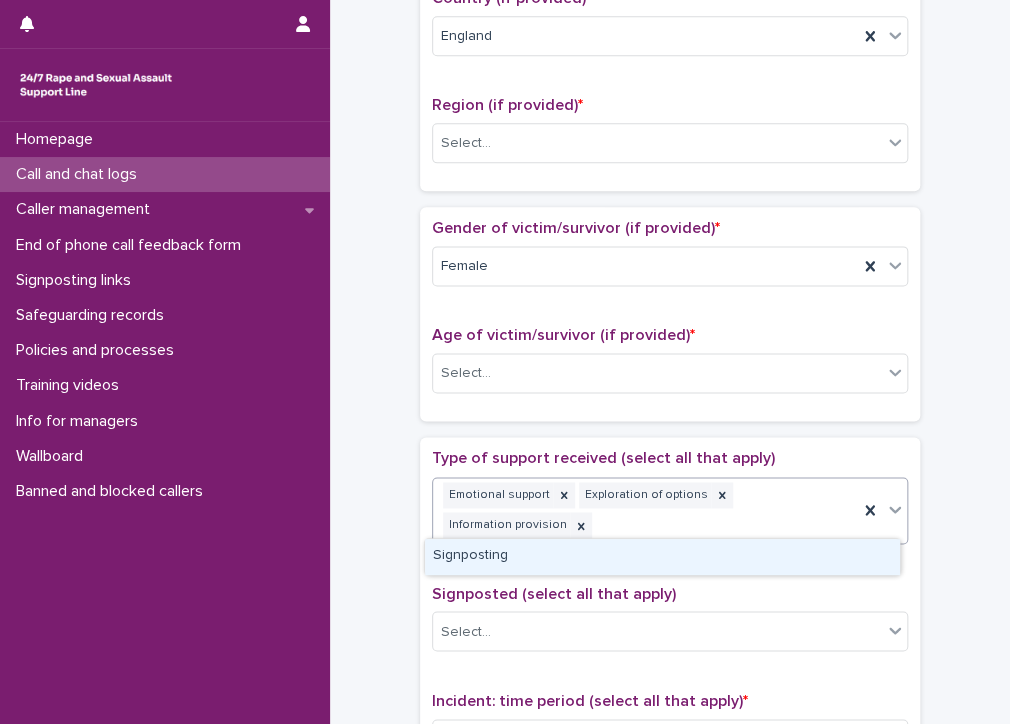 click on "Emotional support Exploration of options Information provision" at bounding box center [645, 511] 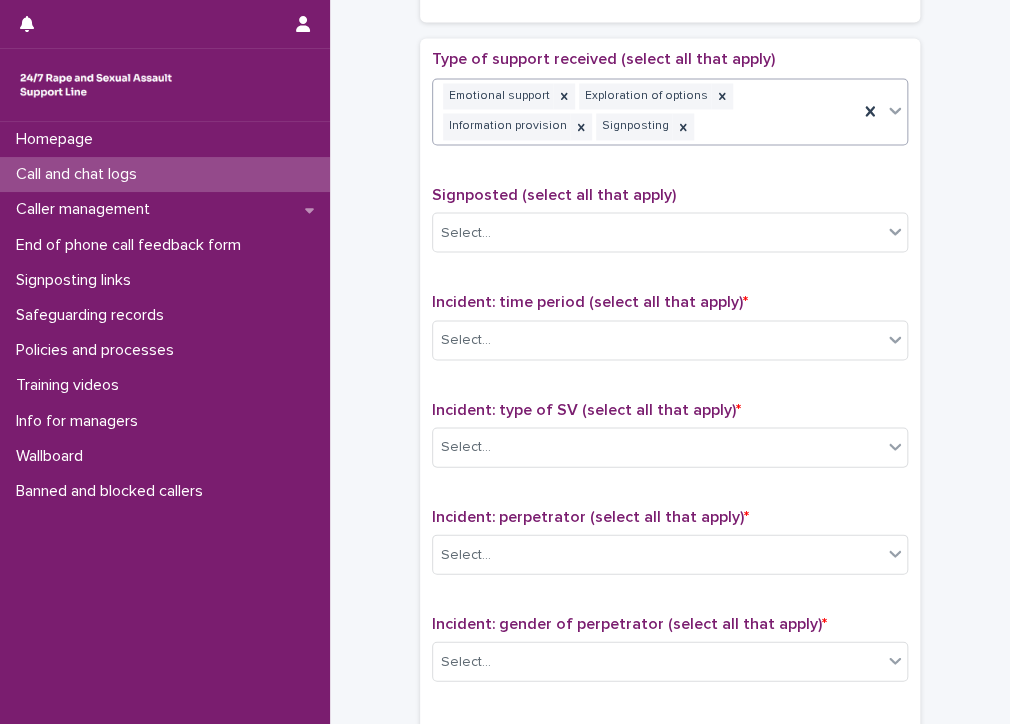 scroll, scrollTop: 1113, scrollLeft: 0, axis: vertical 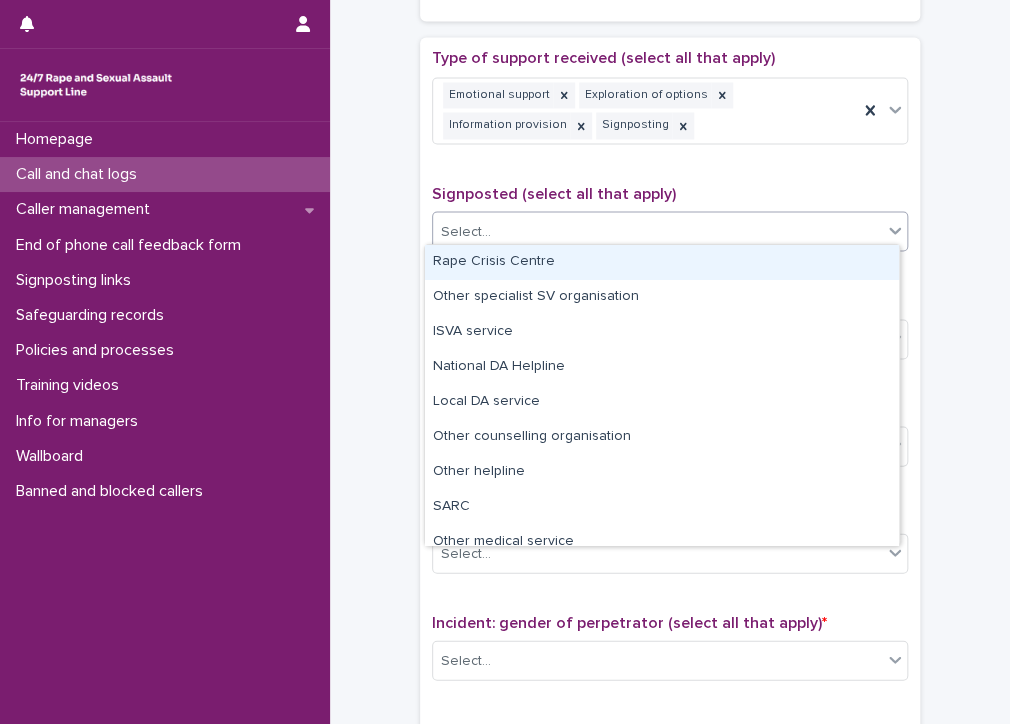 click on "Select..." at bounding box center [657, 231] 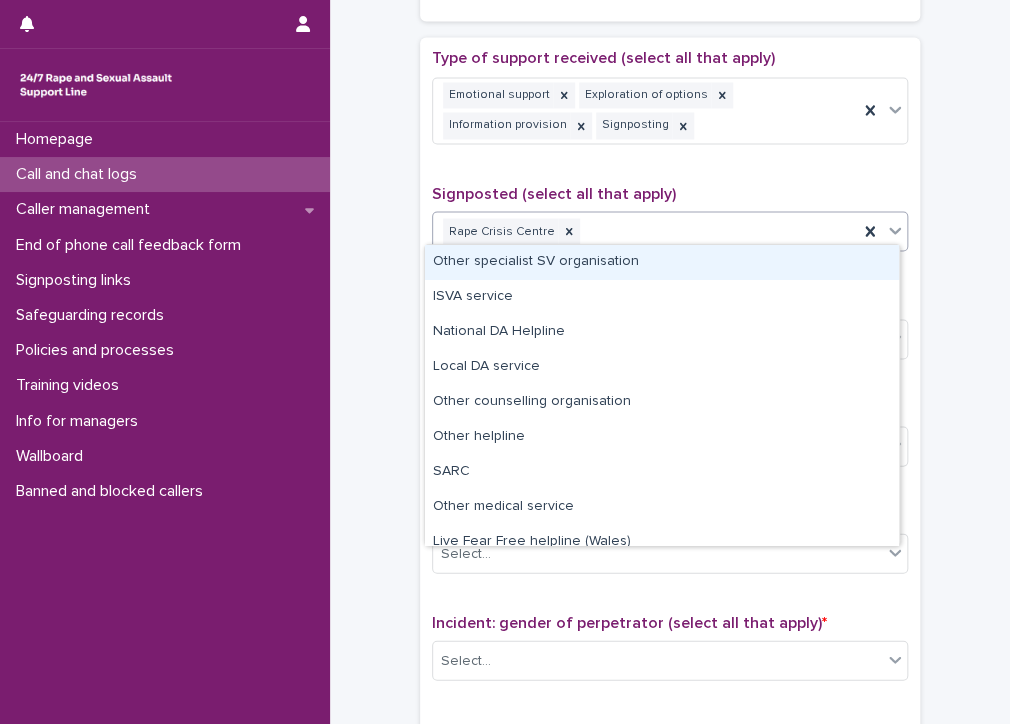 click on "Rape Crisis Centre" at bounding box center [645, 231] 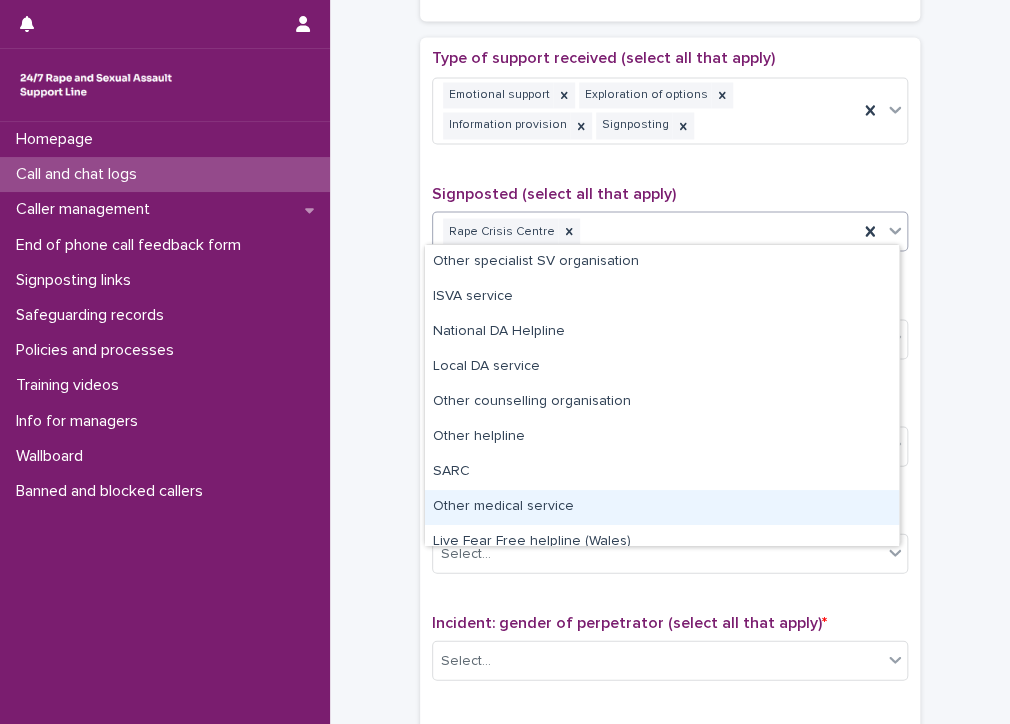 click on "Other medical service" at bounding box center (662, 507) 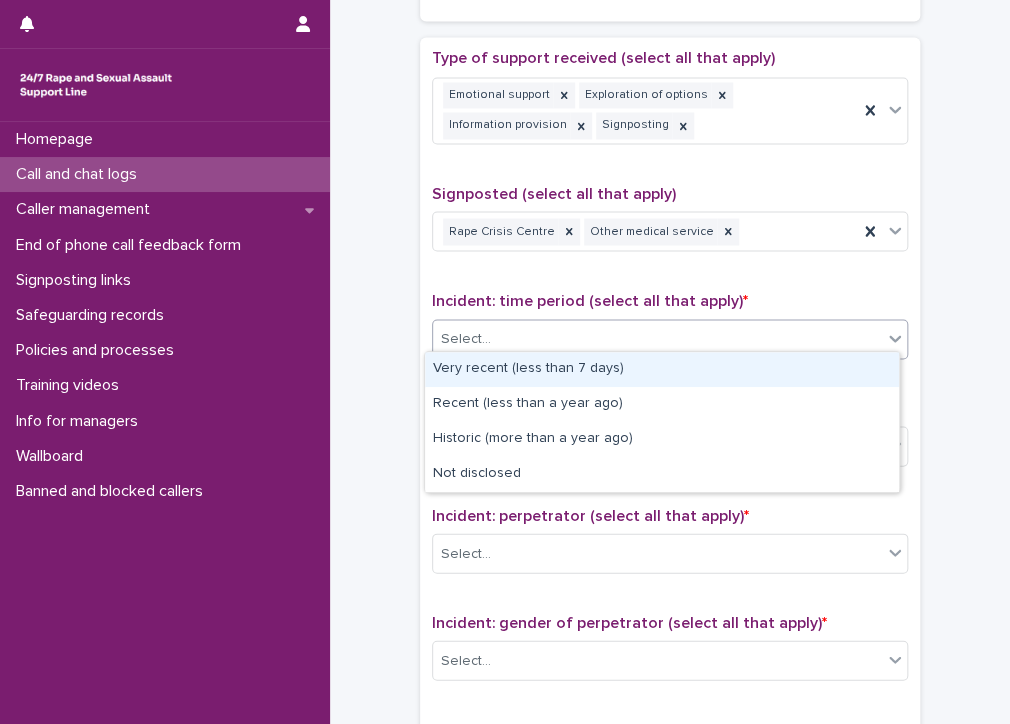 click on "Select..." at bounding box center [657, 338] 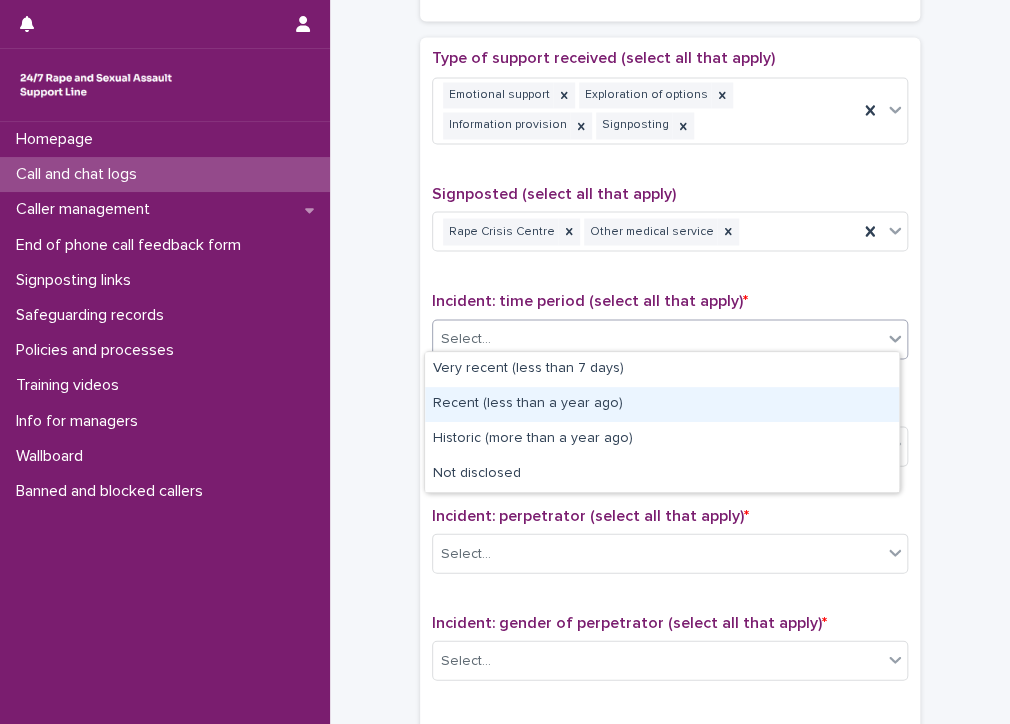 click on "Recent (less than a year ago)" at bounding box center (662, 404) 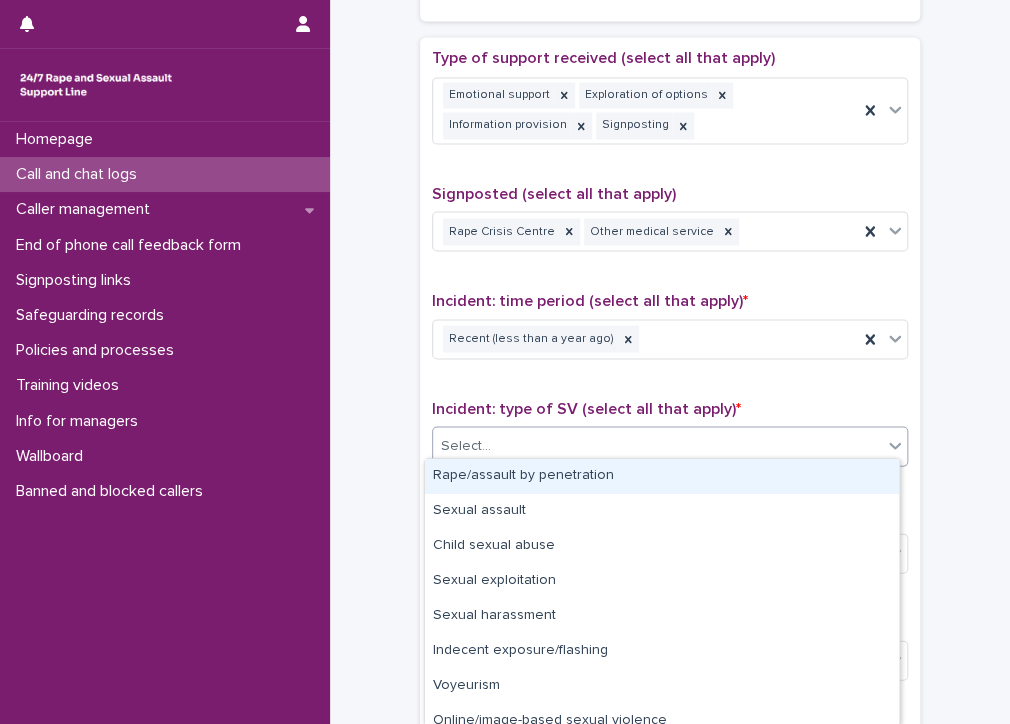 click on "Select..." at bounding box center [657, 445] 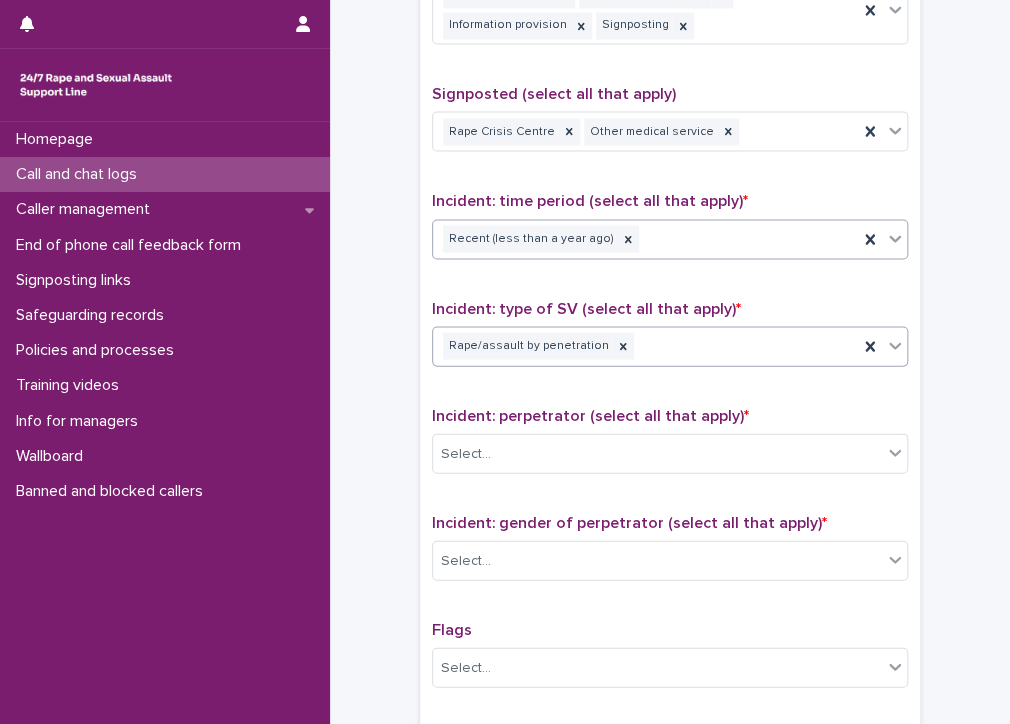 scroll, scrollTop: 1313, scrollLeft: 0, axis: vertical 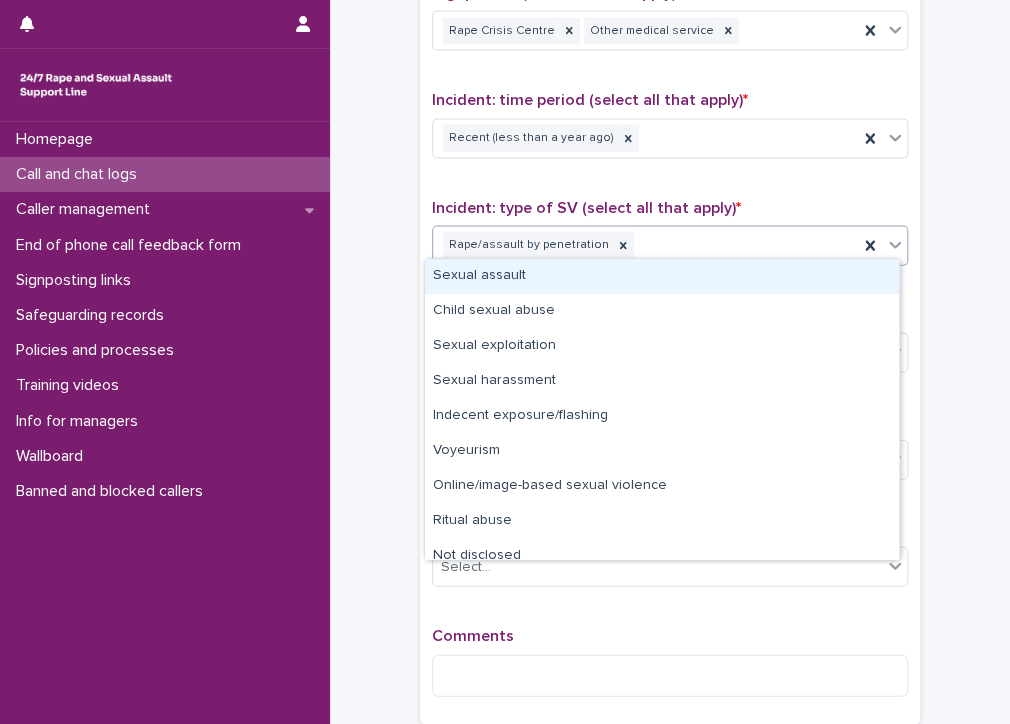 click on "Rape/assault by penetration" at bounding box center (645, 245) 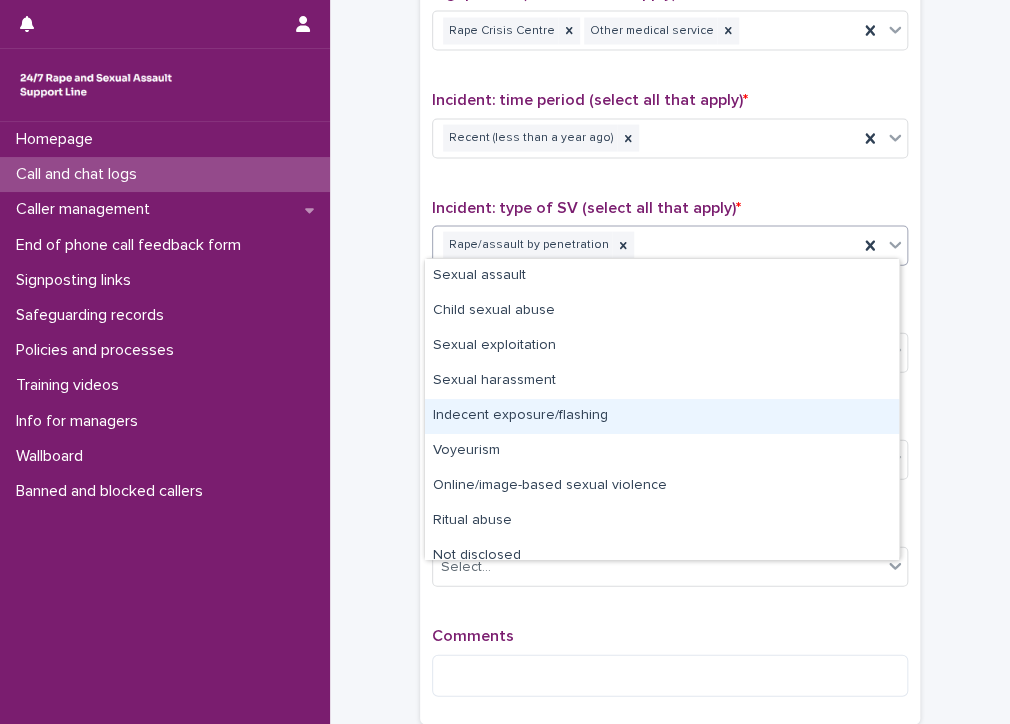 scroll, scrollTop: 15, scrollLeft: 0, axis: vertical 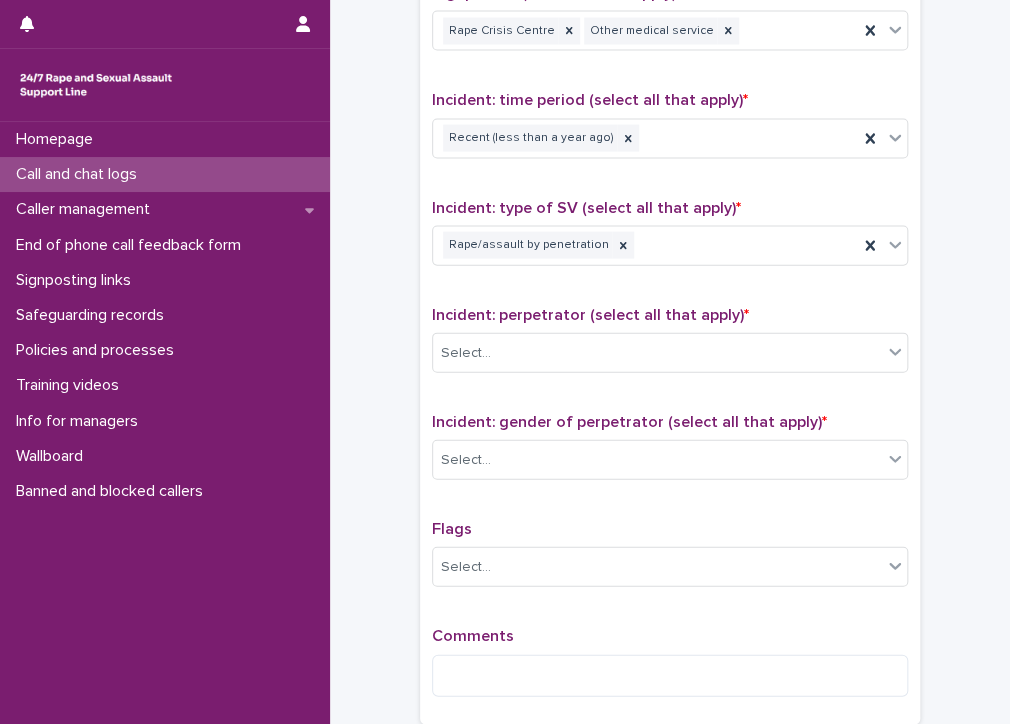 click on "**********" at bounding box center (670, -264) 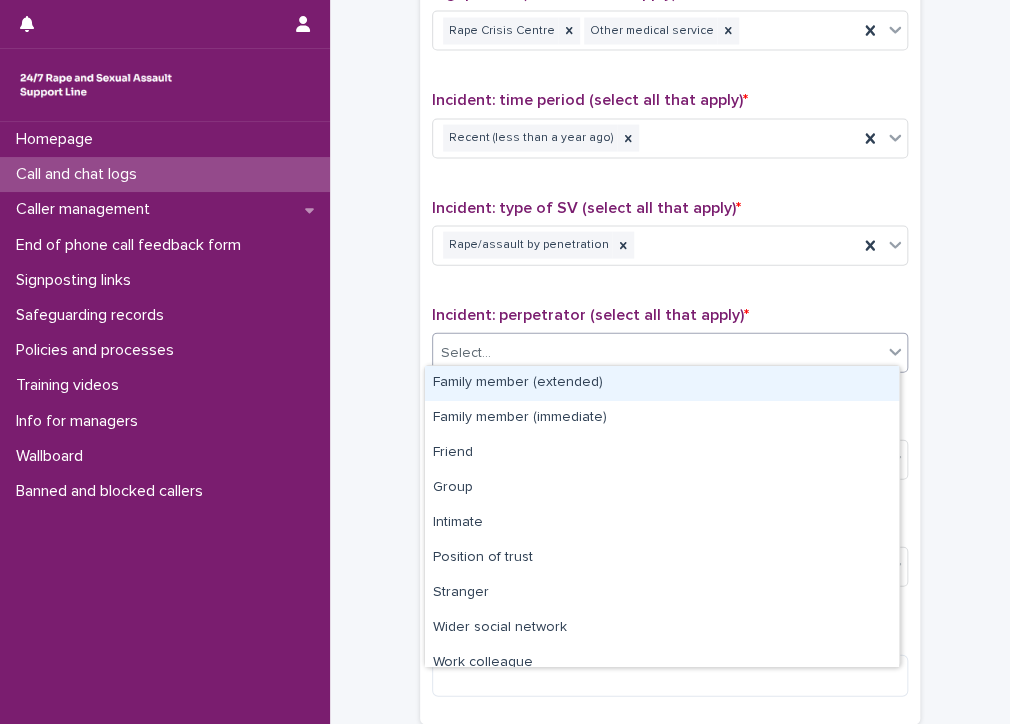 click on "Select..." at bounding box center (657, 353) 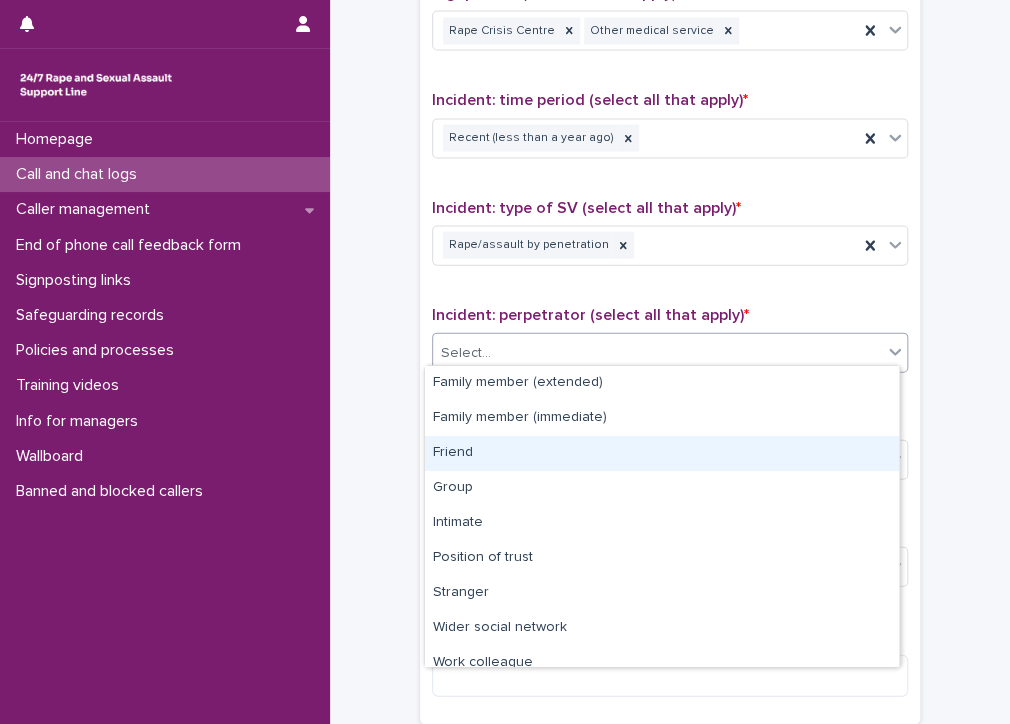 click on "Friend" at bounding box center [662, 453] 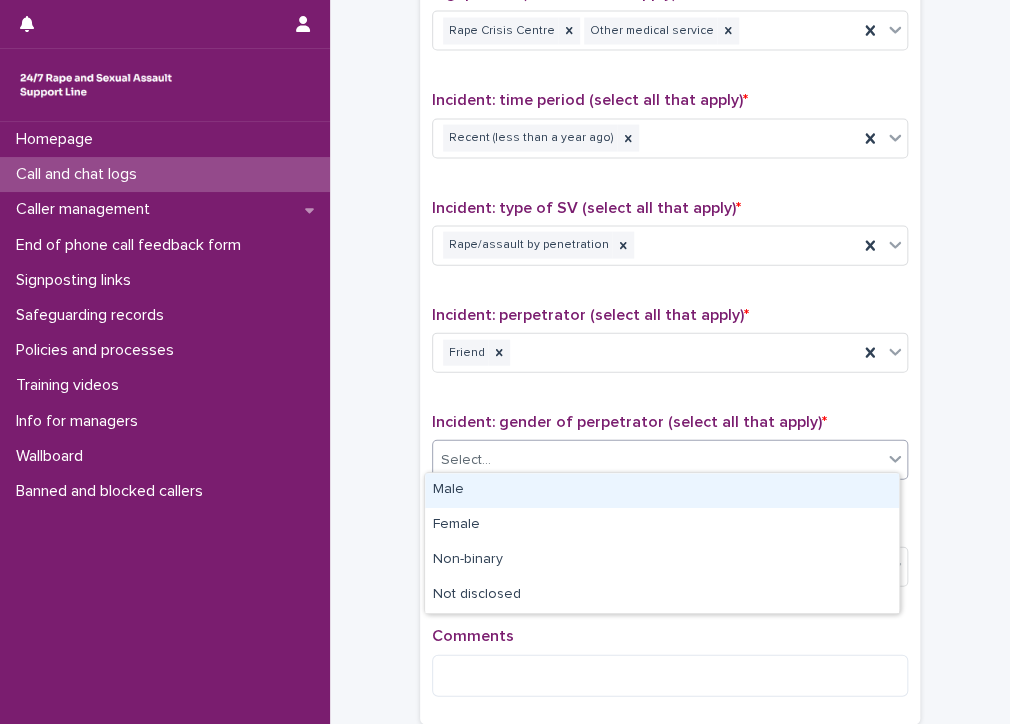 click on "Select..." at bounding box center (657, 460) 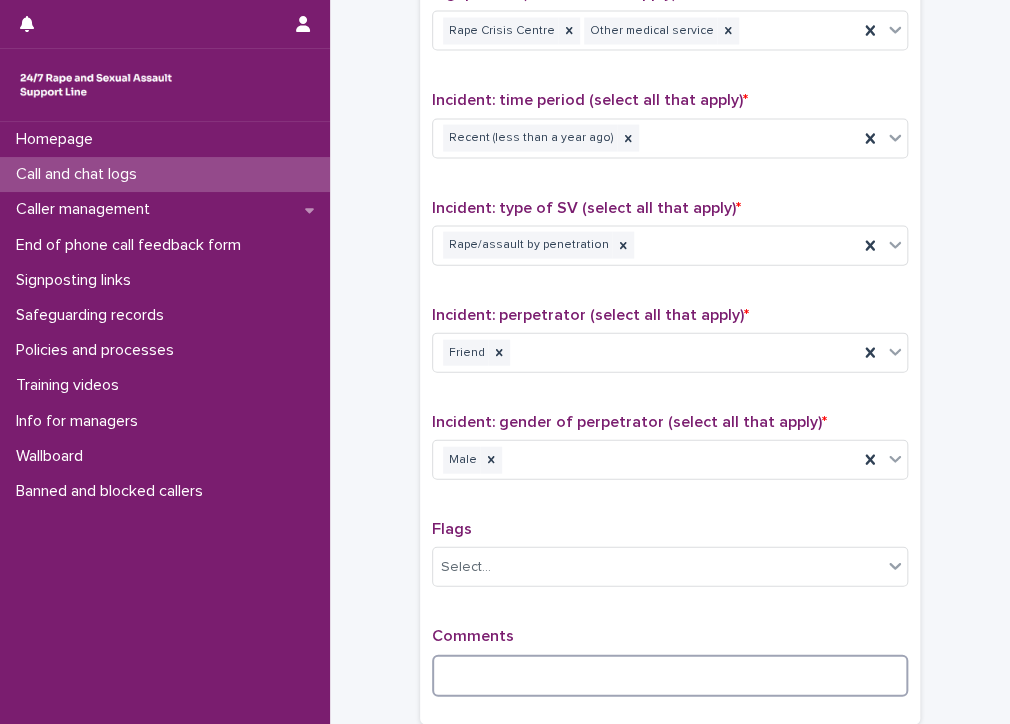 click at bounding box center [670, 676] 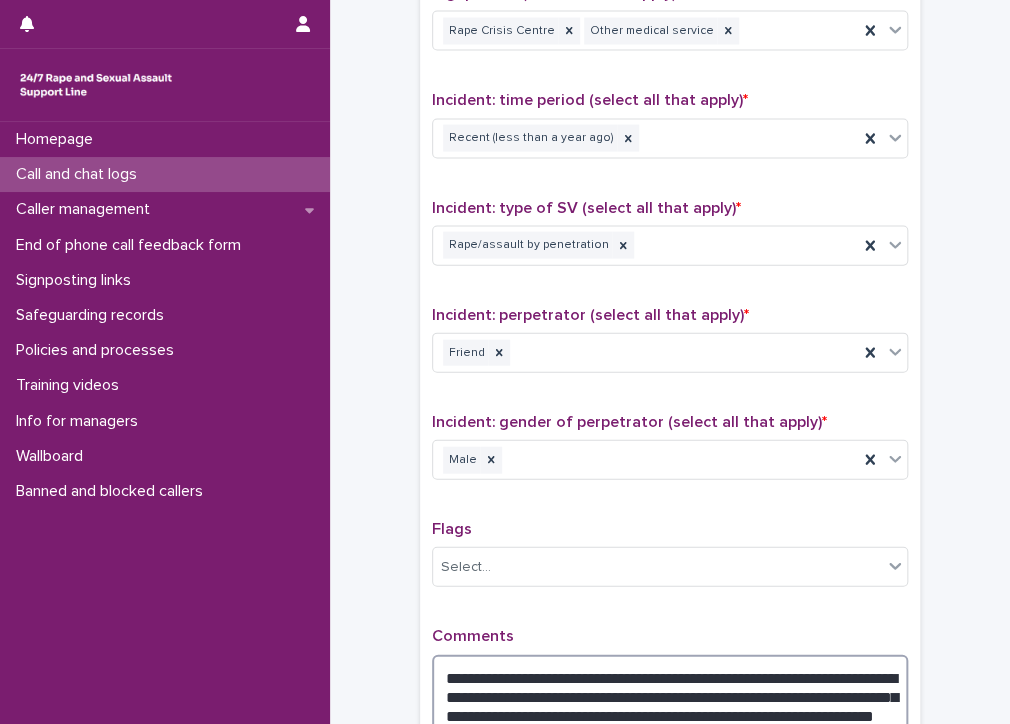 scroll, scrollTop: 1314, scrollLeft: 0, axis: vertical 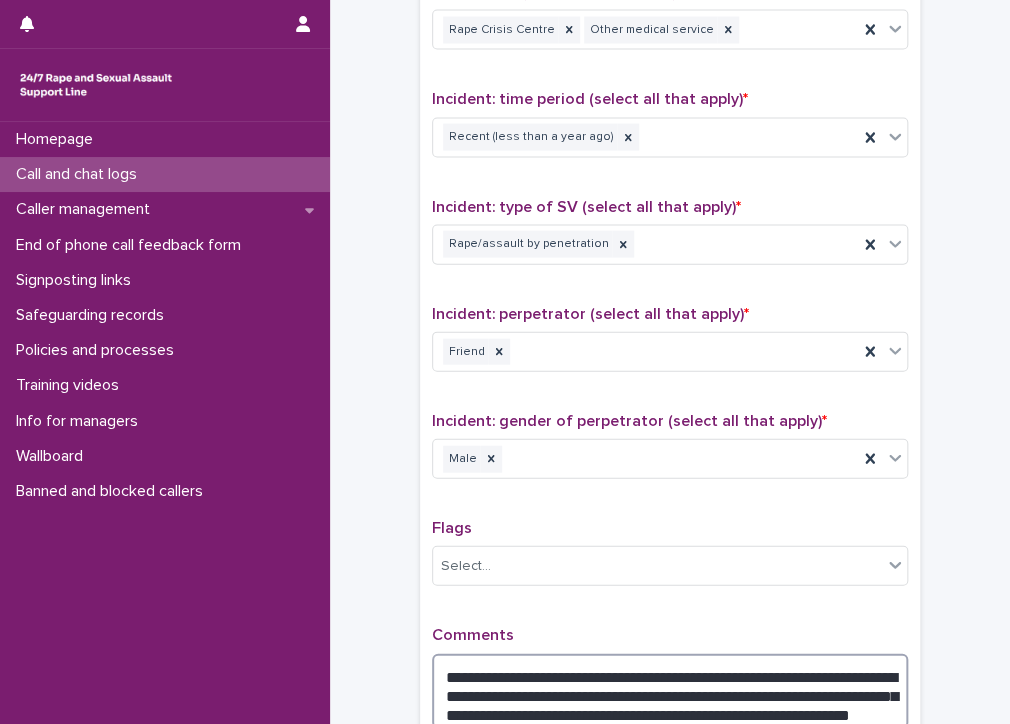 click on "**********" at bounding box center [670, 692] 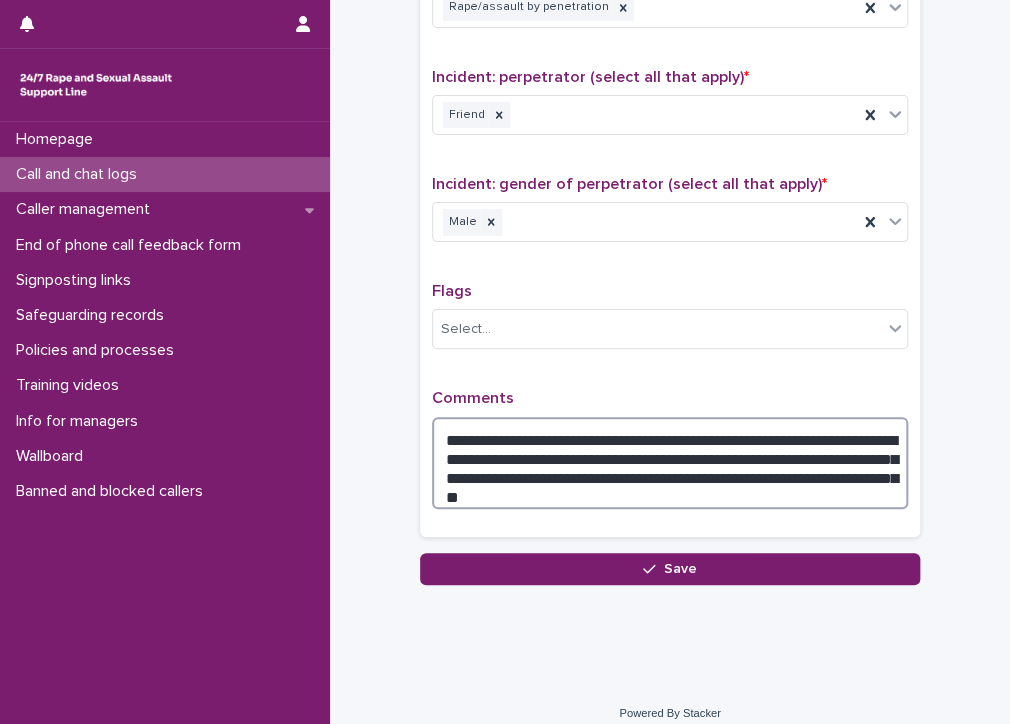 scroll, scrollTop: 1560, scrollLeft: 0, axis: vertical 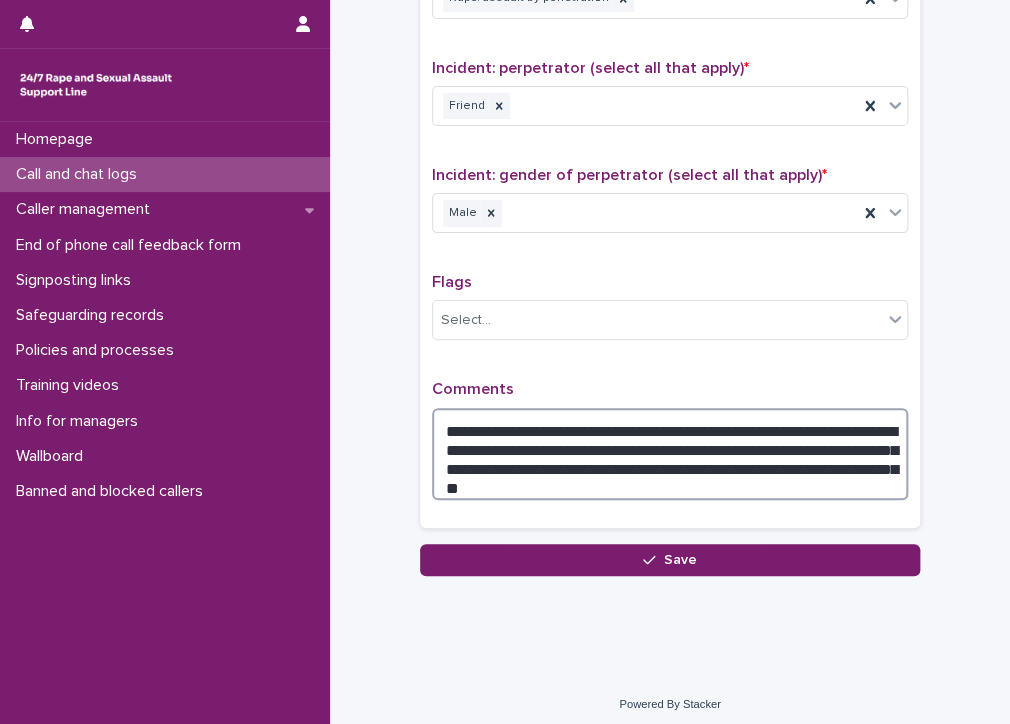 click on "**********" at bounding box center [670, 454] 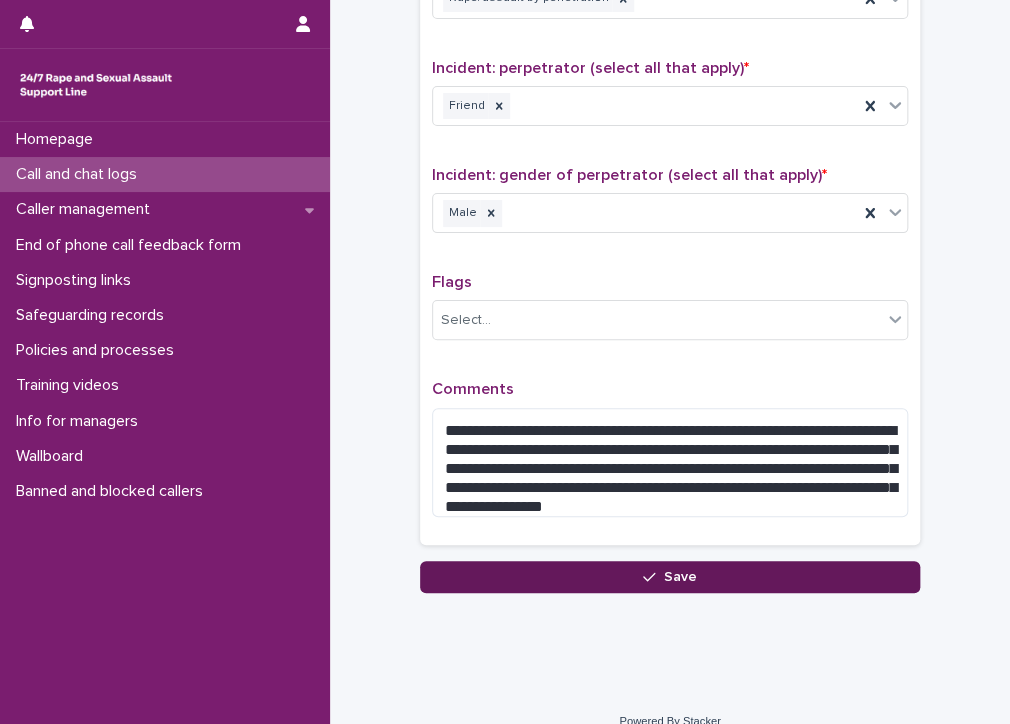 click on "Save" at bounding box center (670, 577) 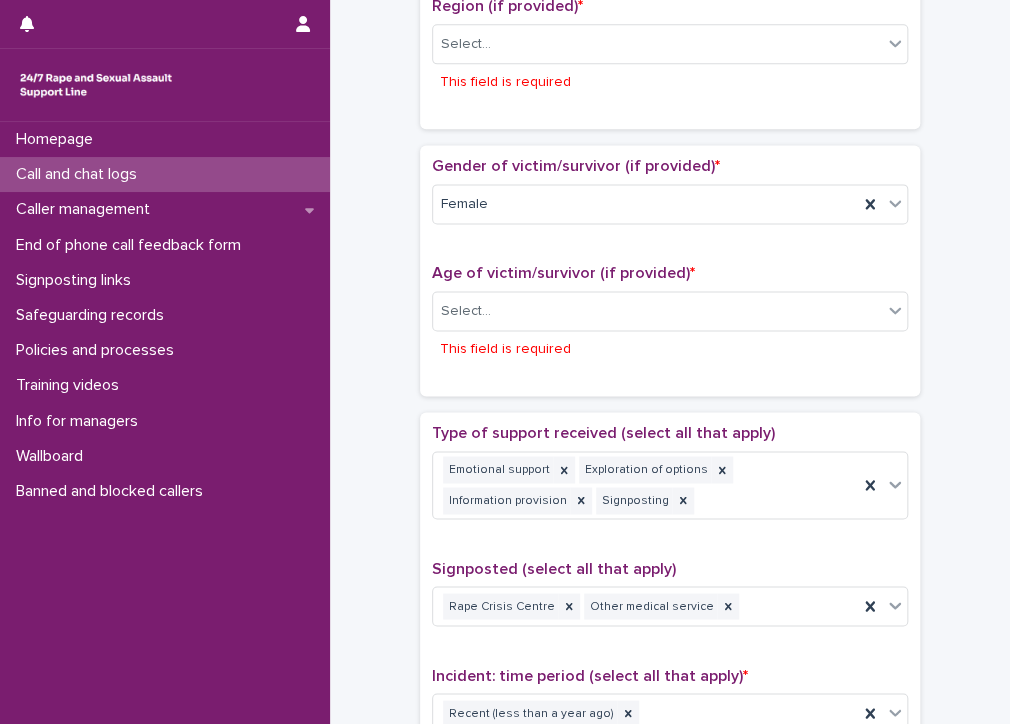 scroll, scrollTop: 819, scrollLeft: 0, axis: vertical 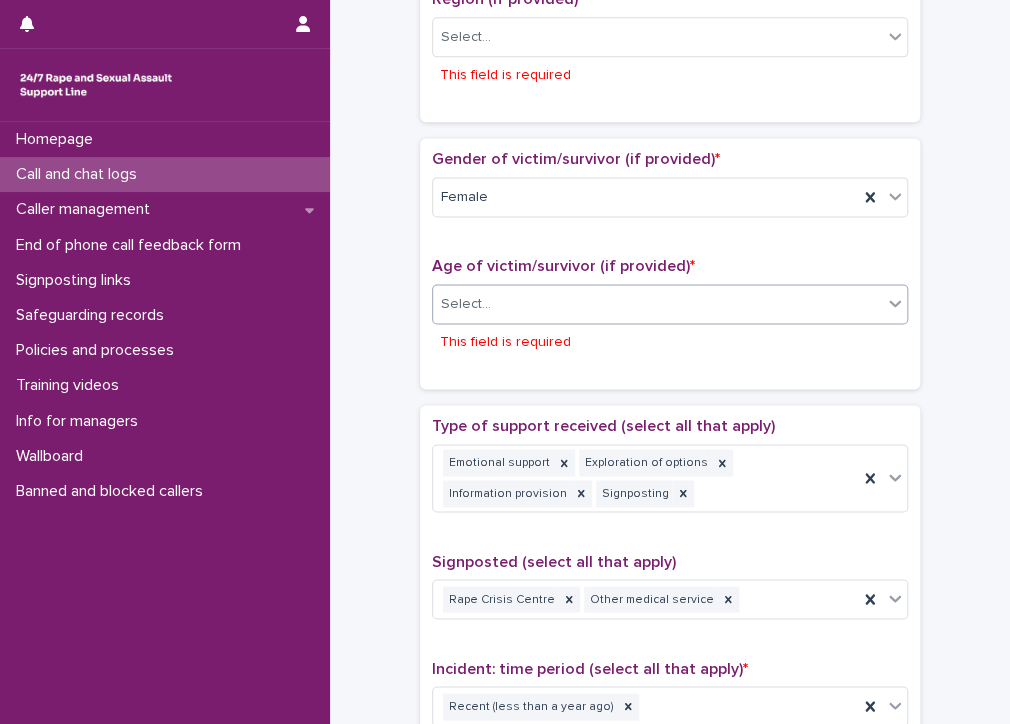 click on "Select..." at bounding box center (657, 304) 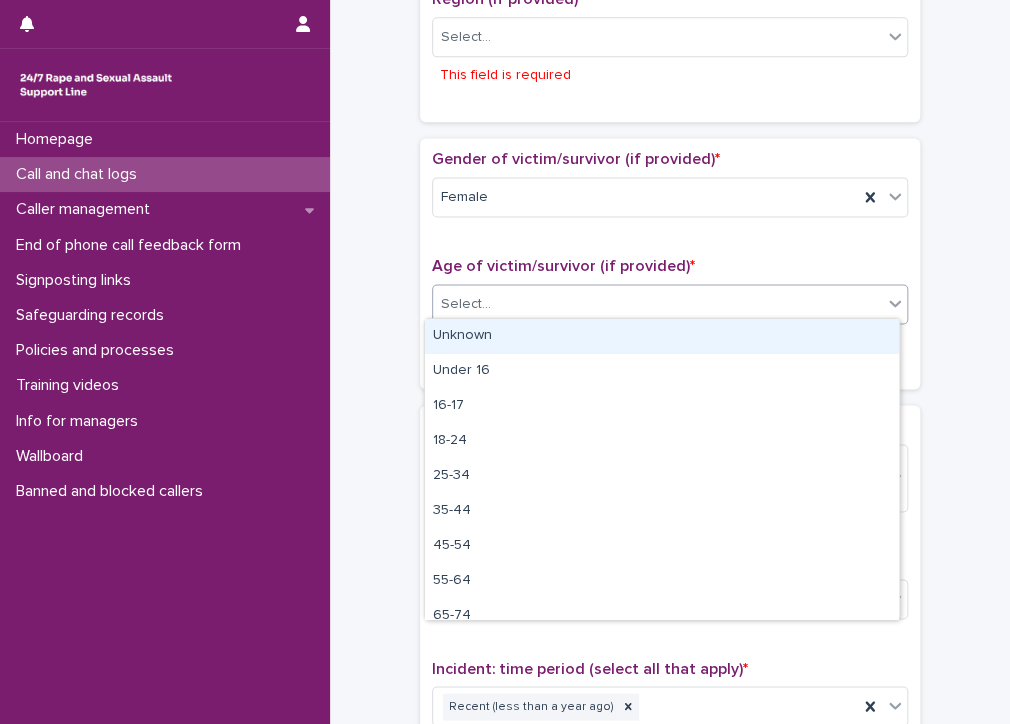 click on "Unknown" at bounding box center [662, 336] 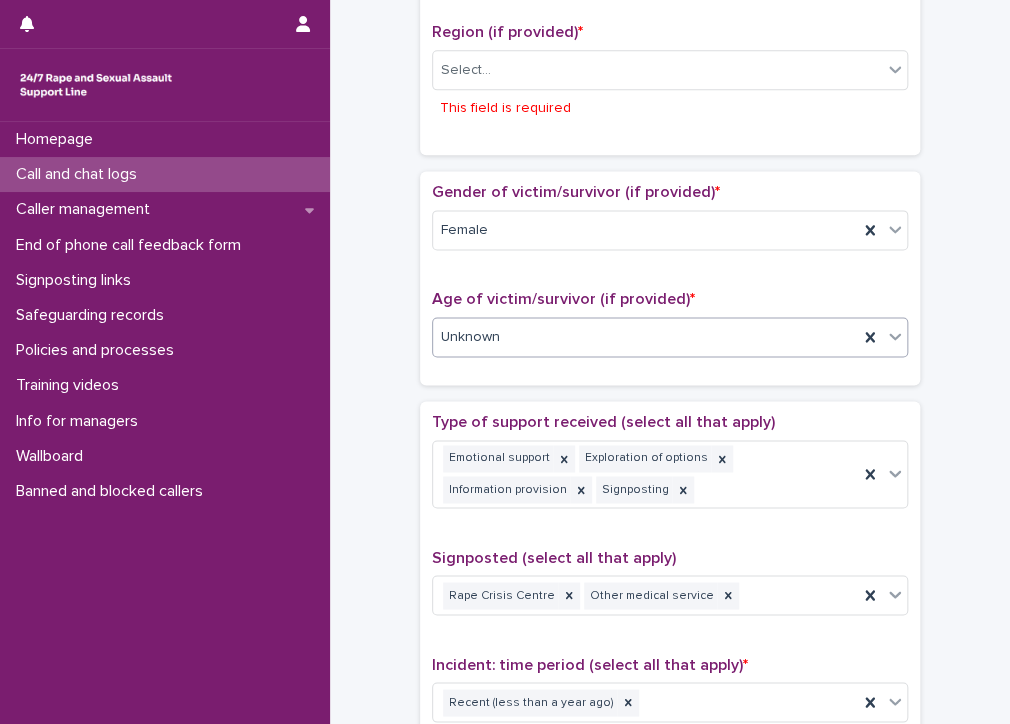 scroll, scrollTop: 786, scrollLeft: 0, axis: vertical 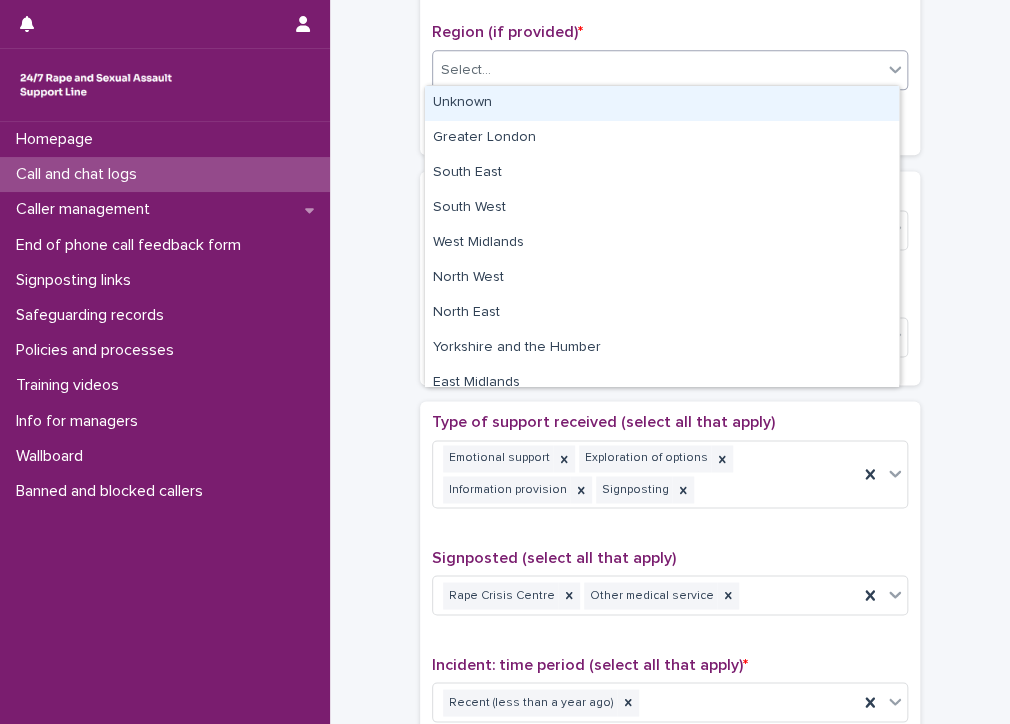 click on "Select..." at bounding box center [466, 70] 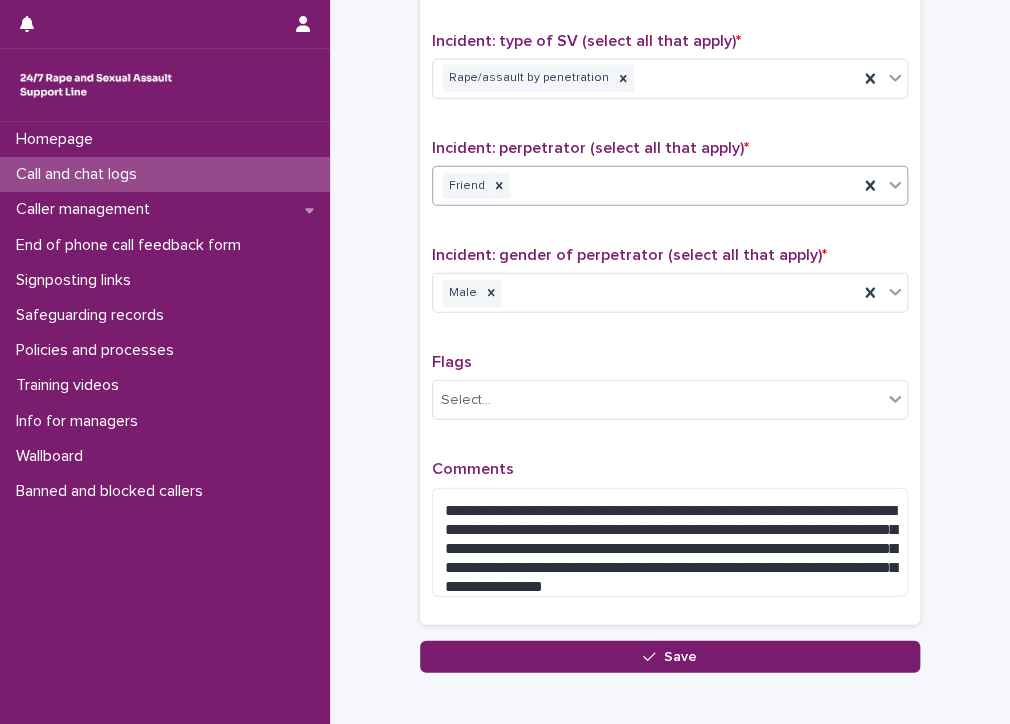 scroll, scrollTop: 1577, scrollLeft: 0, axis: vertical 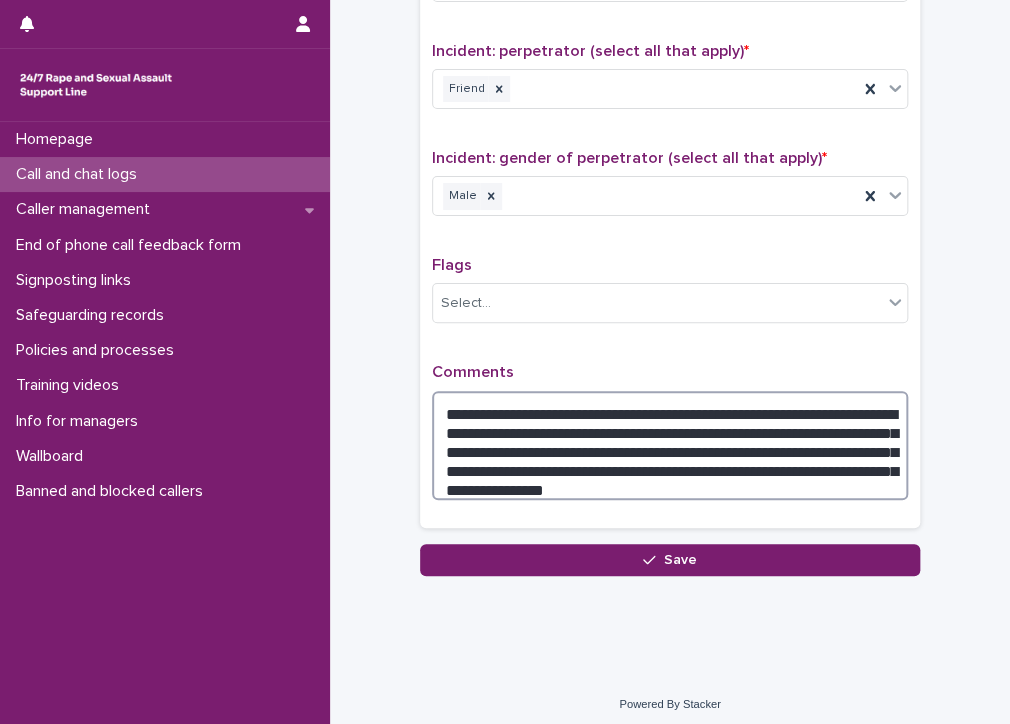 click on "**********" at bounding box center (670, 446) 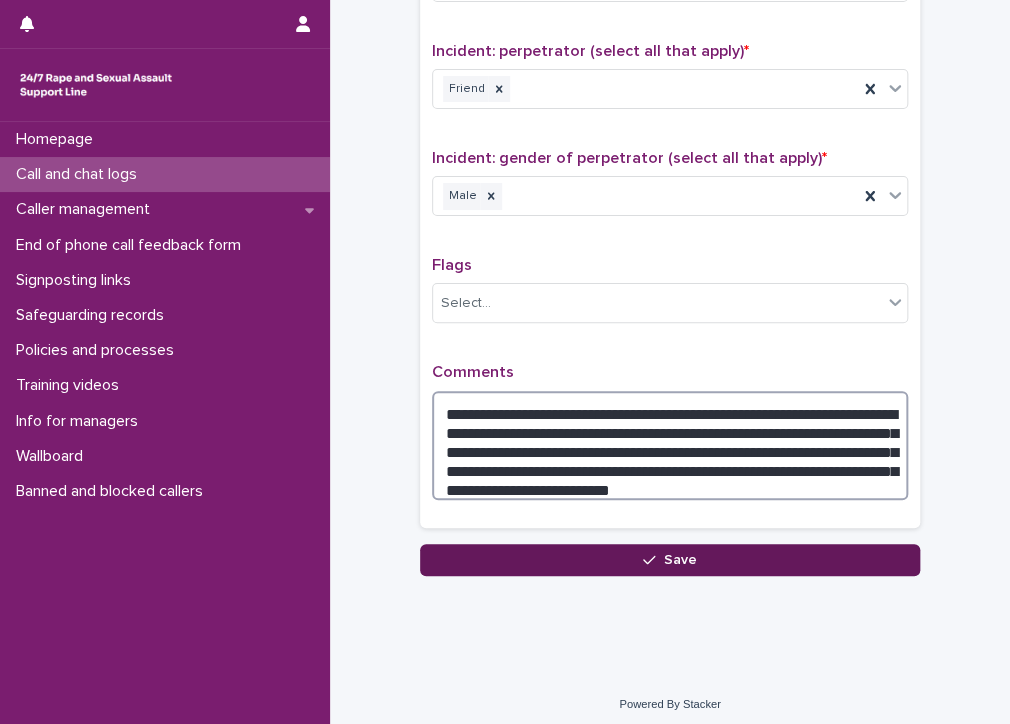 type on "**********" 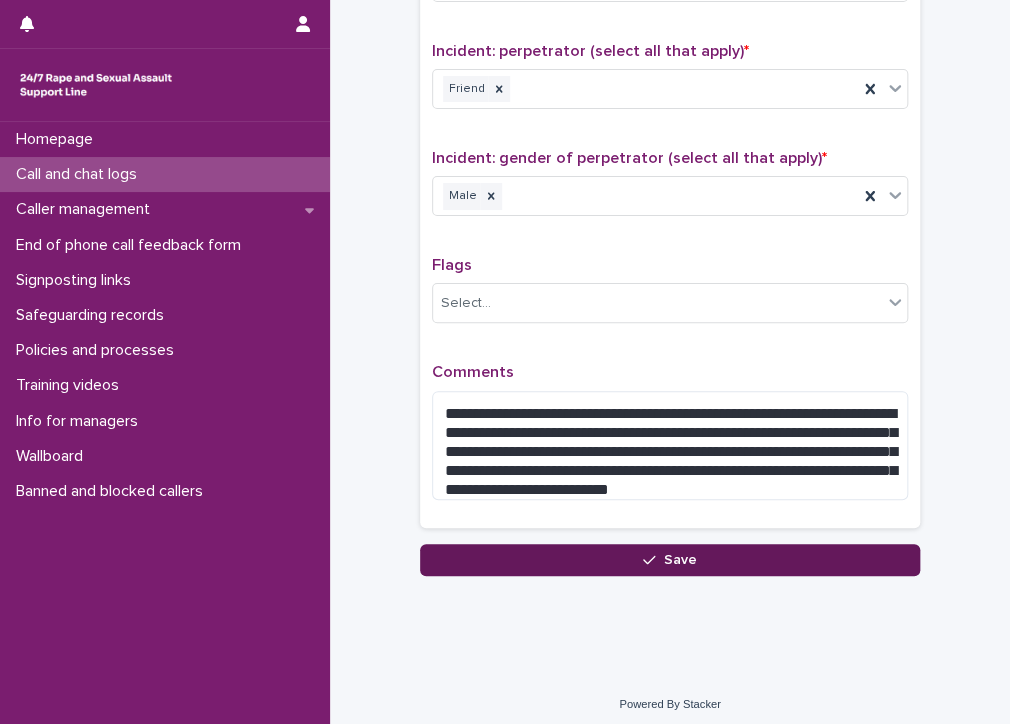 click on "Save" at bounding box center [670, 560] 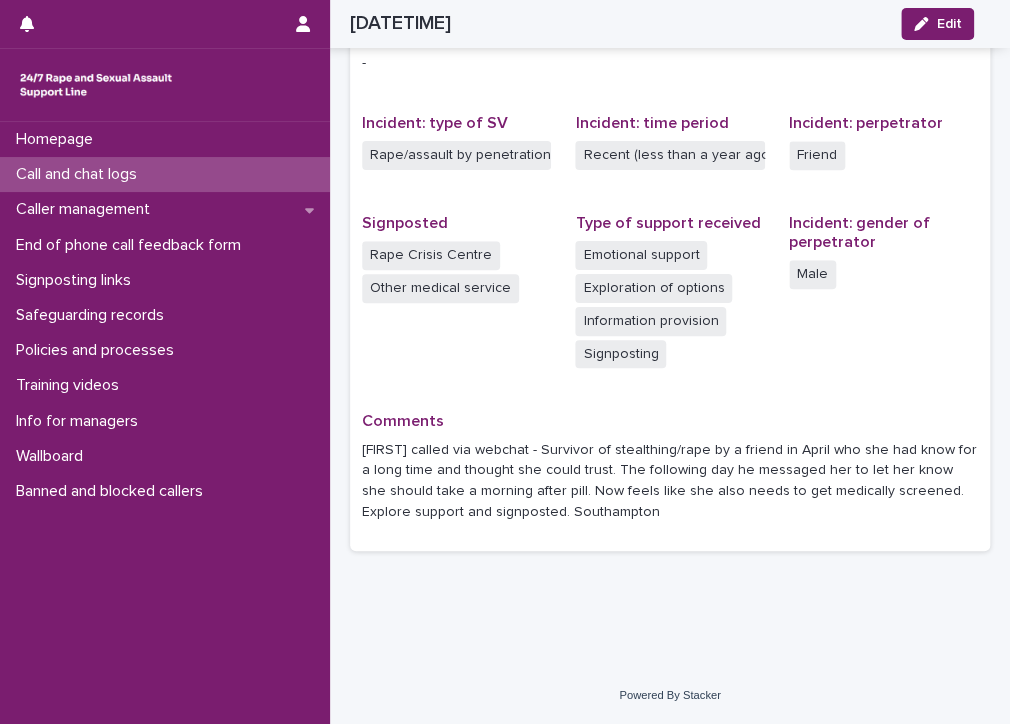 scroll, scrollTop: 440, scrollLeft: 0, axis: vertical 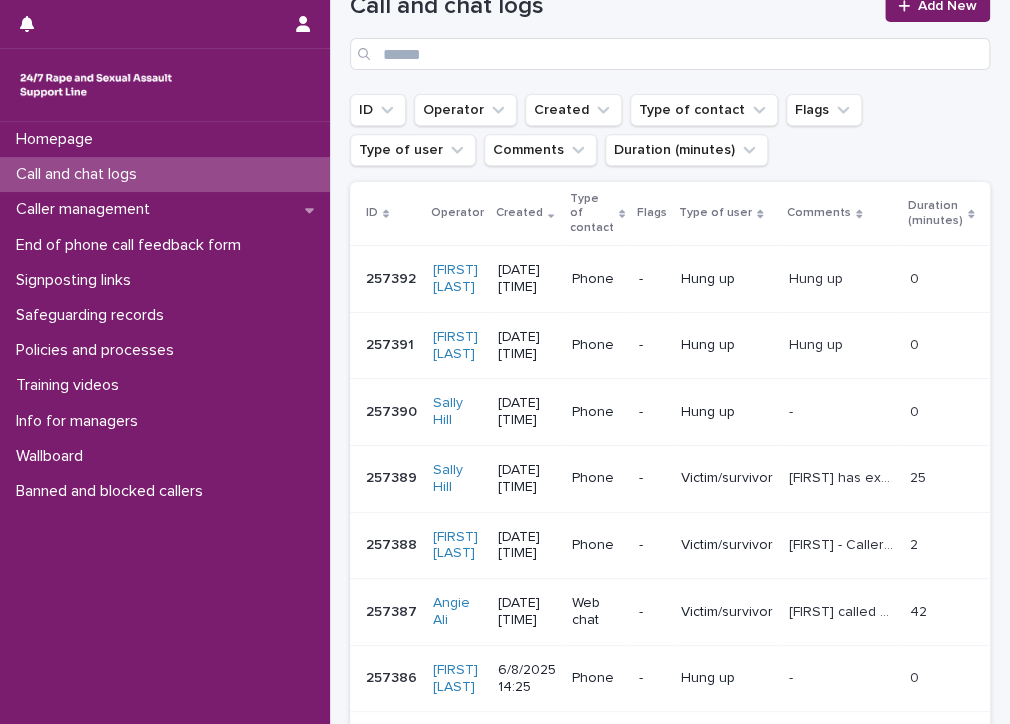 click on "Call and chat logs" at bounding box center [80, 174] 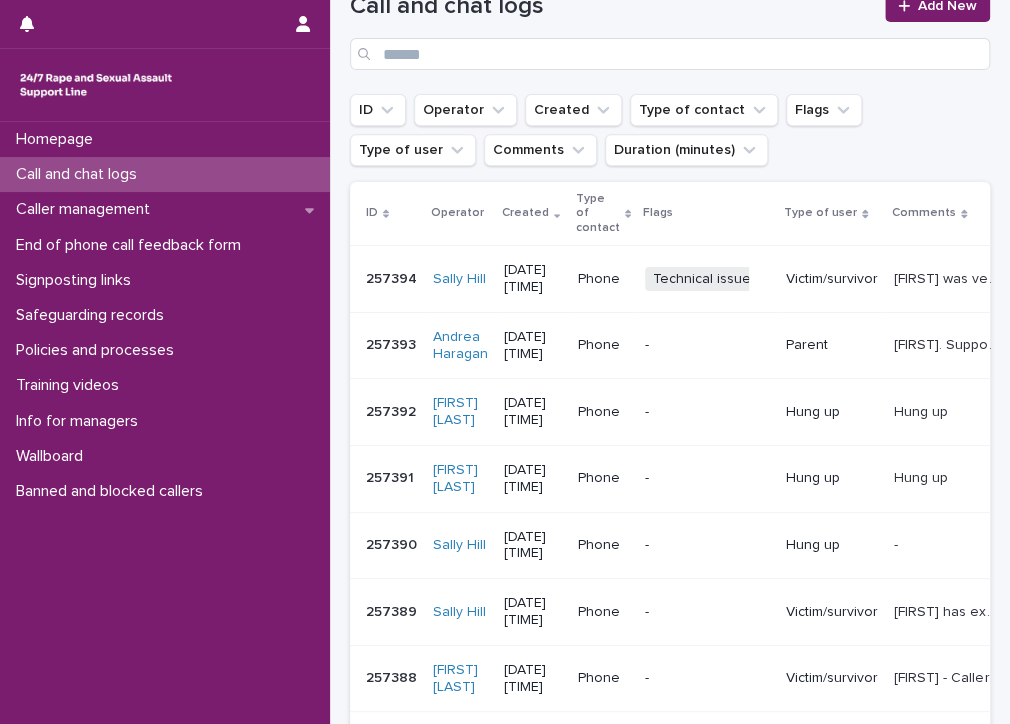 scroll, scrollTop: 192, scrollLeft: 0, axis: vertical 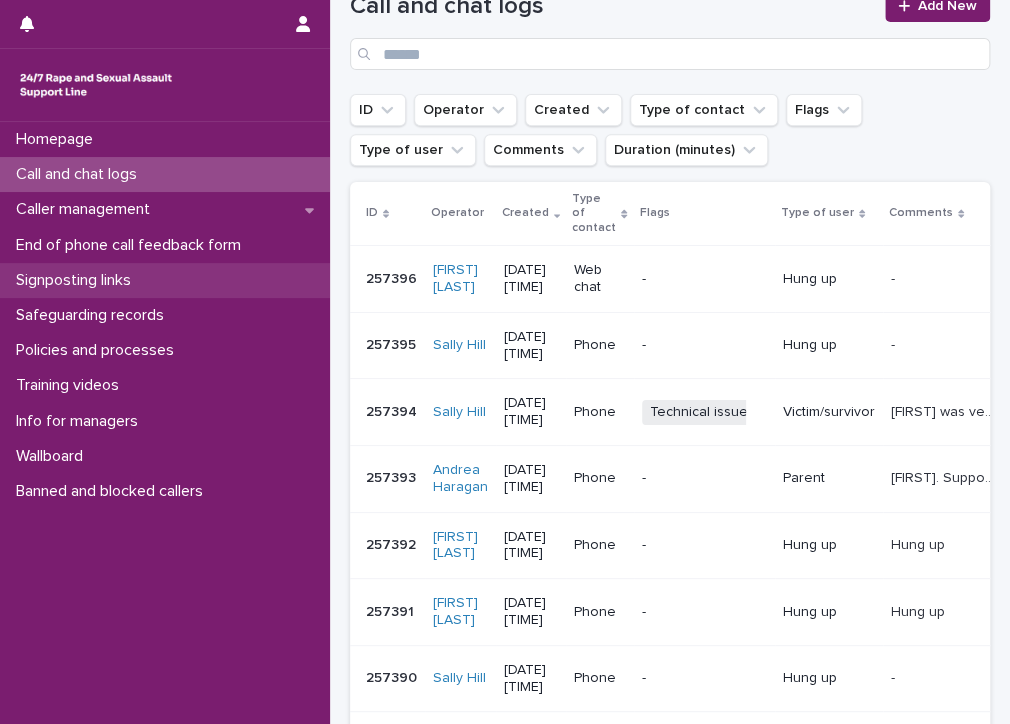 click on "Signposting links" at bounding box center [77, 280] 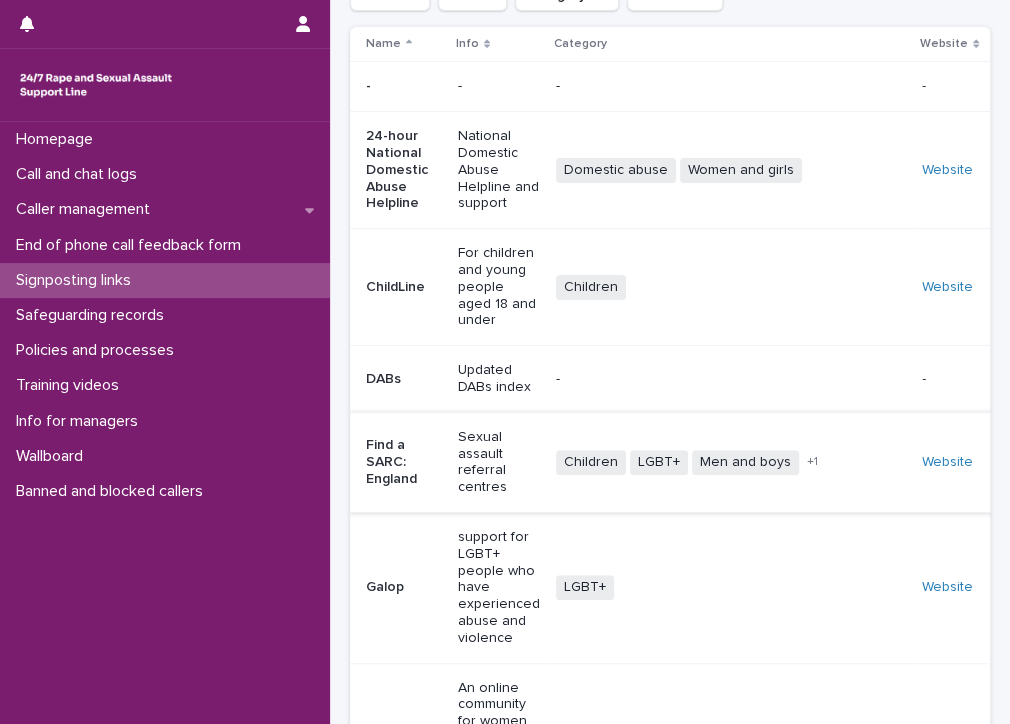 scroll, scrollTop: 200, scrollLeft: 0, axis: vertical 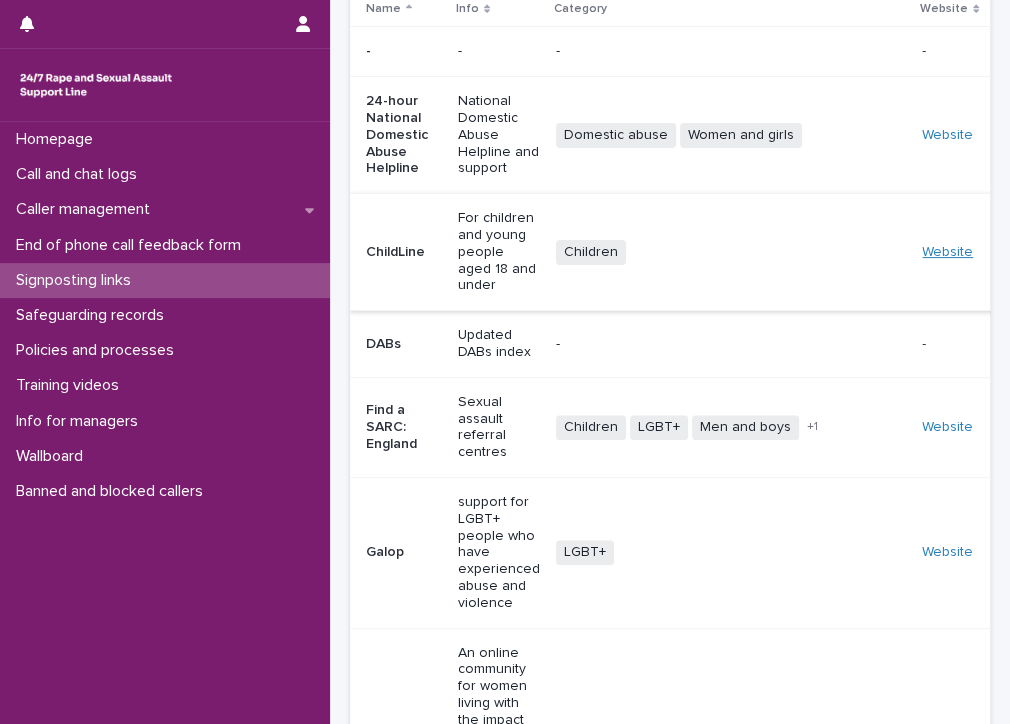 click on "Website" at bounding box center [947, 252] 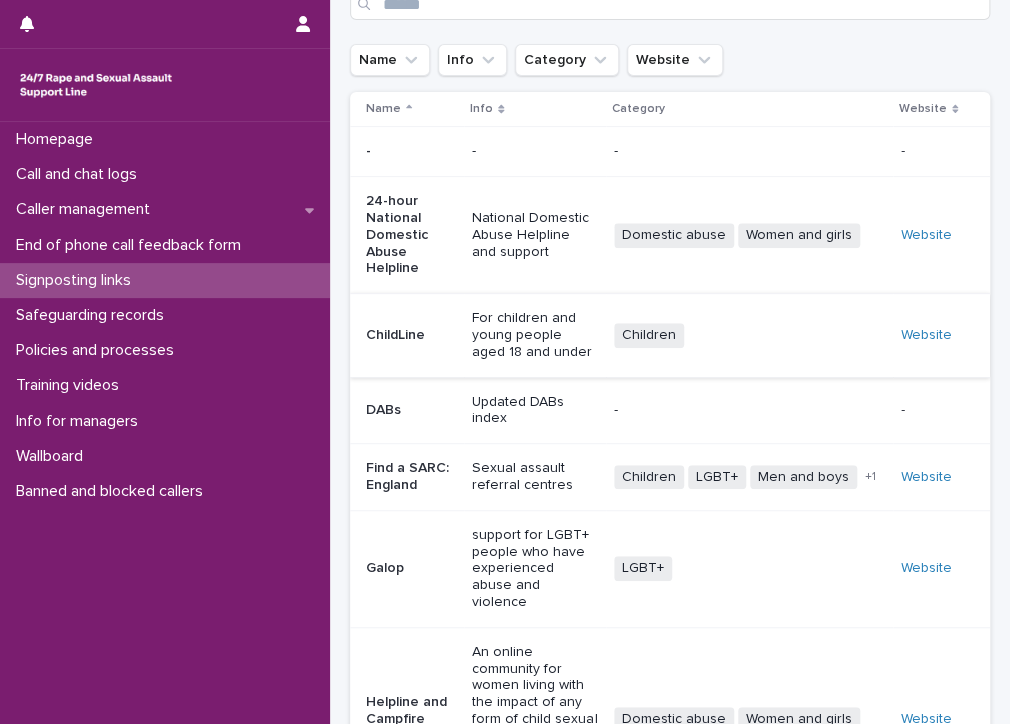 scroll, scrollTop: 0, scrollLeft: 0, axis: both 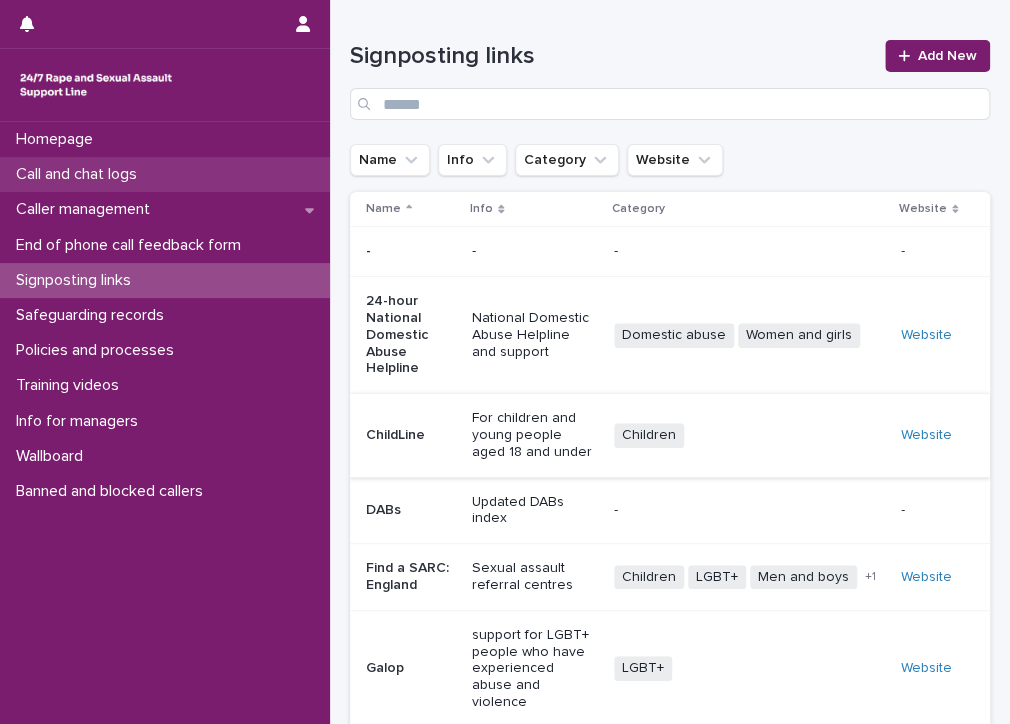 click on "Call and chat logs" at bounding box center (80, 174) 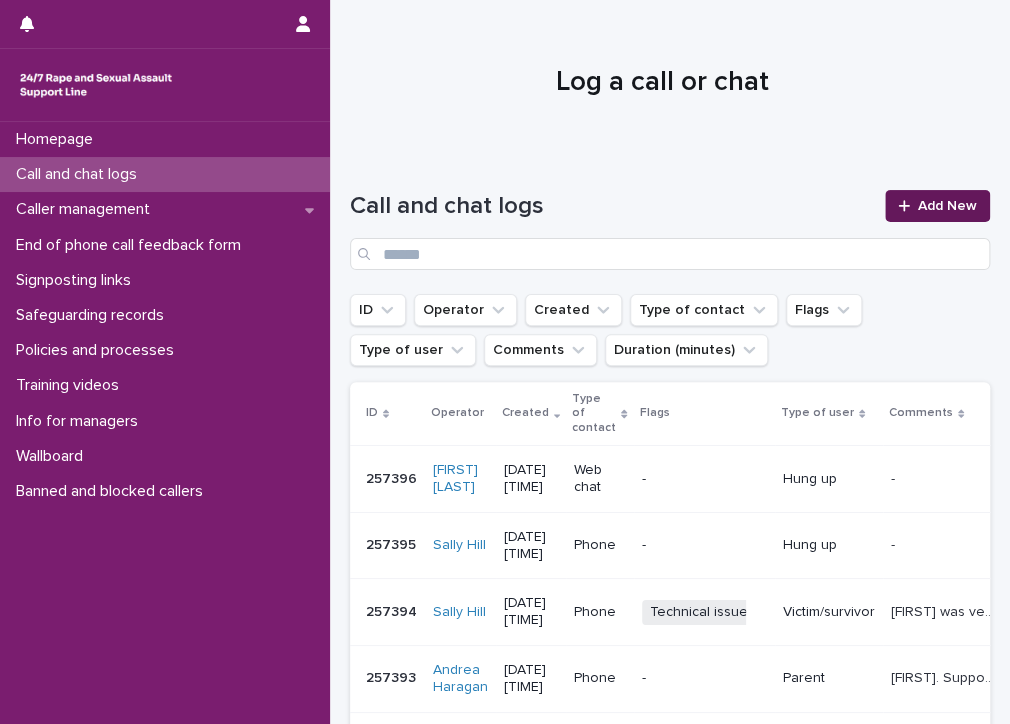 click on "Add New" at bounding box center [947, 206] 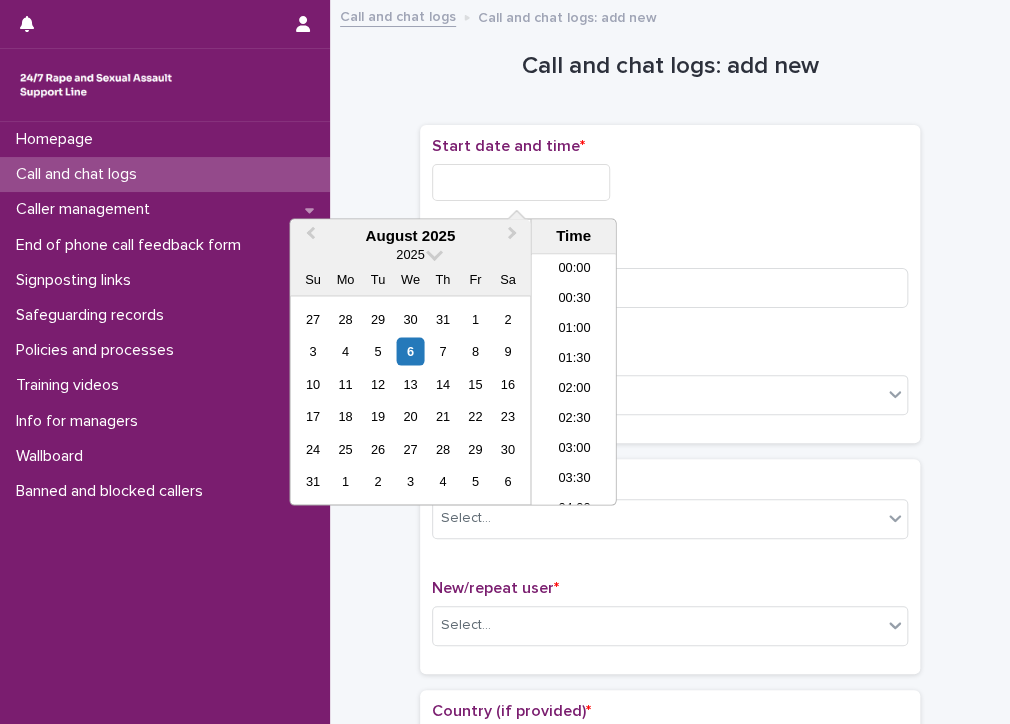 click at bounding box center (521, 182) 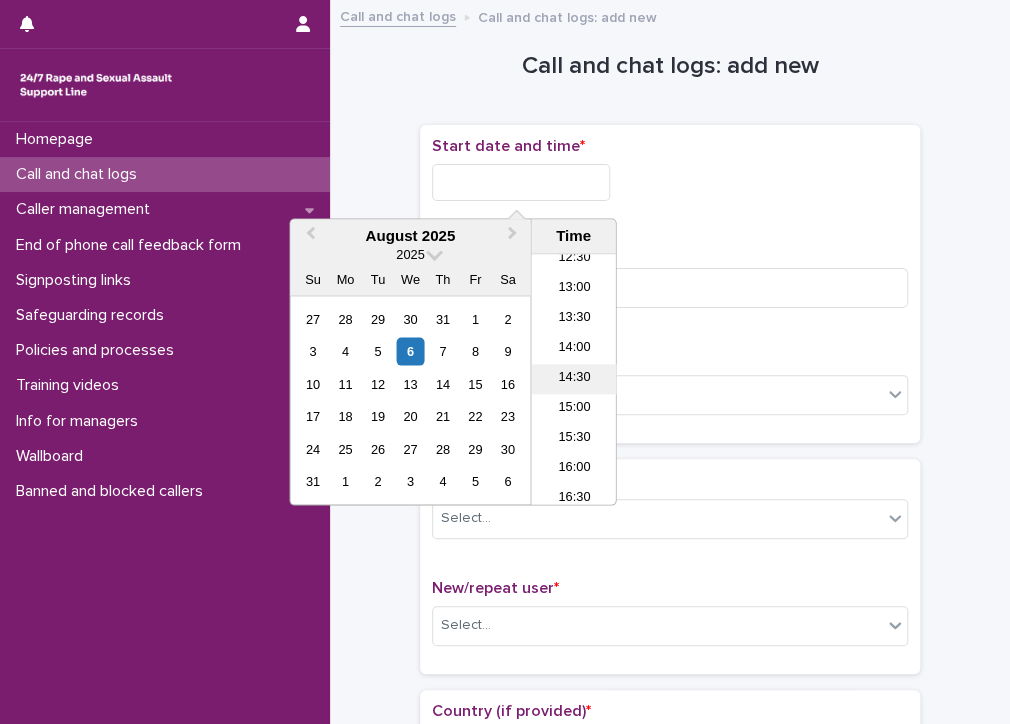 click on "14:30" at bounding box center (573, 380) 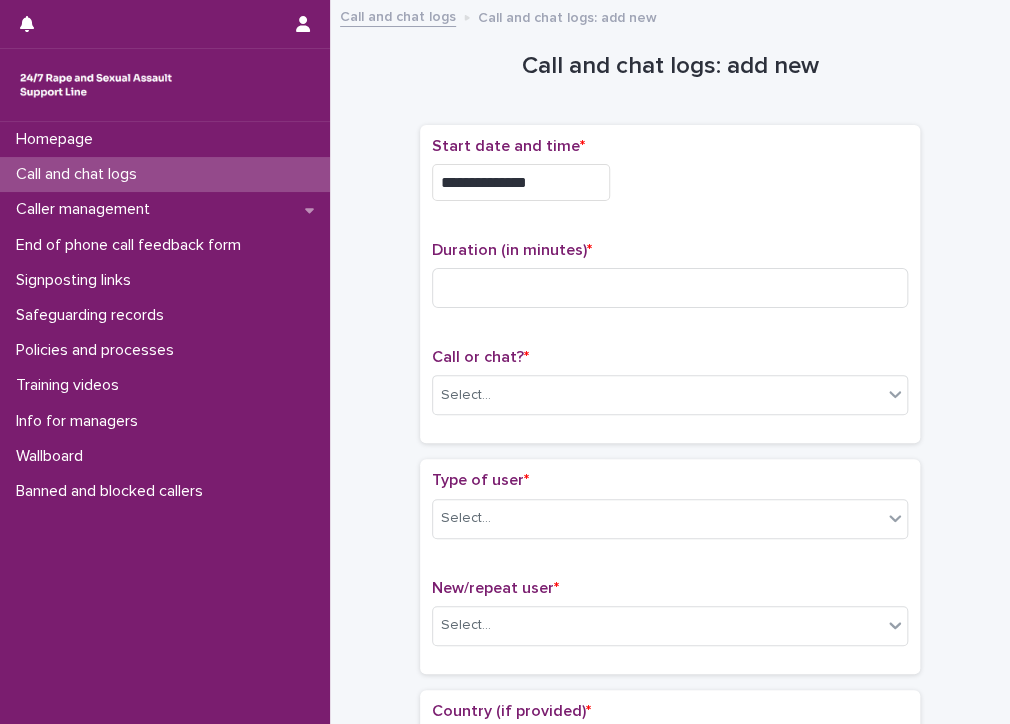 click on "**********" at bounding box center [521, 182] 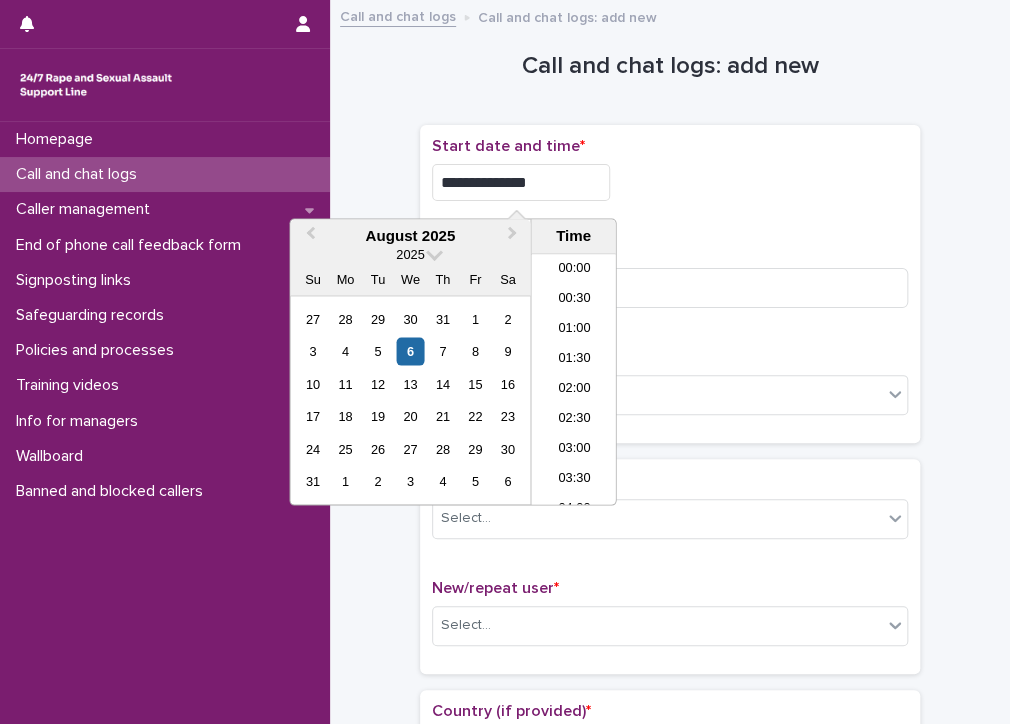 scroll, scrollTop: 760, scrollLeft: 0, axis: vertical 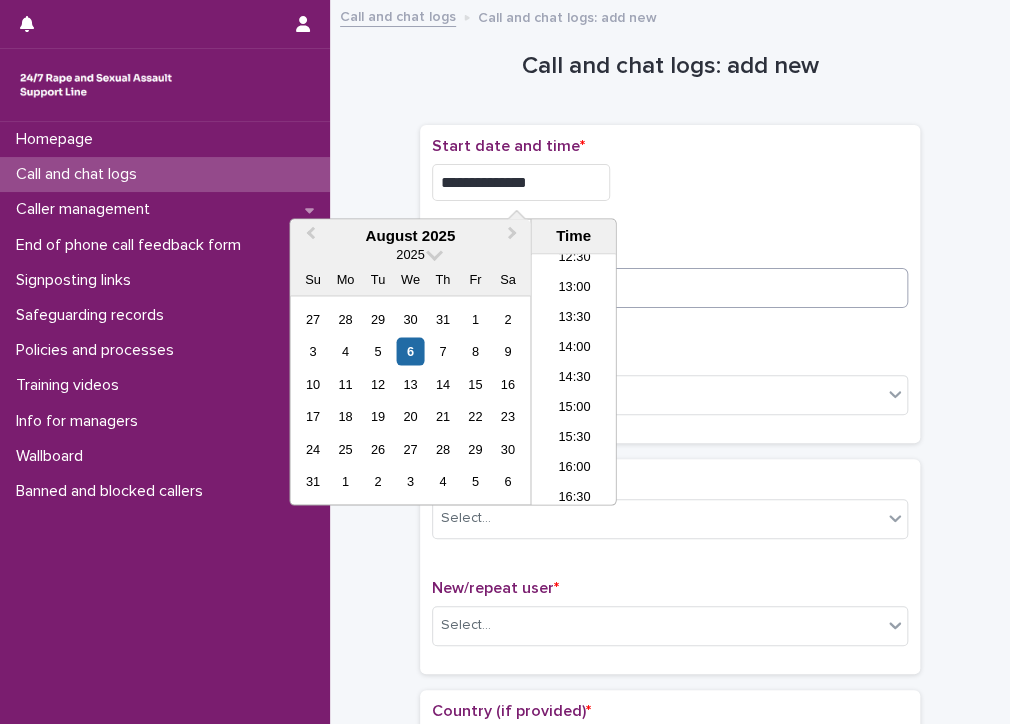 type on "**********" 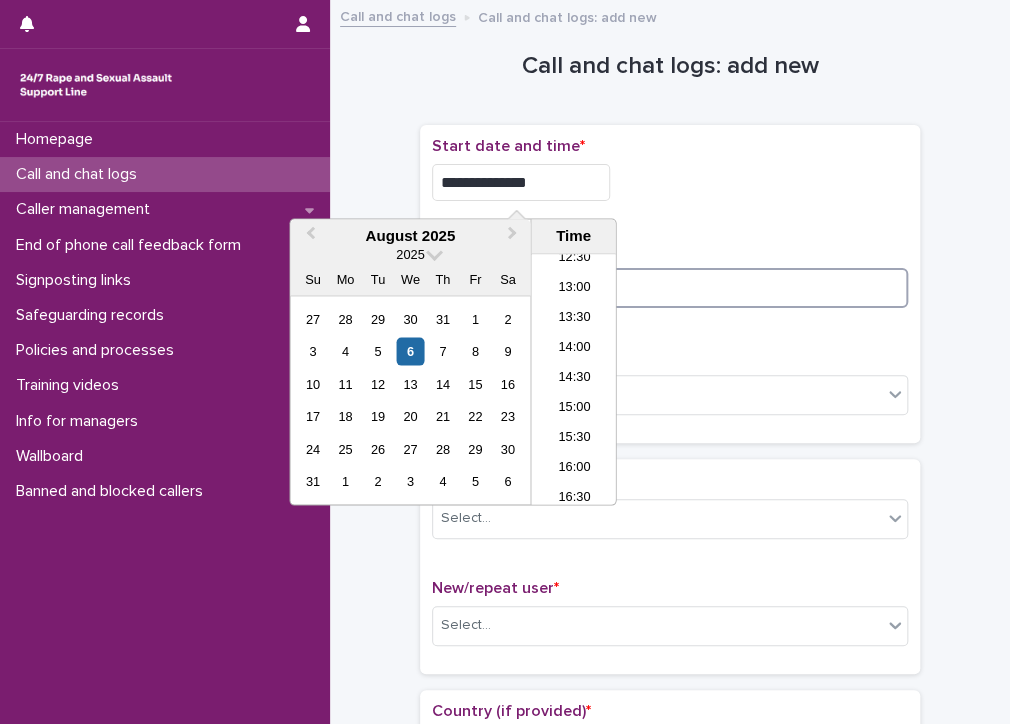 click at bounding box center [670, 288] 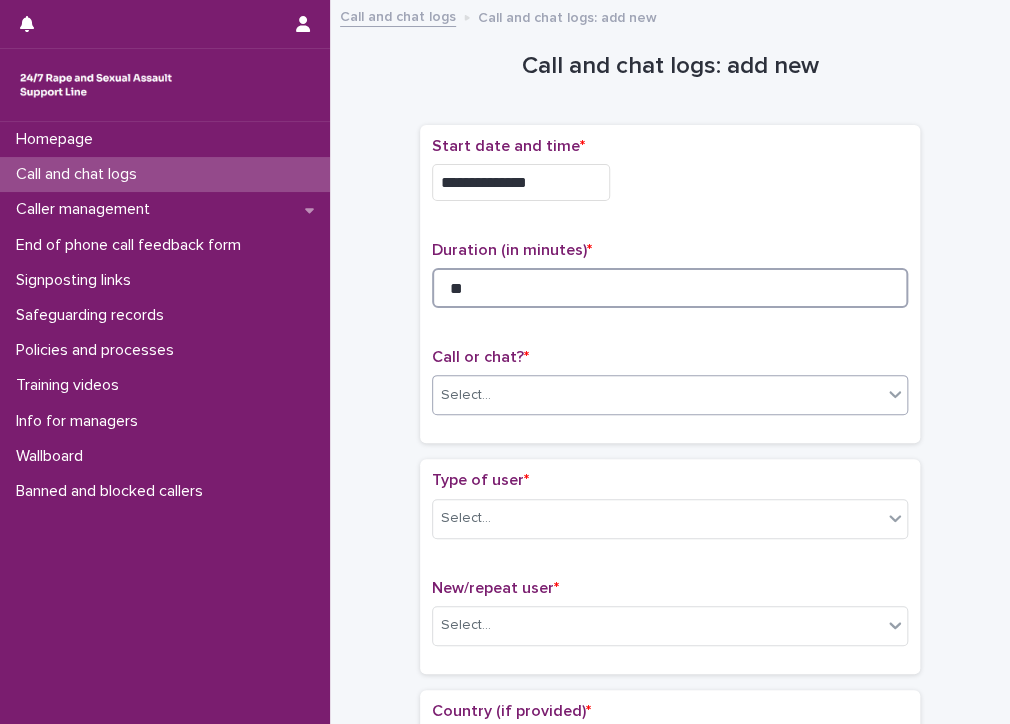 type on "**" 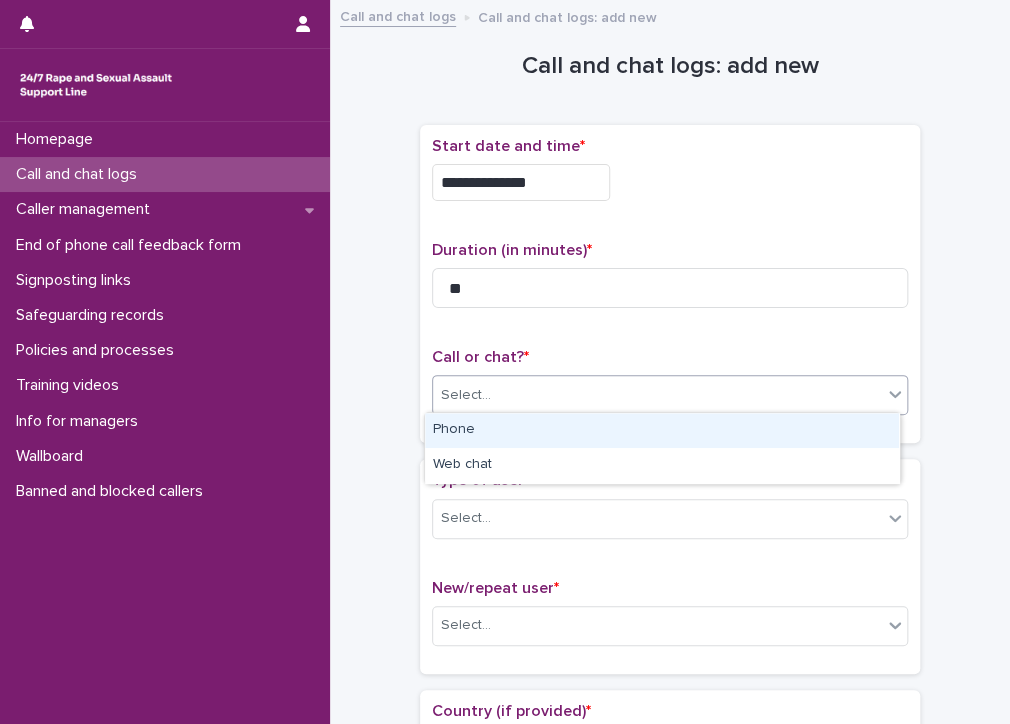 click on "Select..." at bounding box center (657, 395) 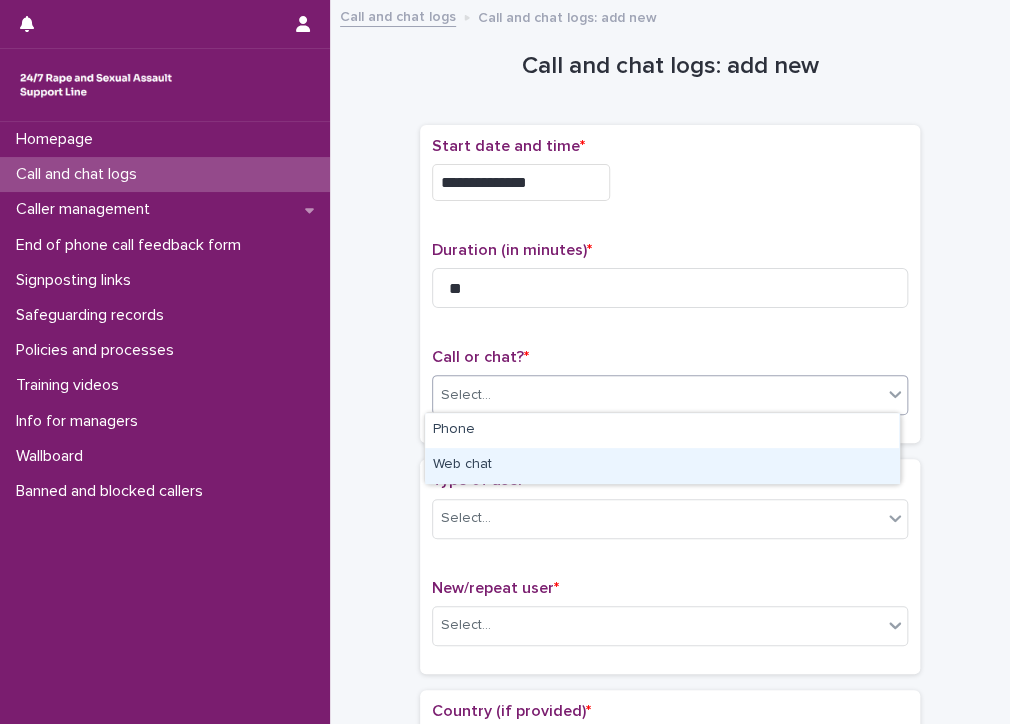 click on "Web chat" at bounding box center (662, 465) 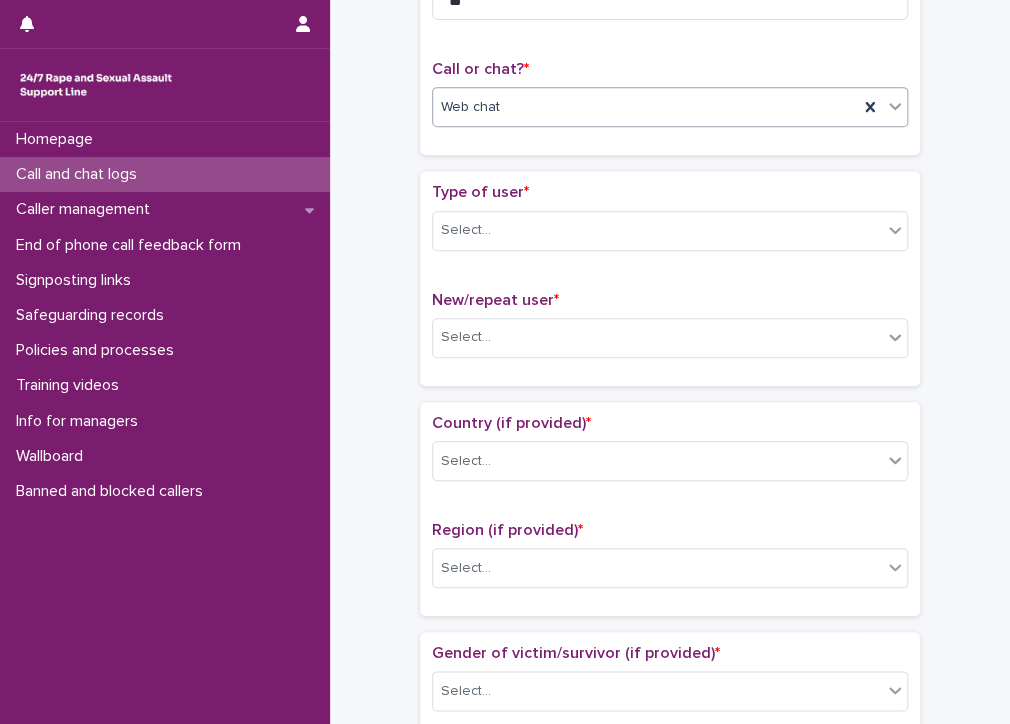 scroll, scrollTop: 300, scrollLeft: 0, axis: vertical 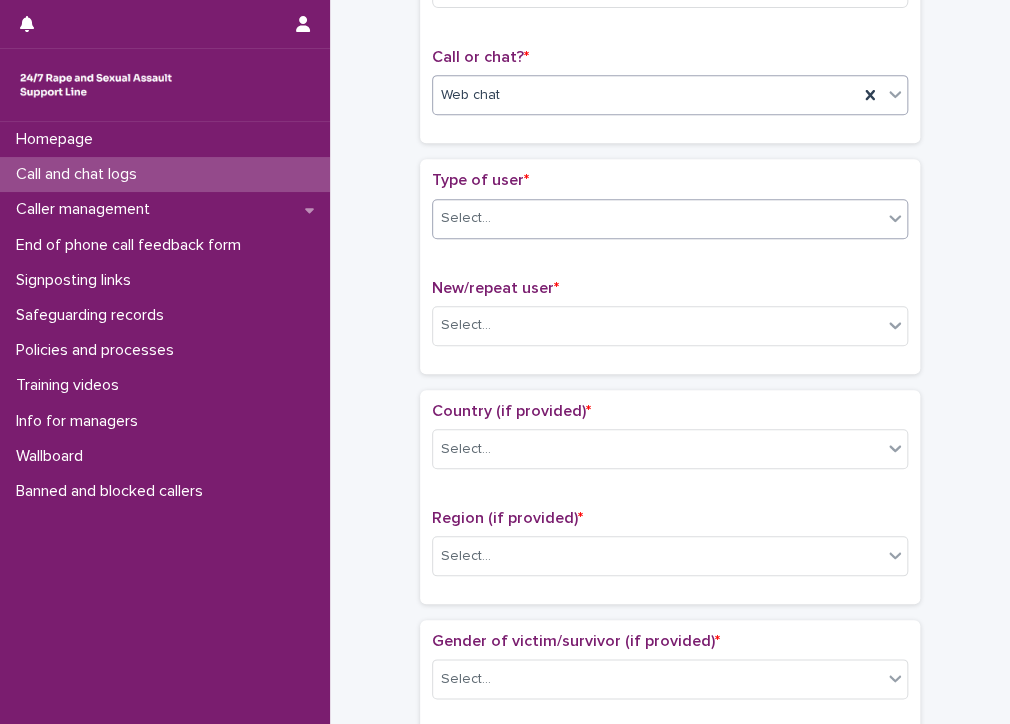 click on "Select..." at bounding box center (657, 218) 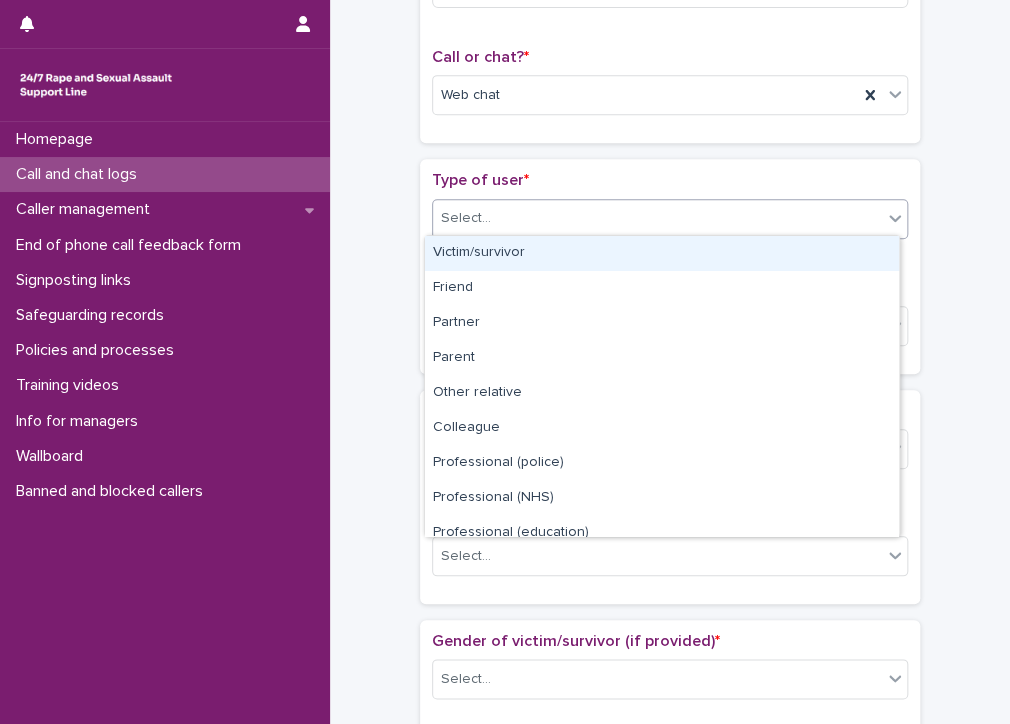 click on "Victim/survivor" at bounding box center [662, 253] 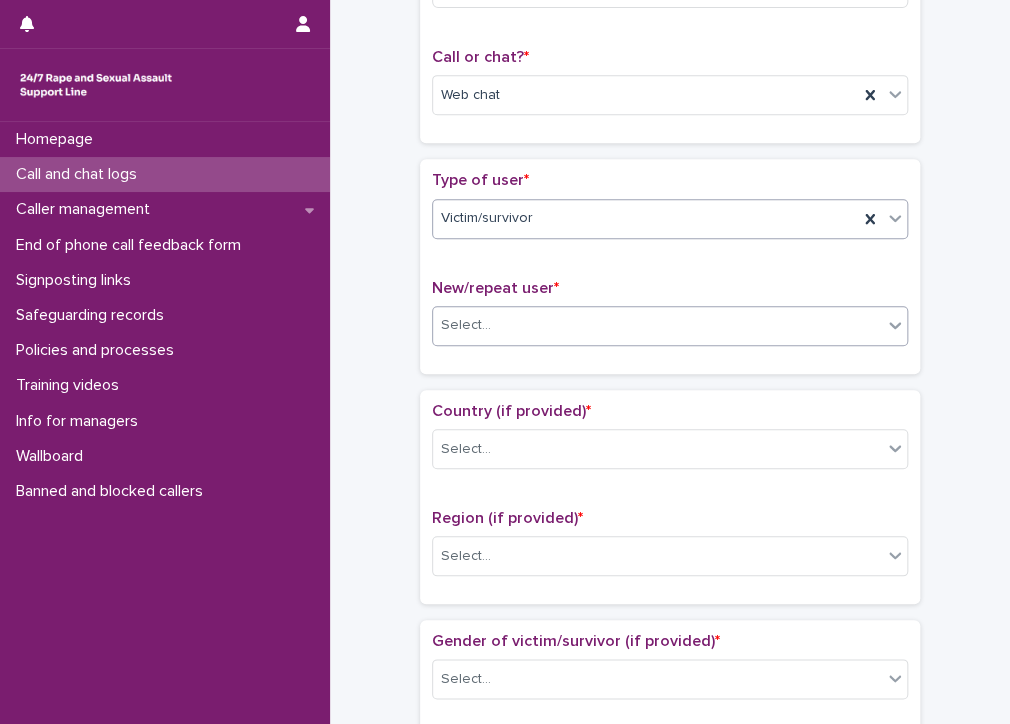 click on "Select..." at bounding box center (657, 325) 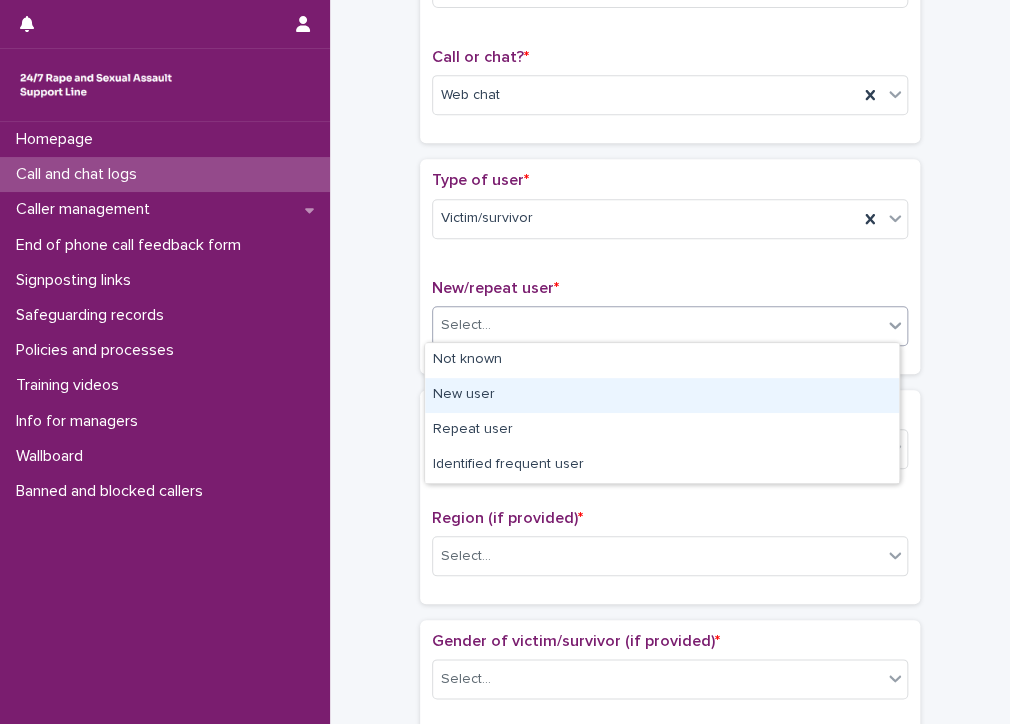 click on "New user" at bounding box center [662, 395] 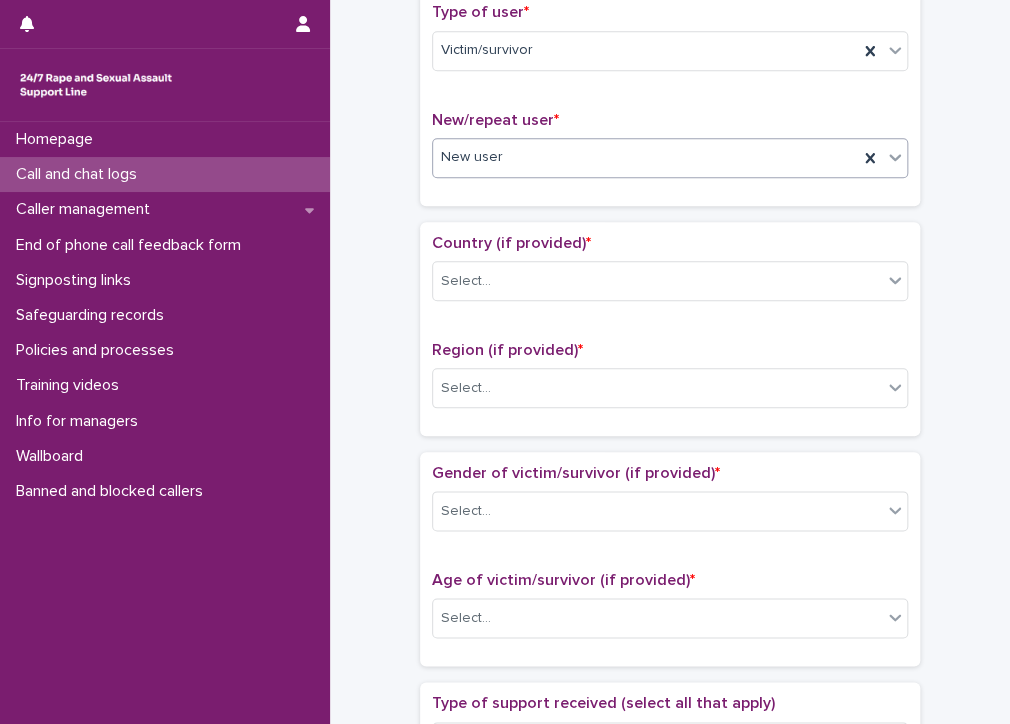 scroll, scrollTop: 500, scrollLeft: 0, axis: vertical 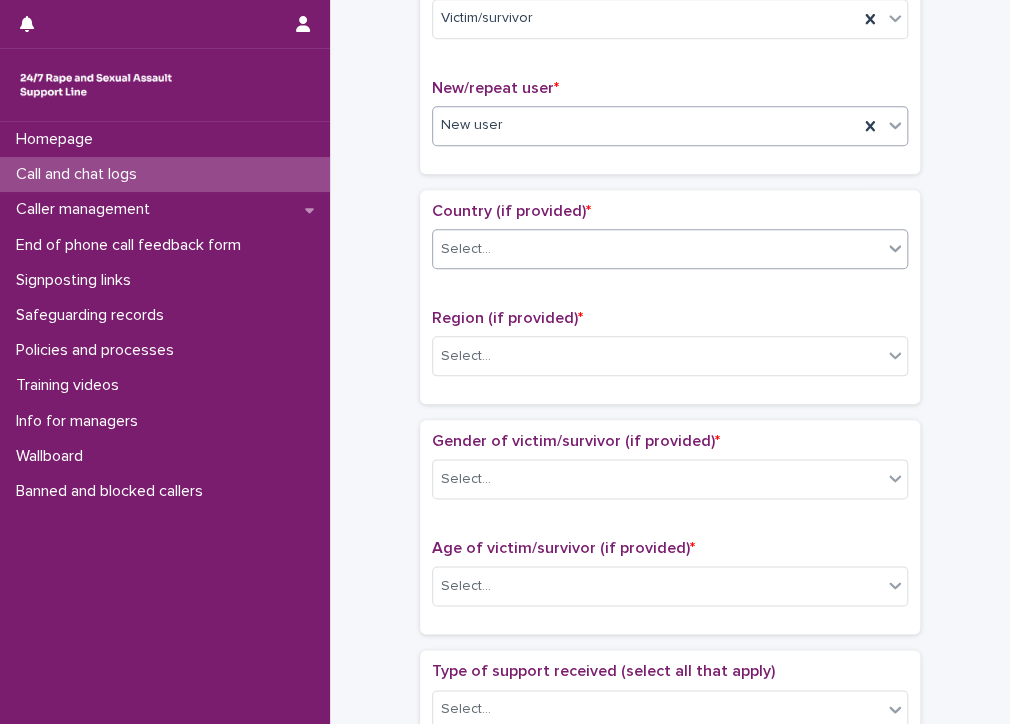 click on "Select..." at bounding box center [657, 249] 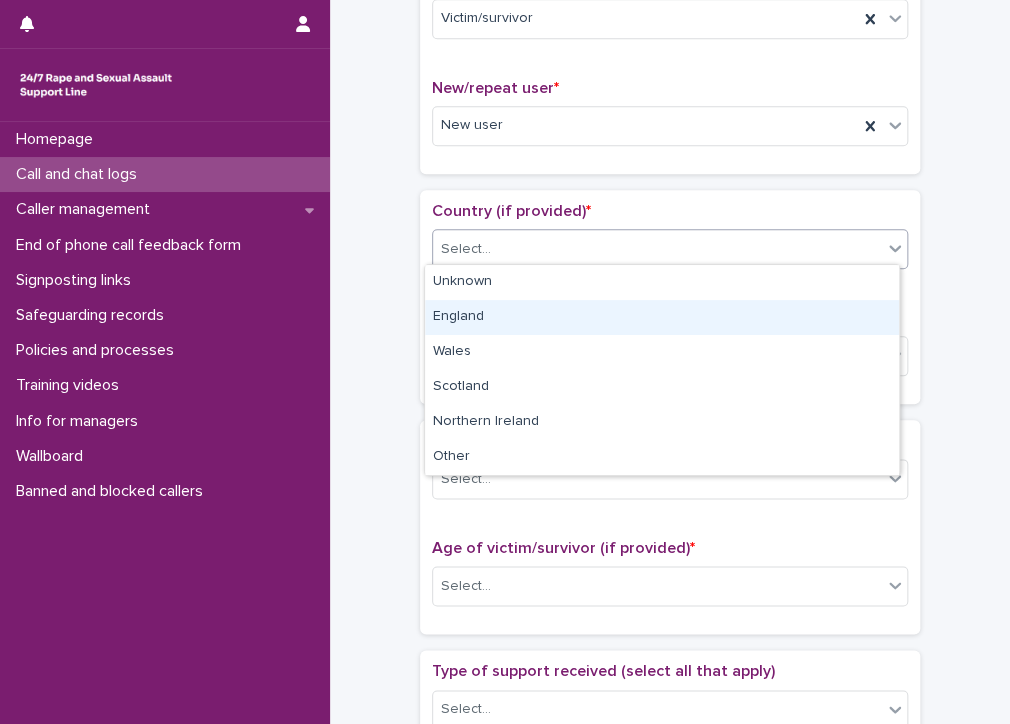 click on "England" at bounding box center [662, 317] 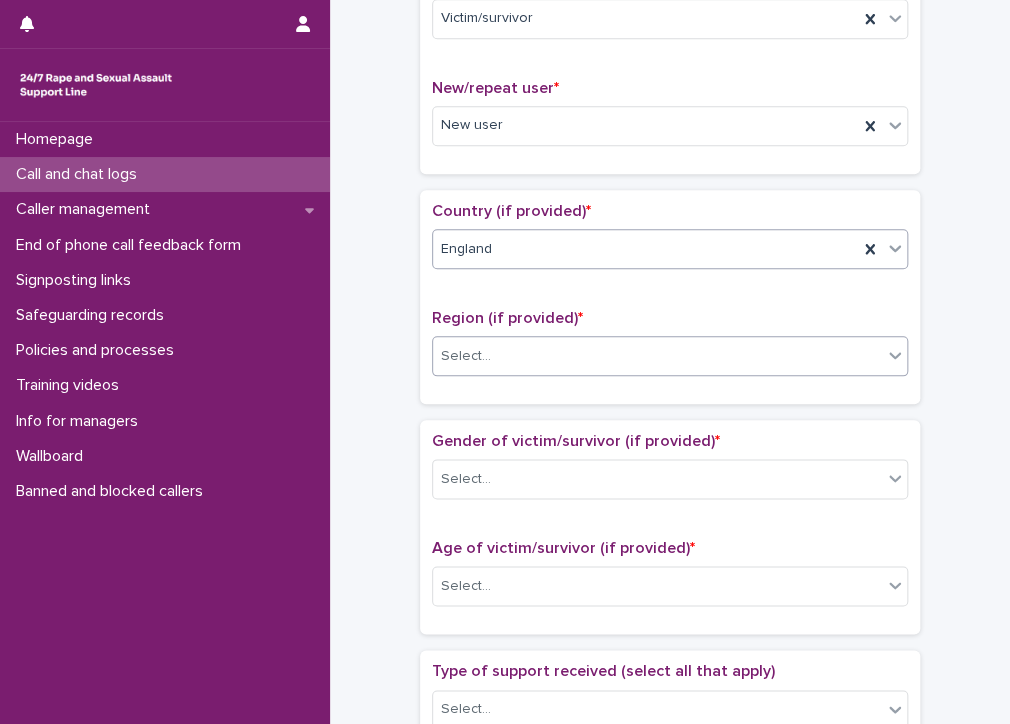 click on "Select..." at bounding box center (657, 356) 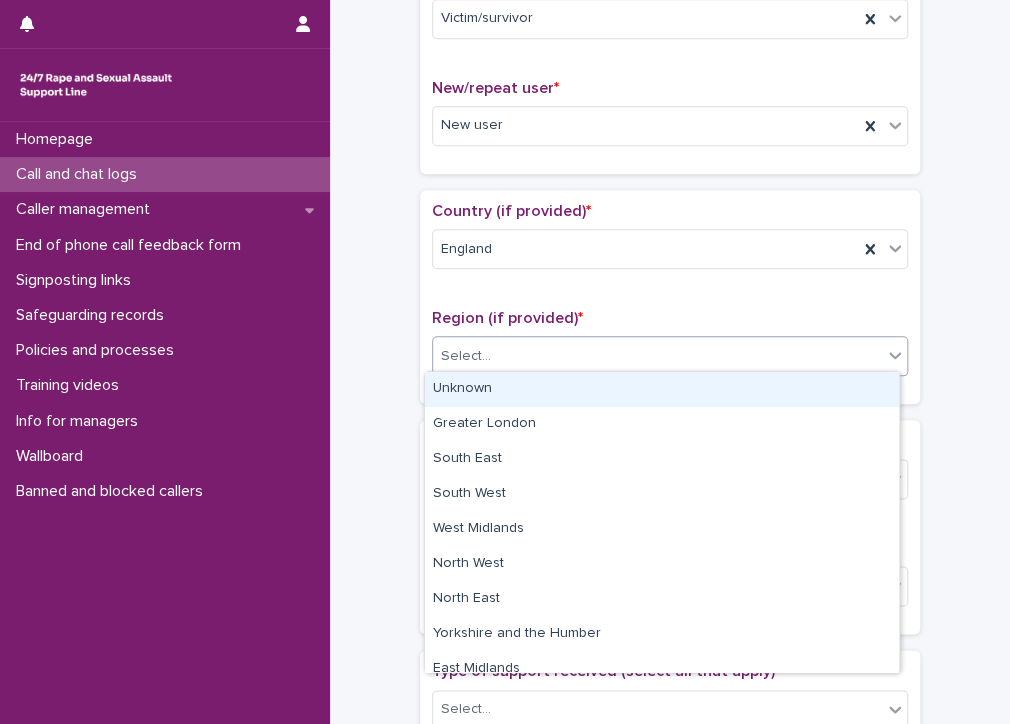 click on "Unknown" at bounding box center (662, 389) 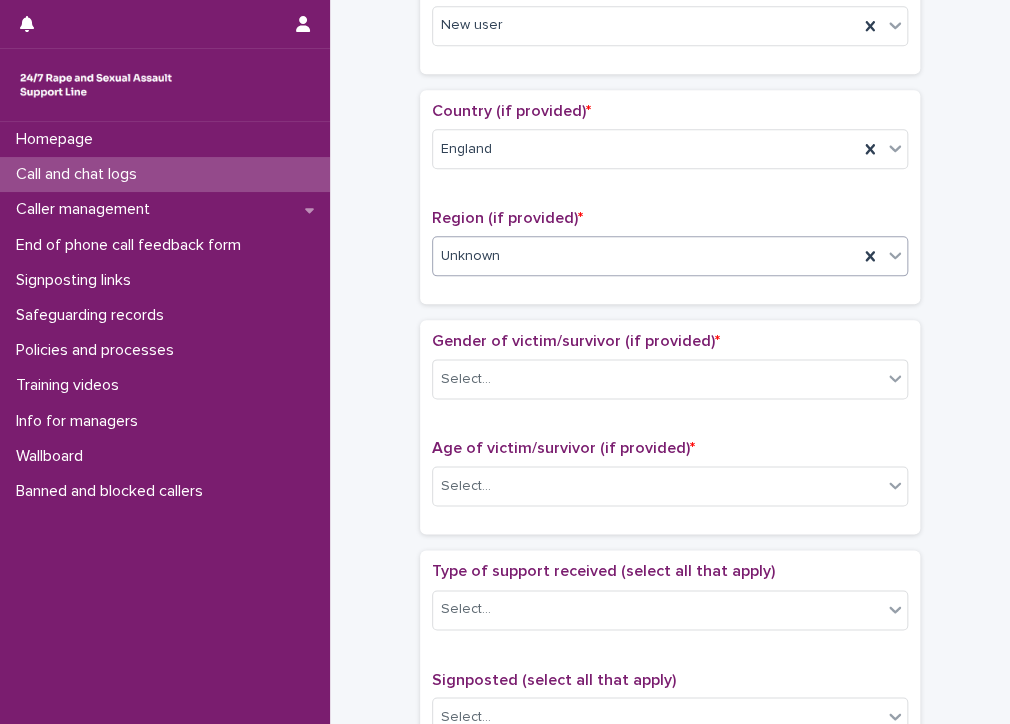 scroll, scrollTop: 700, scrollLeft: 0, axis: vertical 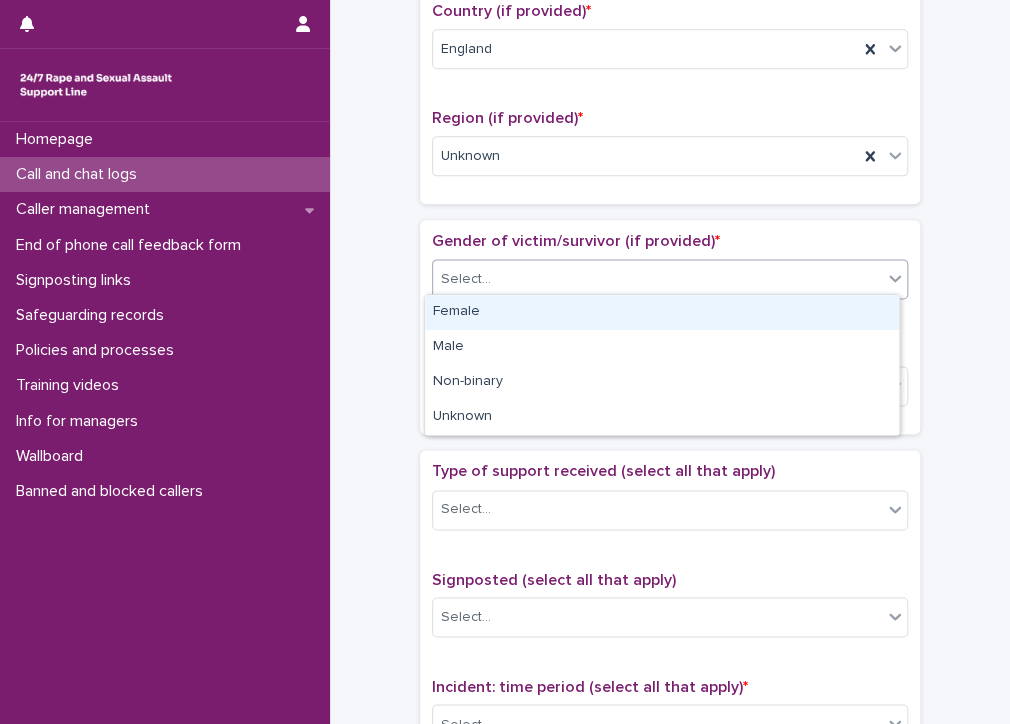 click on "Select..." at bounding box center [657, 279] 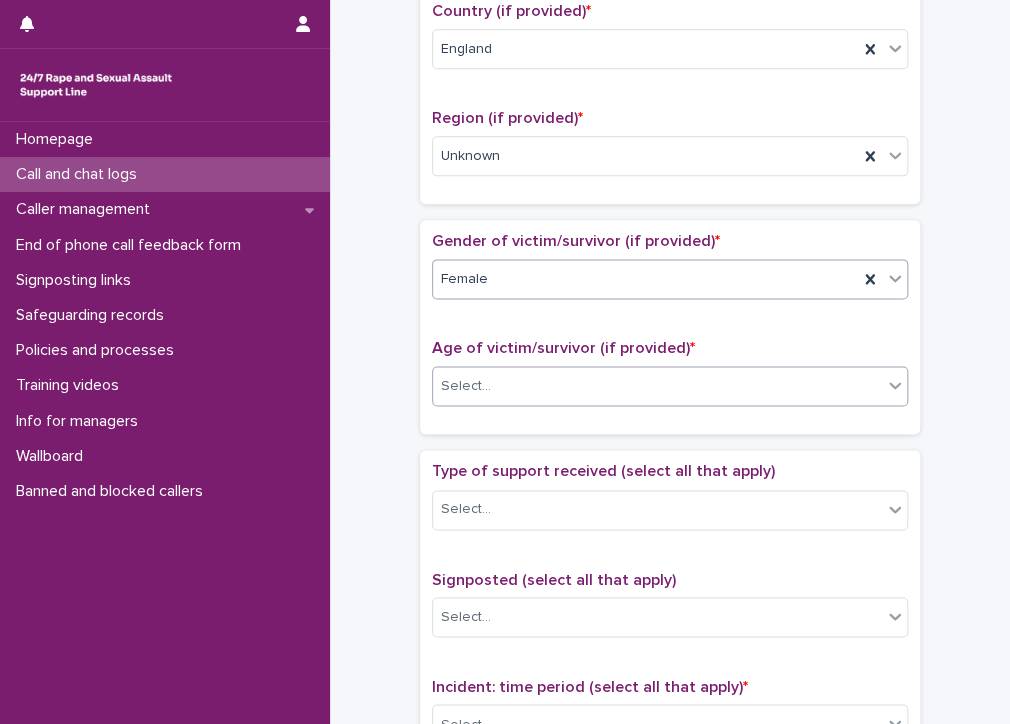 click on "Select..." at bounding box center [657, 386] 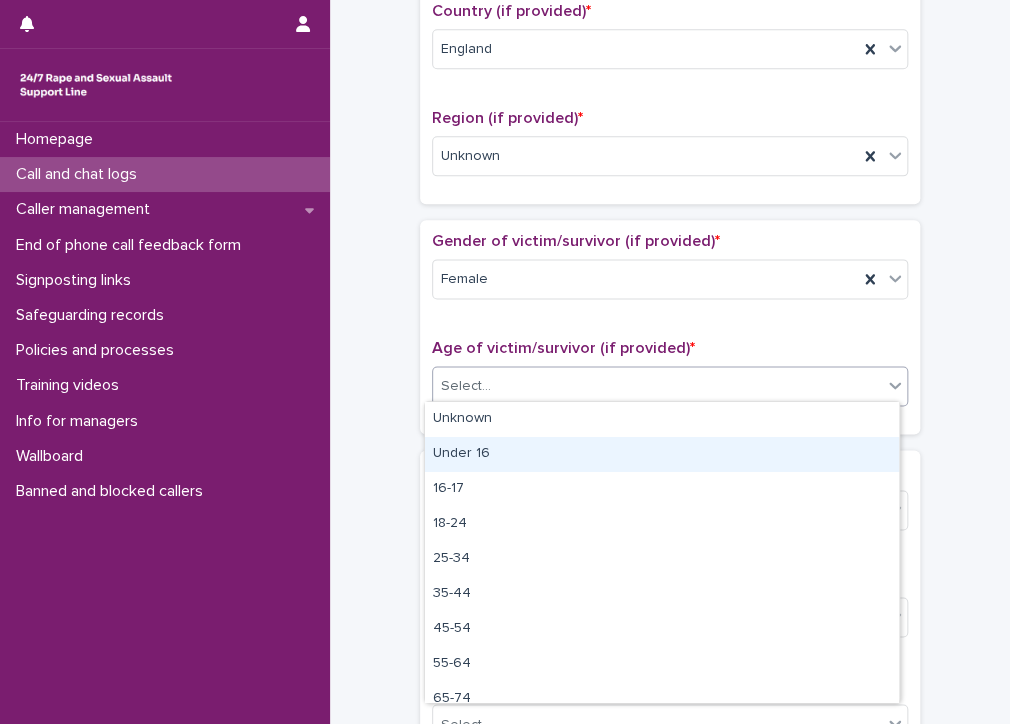 click on "Under 16" at bounding box center (662, 454) 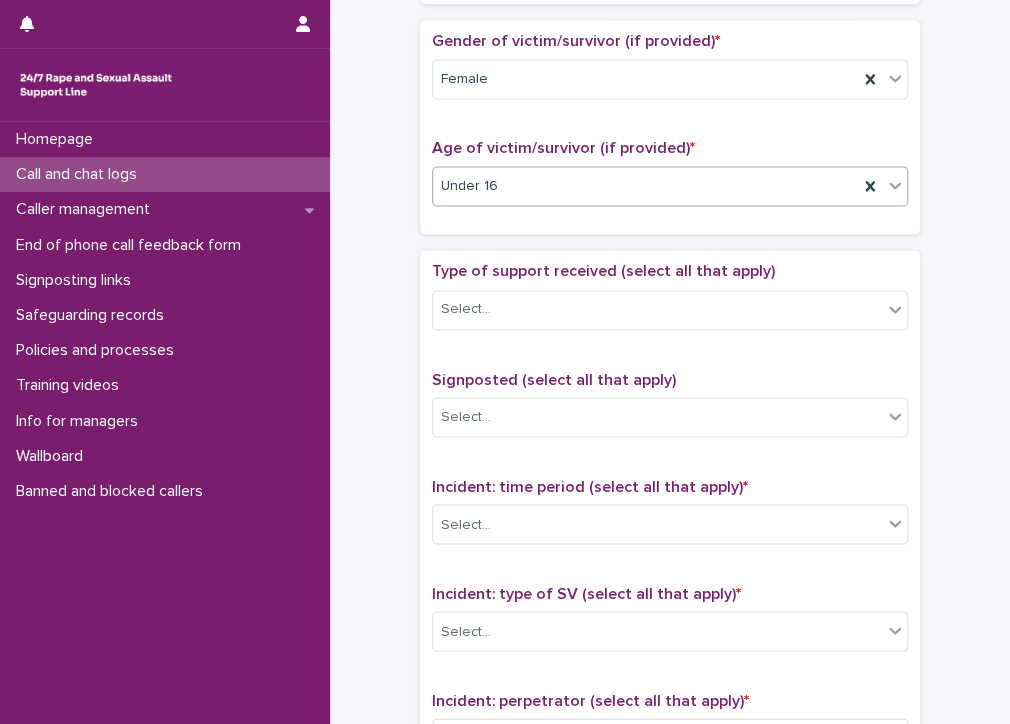 scroll, scrollTop: 1000, scrollLeft: 0, axis: vertical 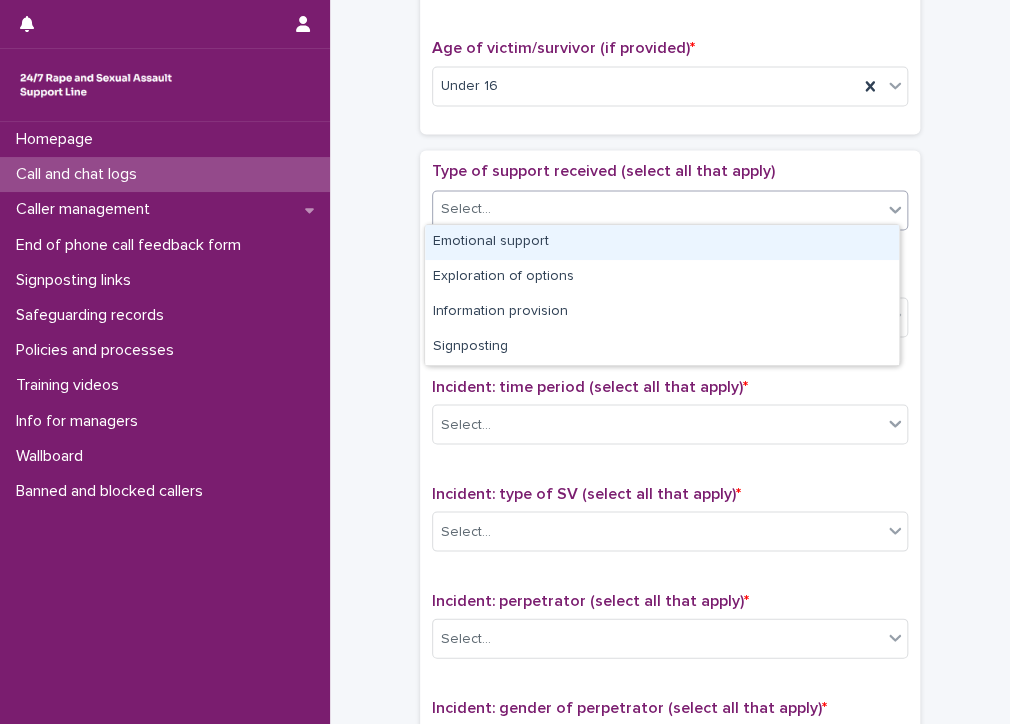 click on "Select..." at bounding box center (657, 209) 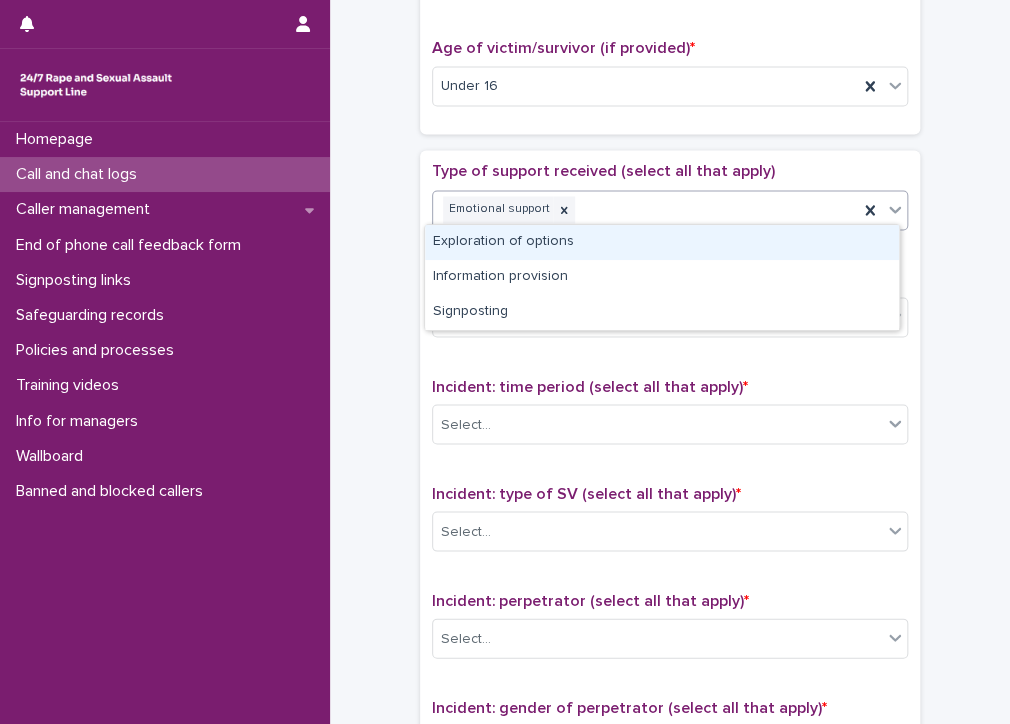 click on "Emotional support" at bounding box center (645, 209) 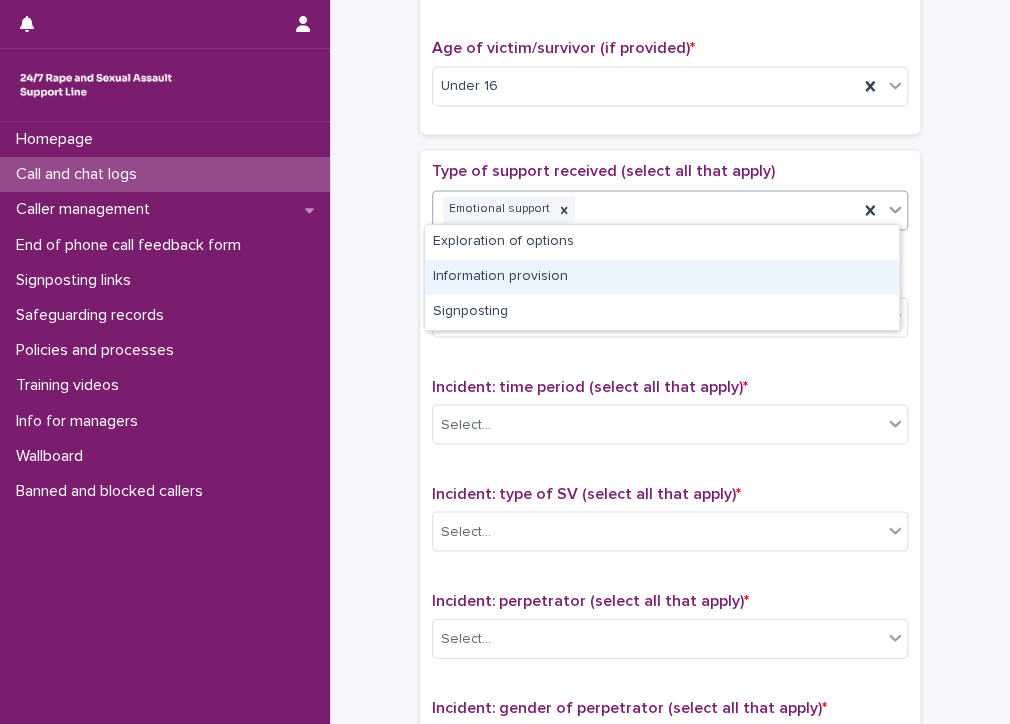 click on "Information provision" at bounding box center [662, 277] 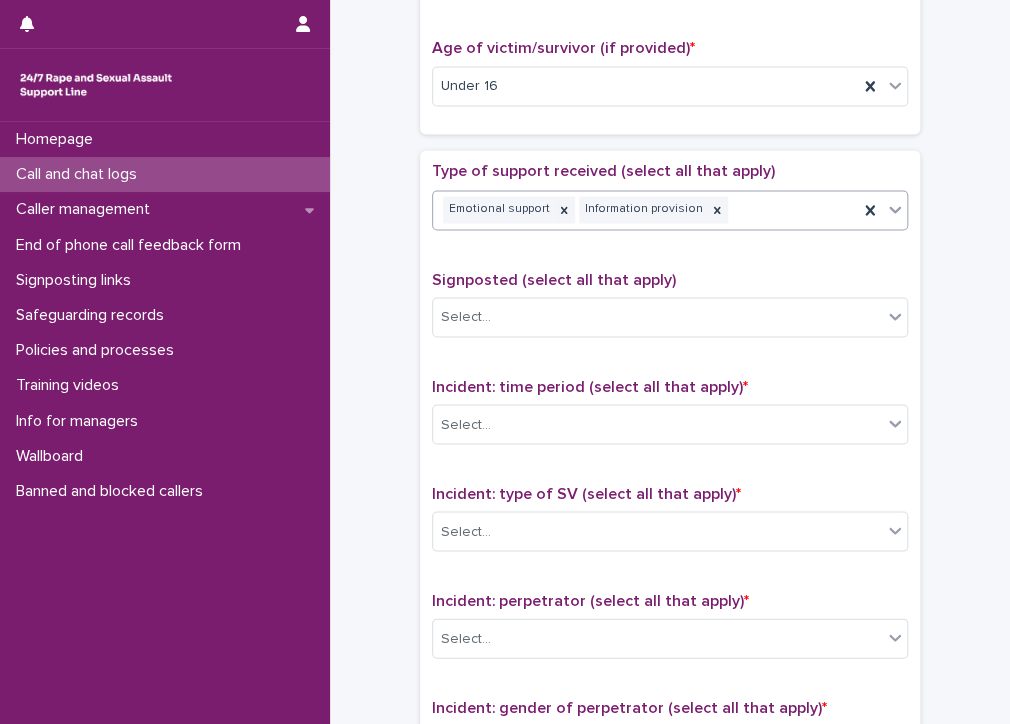click on "Emotional support Information provision" at bounding box center [645, 209] 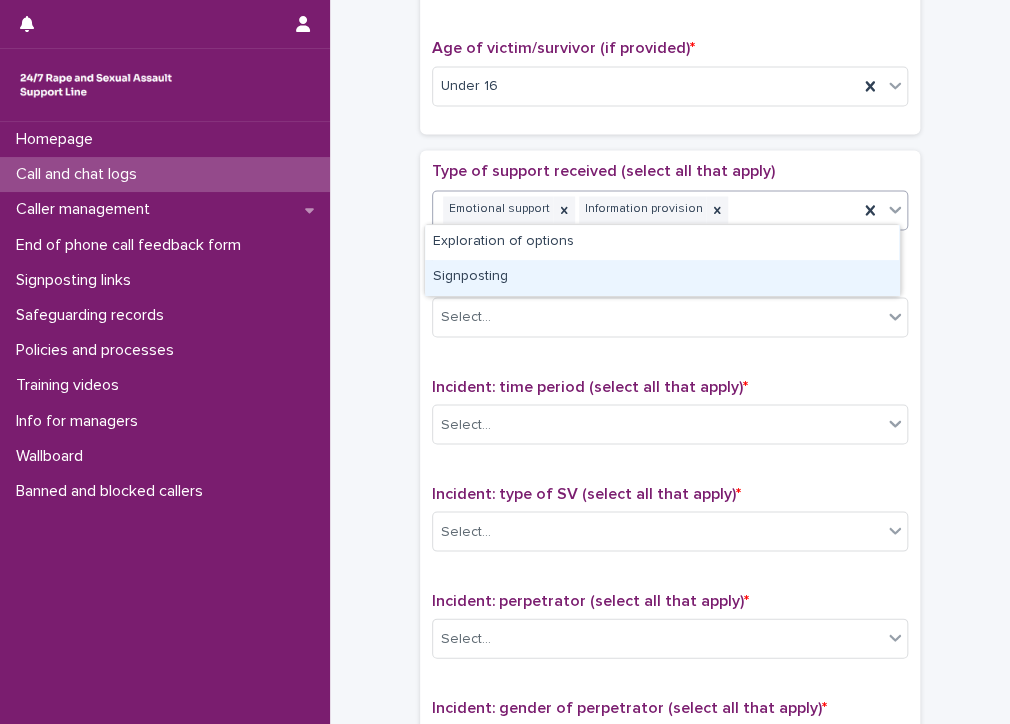 click on "Signposting" at bounding box center (662, 277) 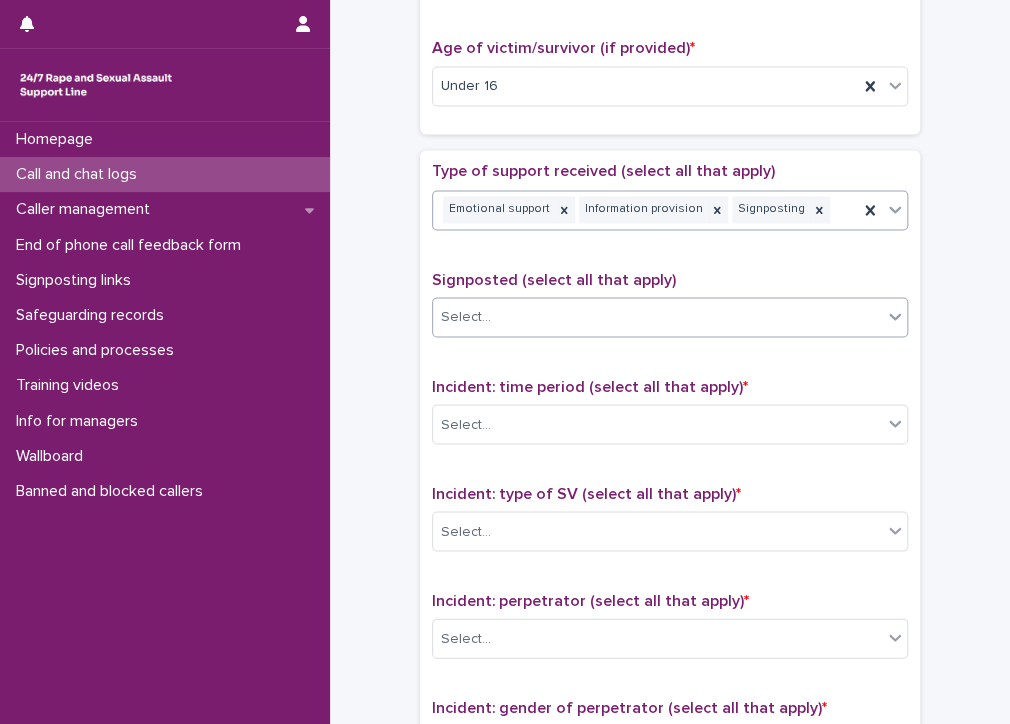 click on "Select..." at bounding box center [657, 316] 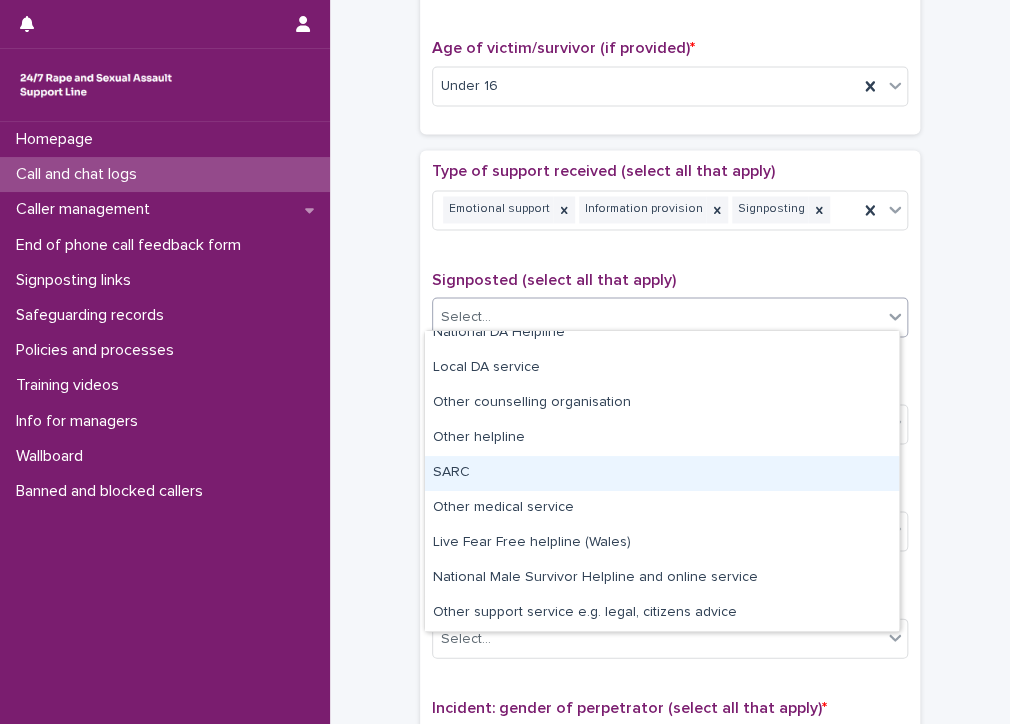 scroll, scrollTop: 20, scrollLeft: 0, axis: vertical 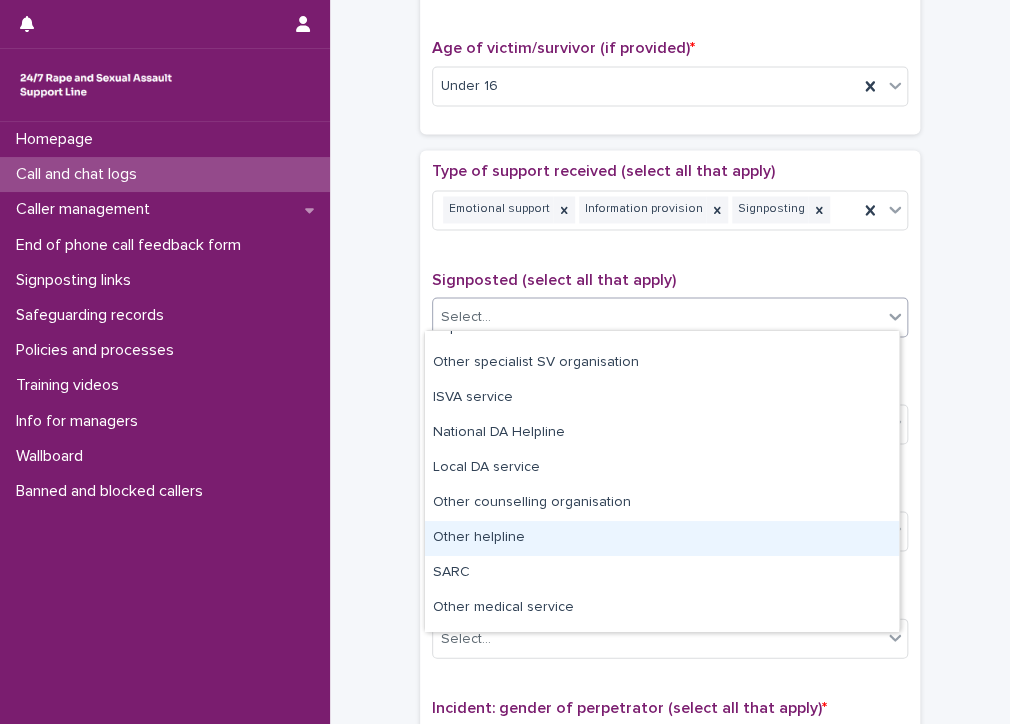 click on "Other helpline" at bounding box center [662, 538] 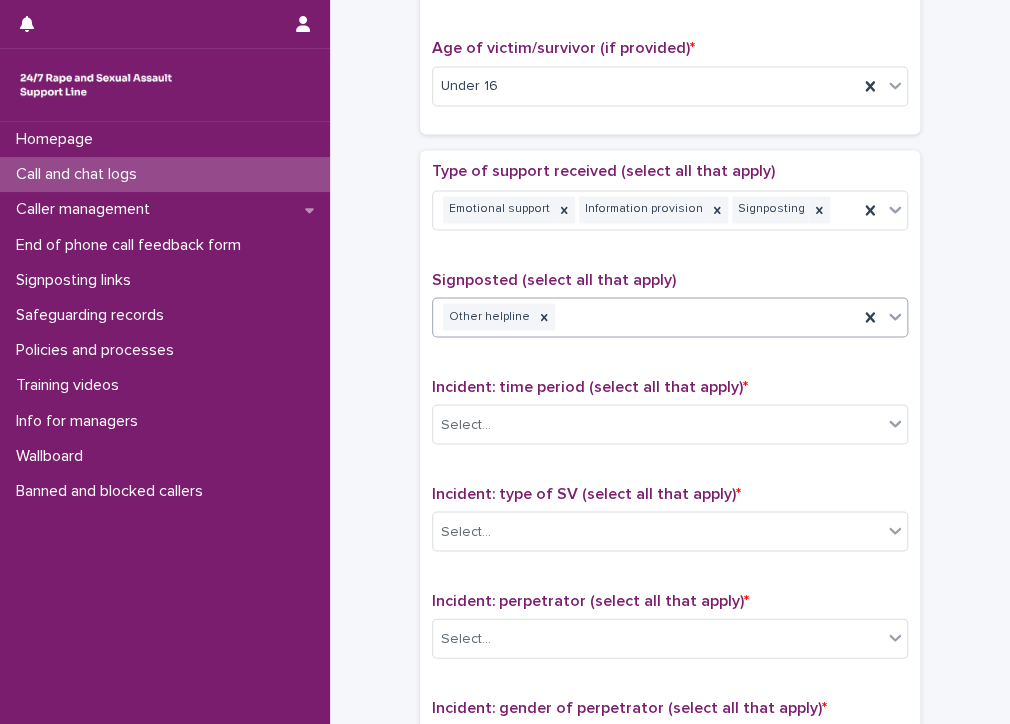 click on "Other helpline" at bounding box center [645, 316] 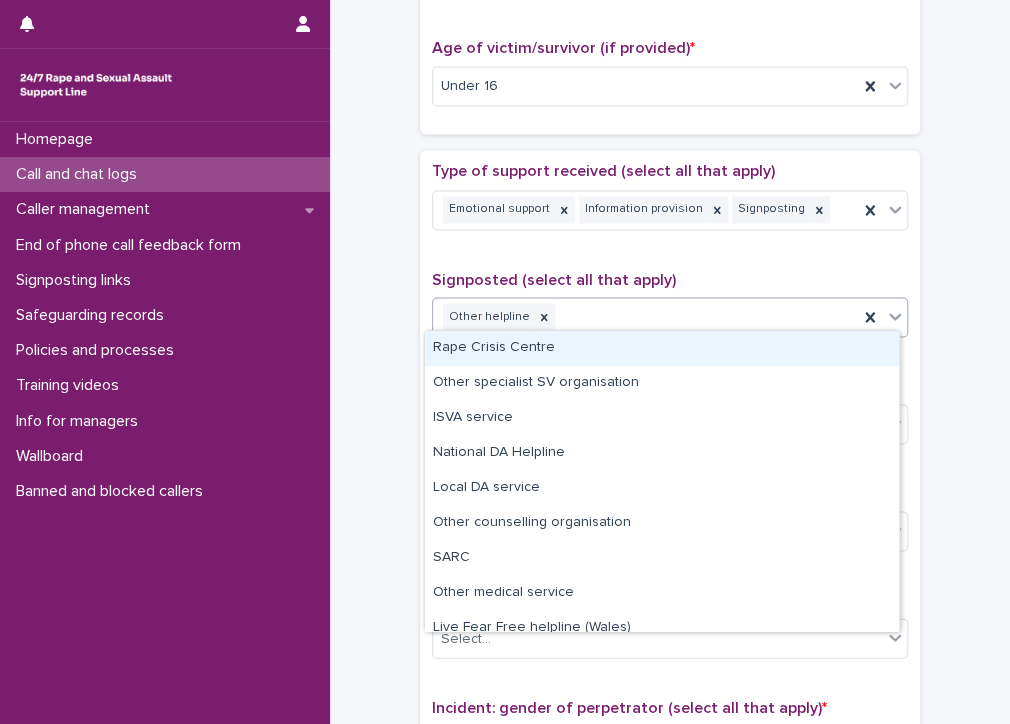 click on "Rape Crisis Centre" at bounding box center [662, 348] 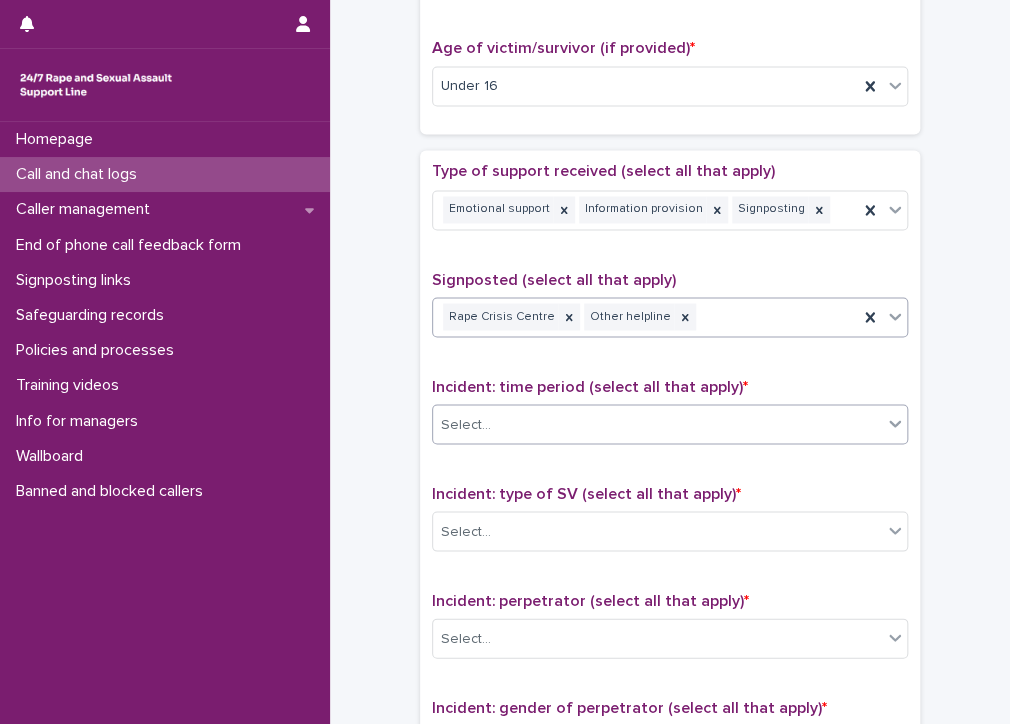 click on "Select..." at bounding box center (657, 424) 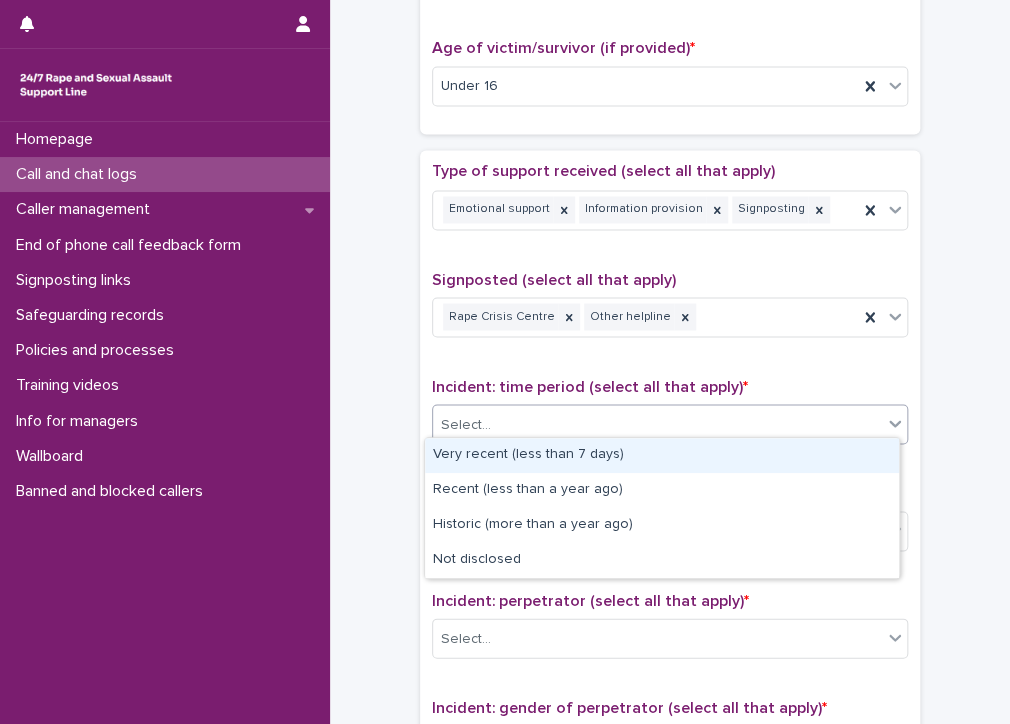 click on "Very recent (less than 7 days)" at bounding box center (662, 455) 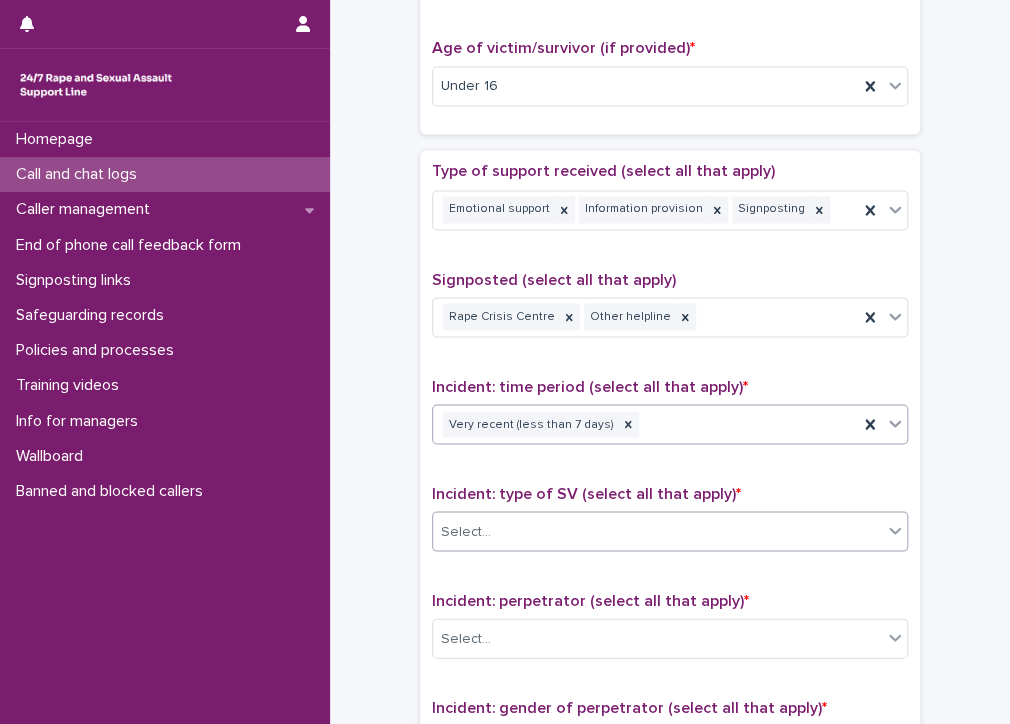 click on "Select..." at bounding box center (657, 531) 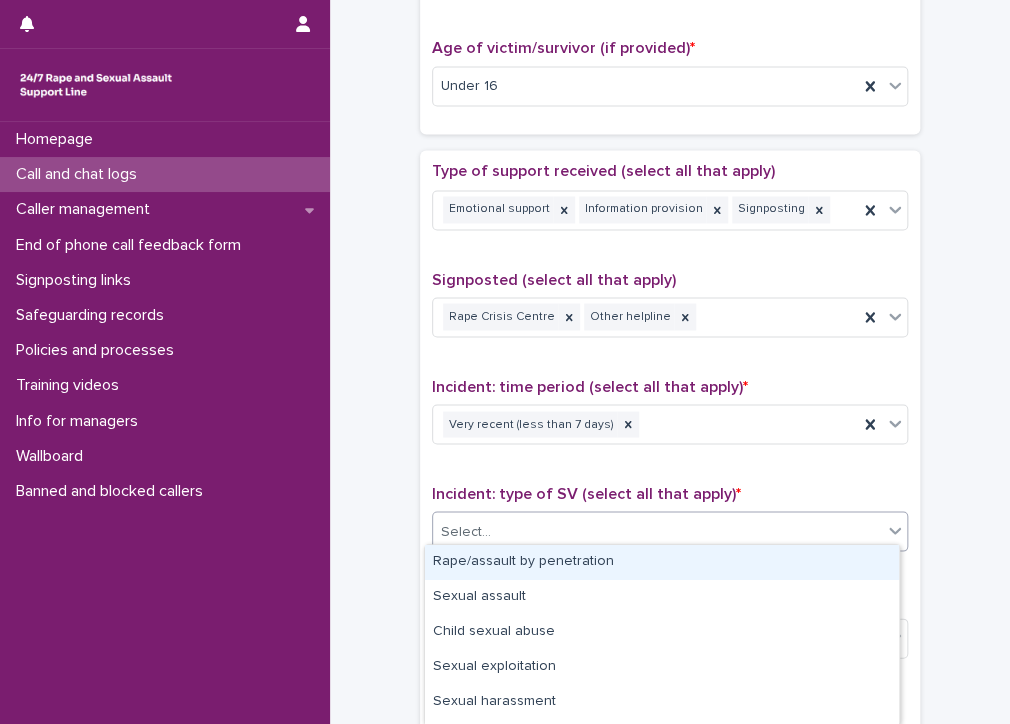 click on "Rape/assault by penetration" at bounding box center (662, 562) 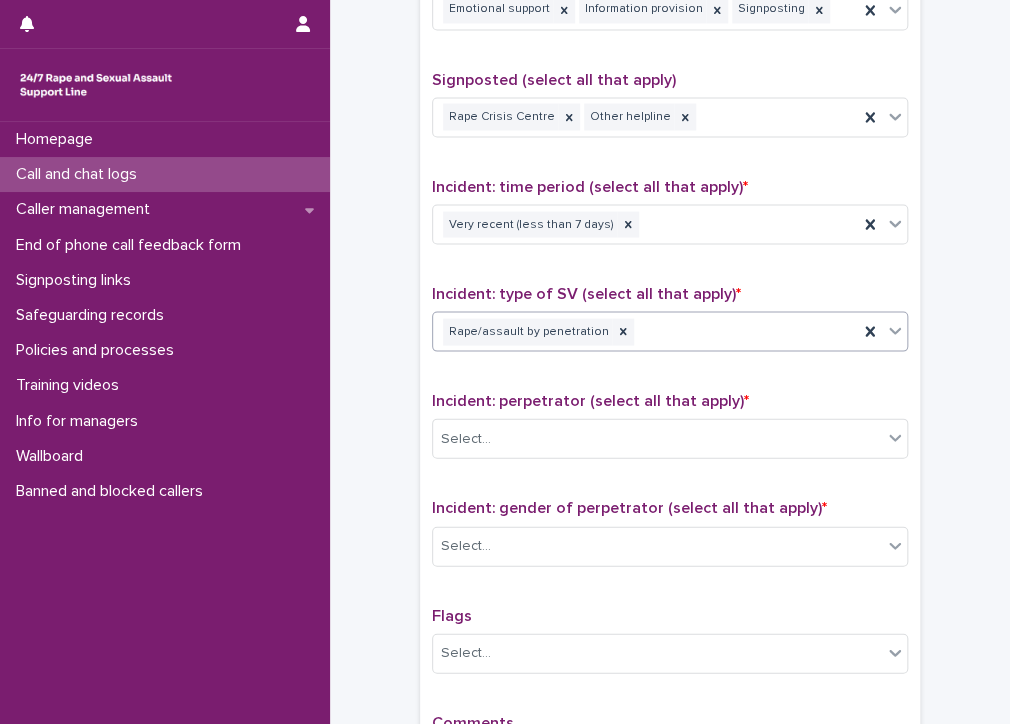 scroll, scrollTop: 1300, scrollLeft: 0, axis: vertical 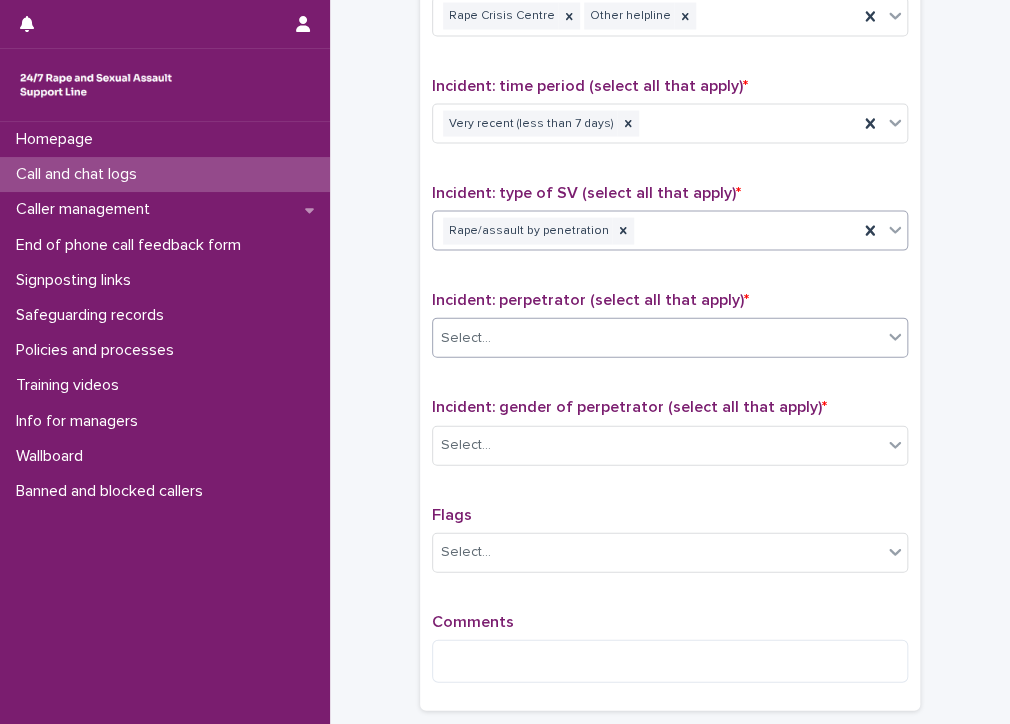 click on "Select..." at bounding box center [657, 338] 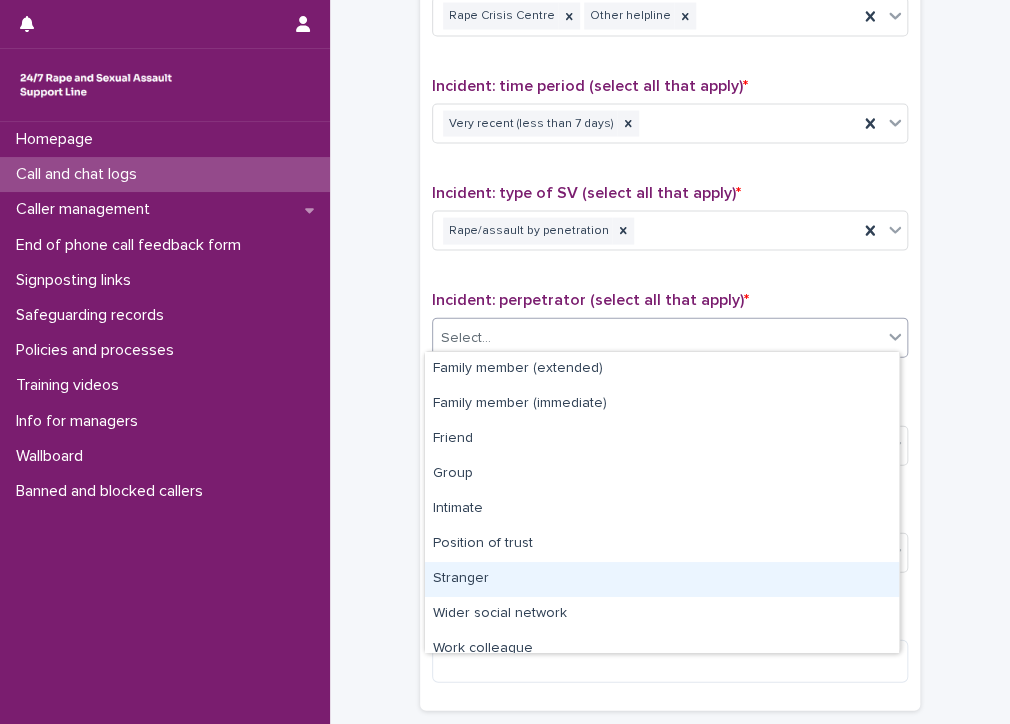 click on "Stranger" at bounding box center (662, 579) 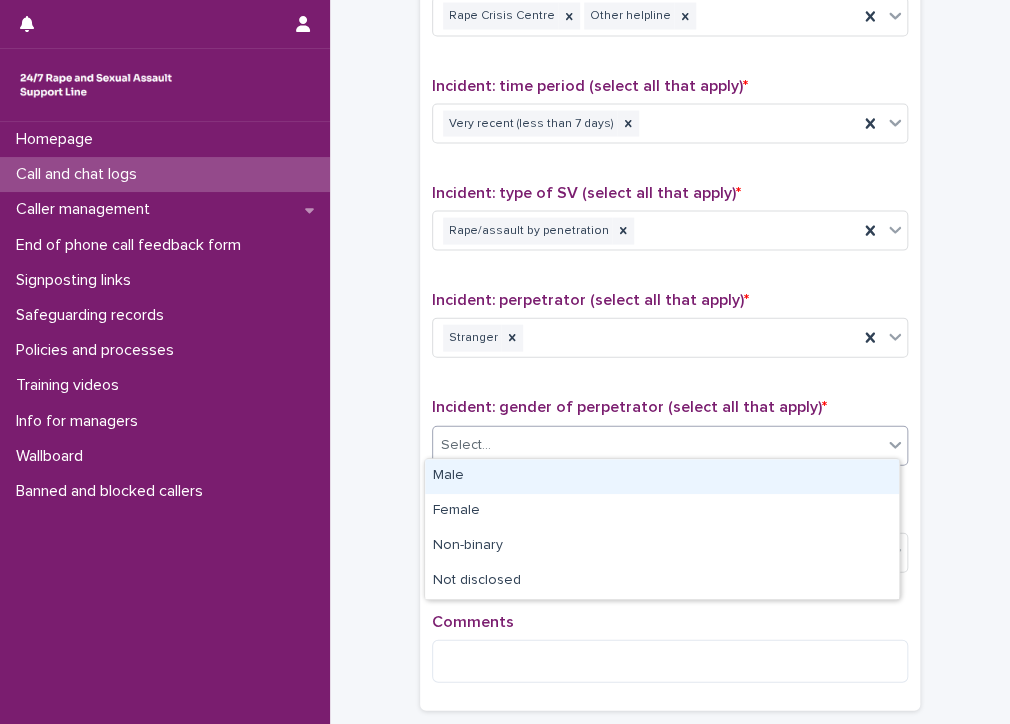 click on "Select..." at bounding box center [657, 445] 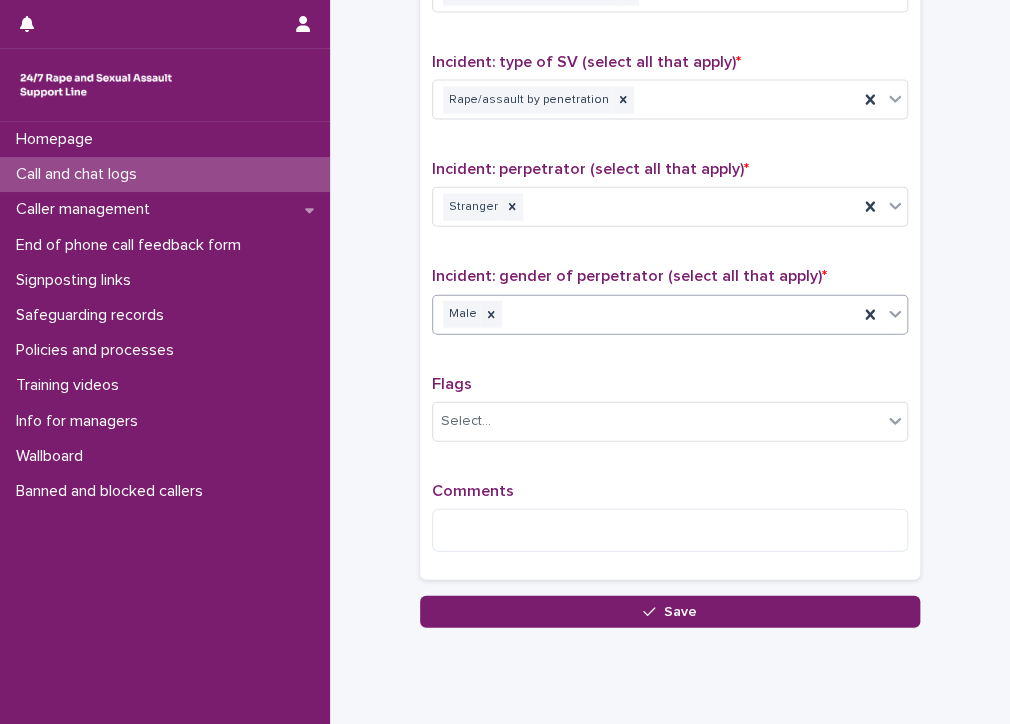 scroll, scrollTop: 1483, scrollLeft: 0, axis: vertical 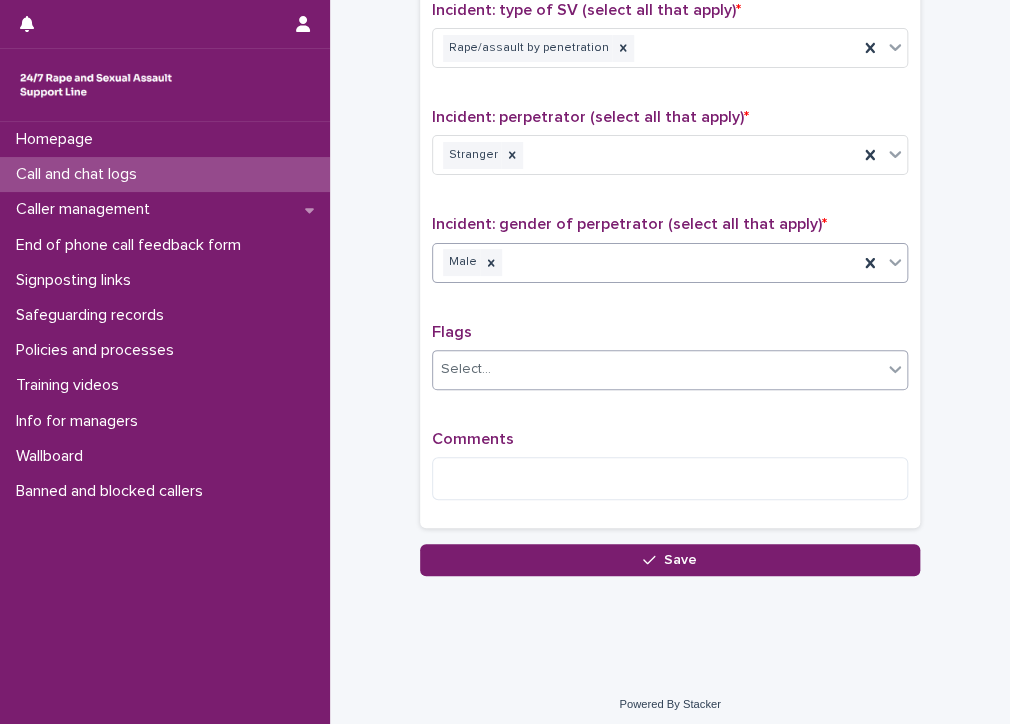 click on "Select..." at bounding box center [657, 369] 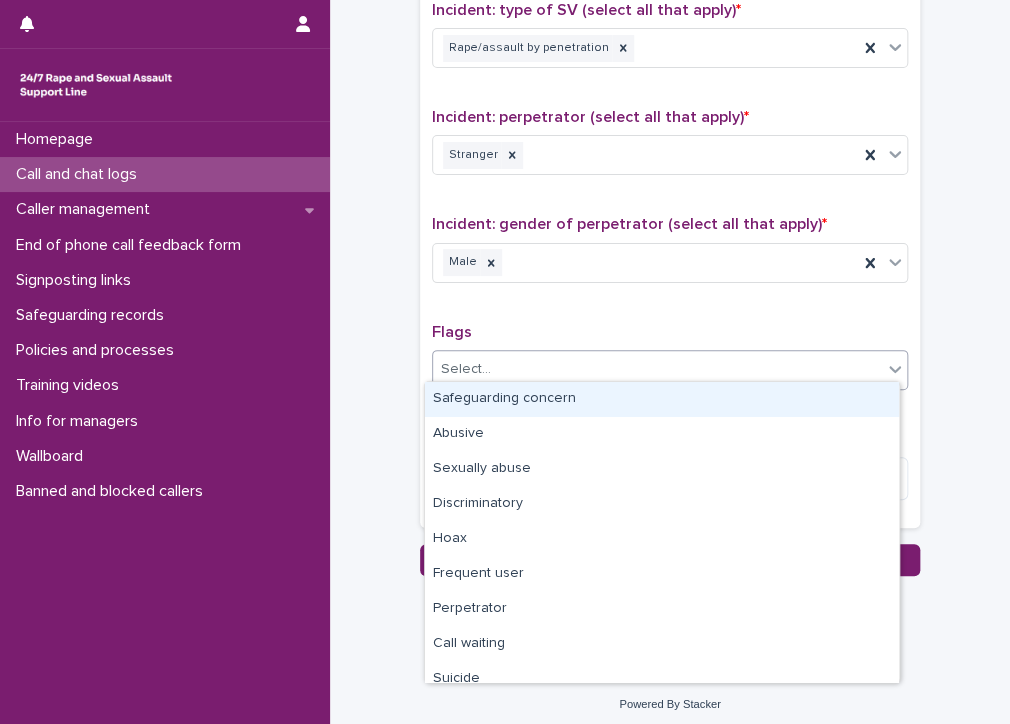 click on "Safeguarding concern" at bounding box center (662, 399) 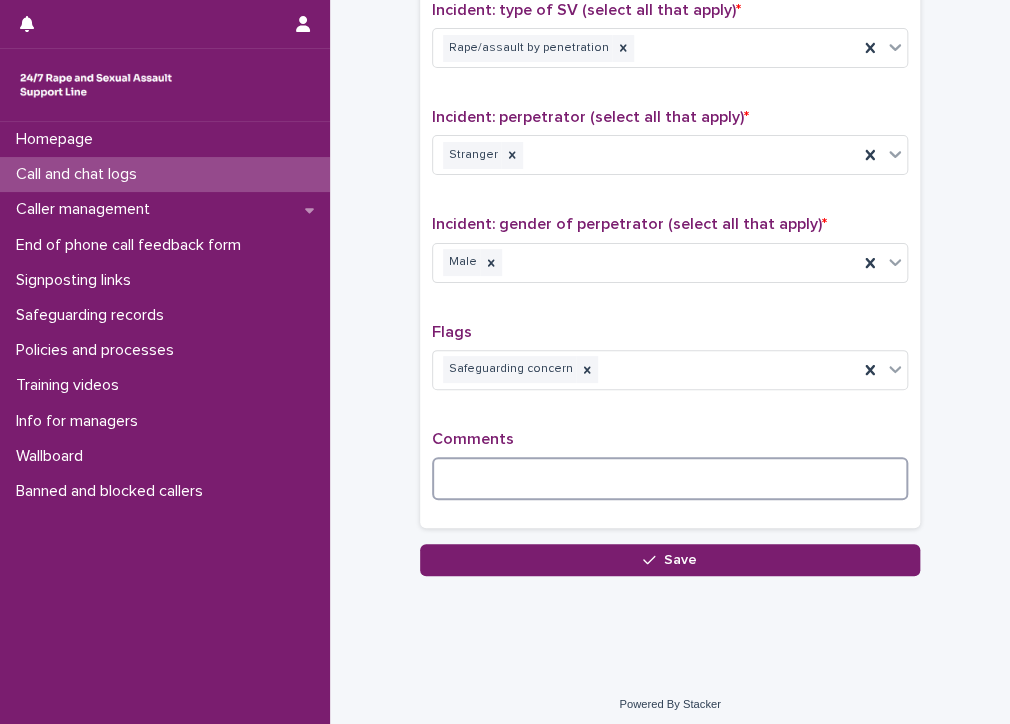 click at bounding box center [670, 478] 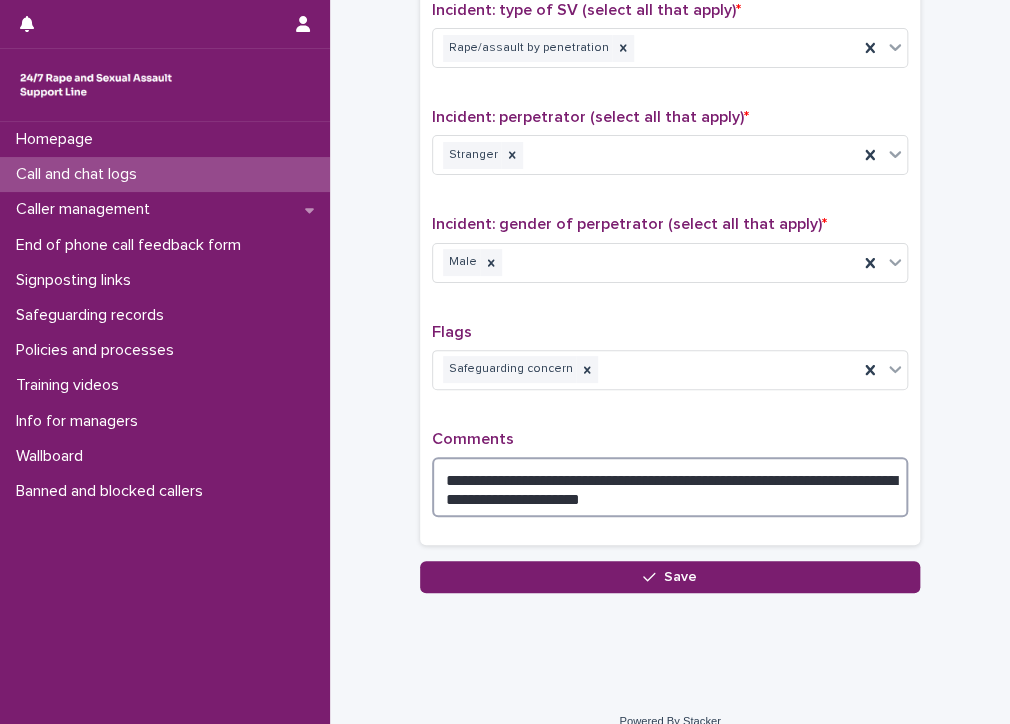 click on "**********" at bounding box center [670, 487] 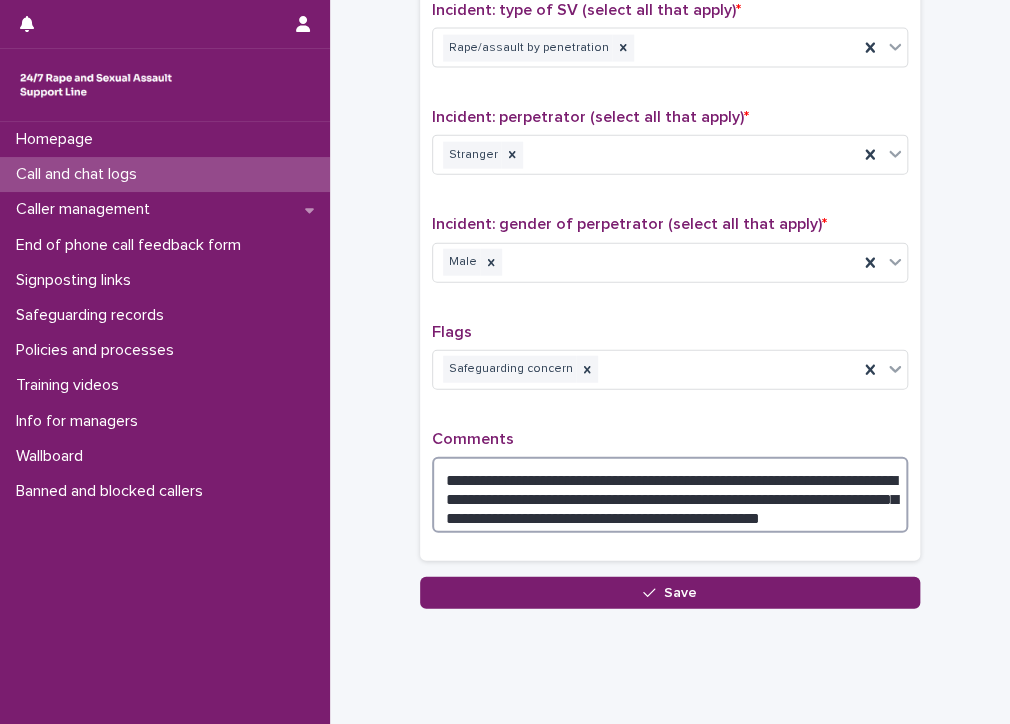 click on "**********" at bounding box center (670, 495) 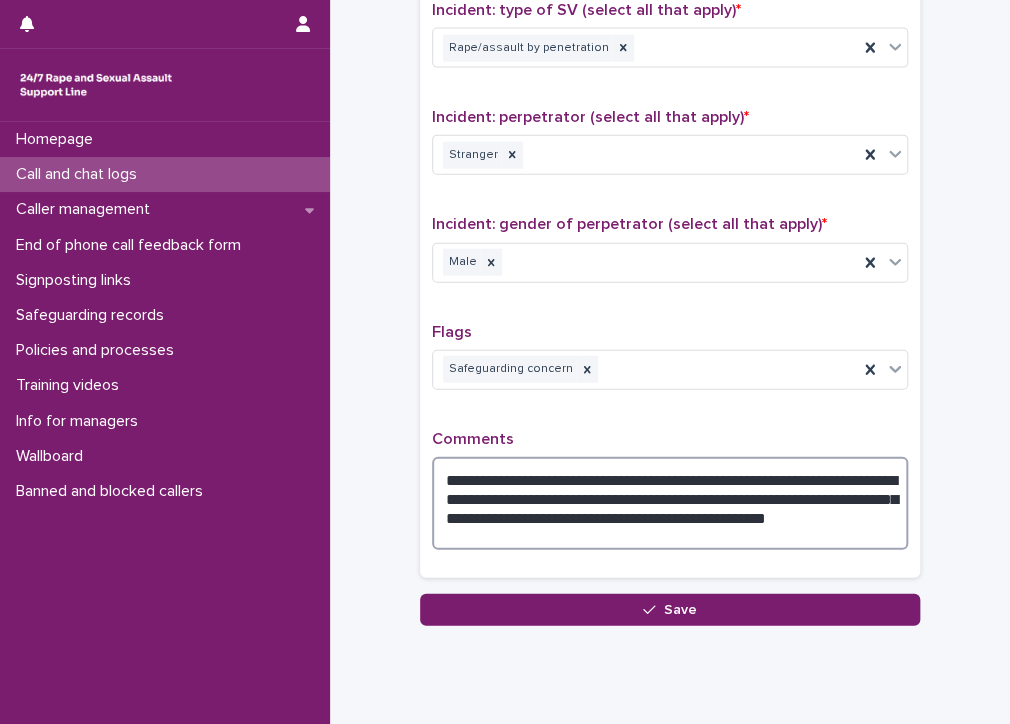 click on "**********" at bounding box center (670, 503) 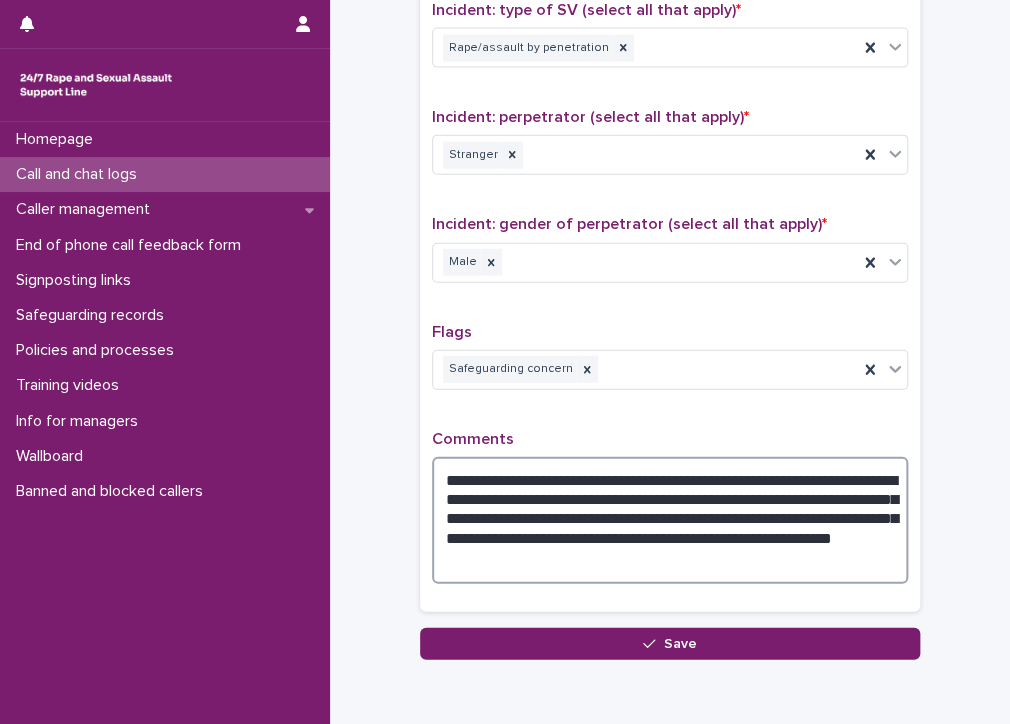 click on "**********" at bounding box center (670, 520) 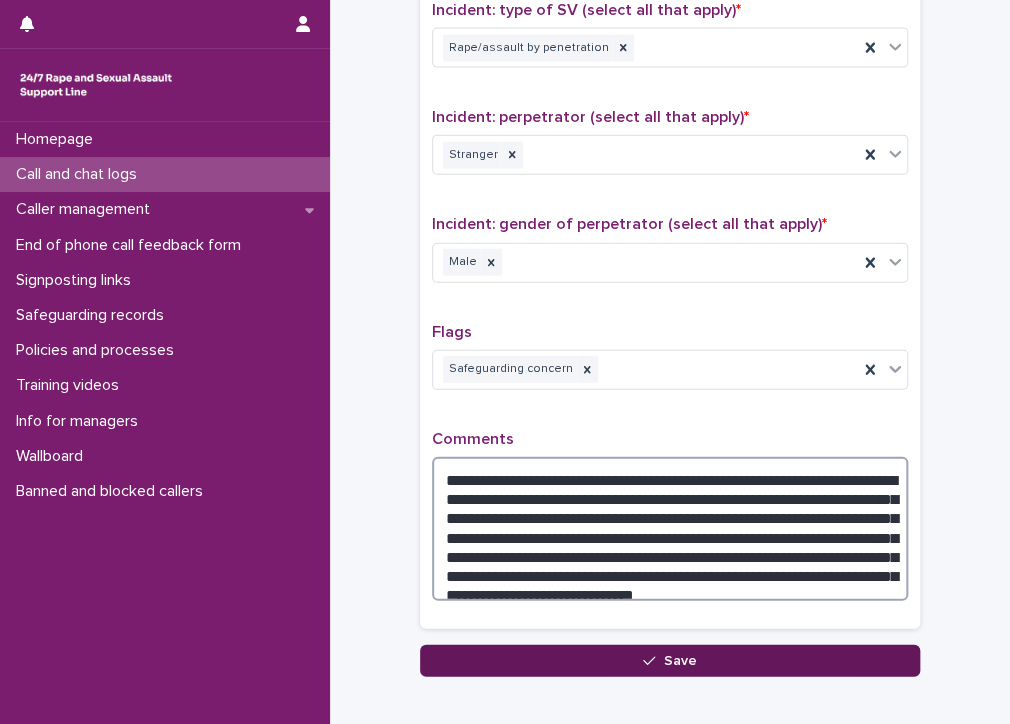 type on "**********" 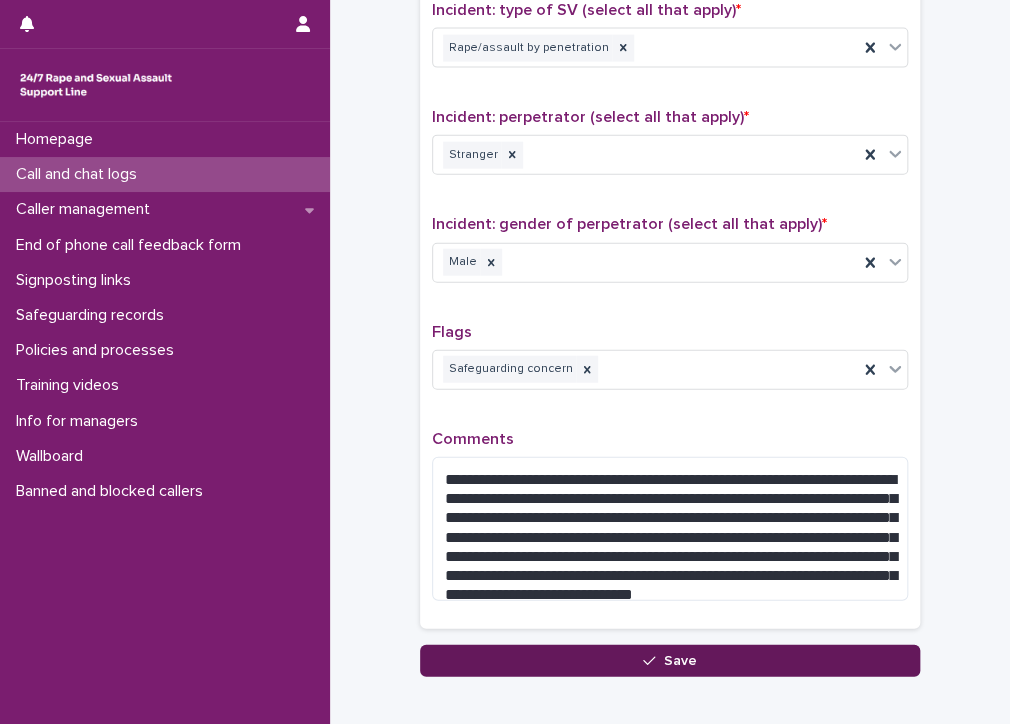 click 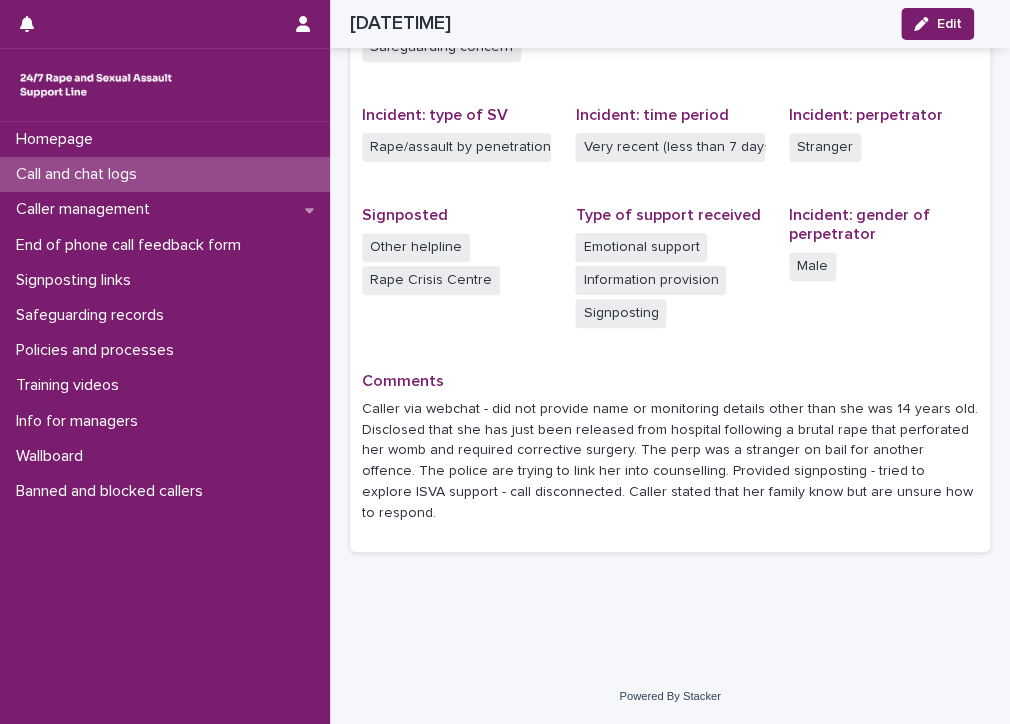 scroll, scrollTop: 440, scrollLeft: 0, axis: vertical 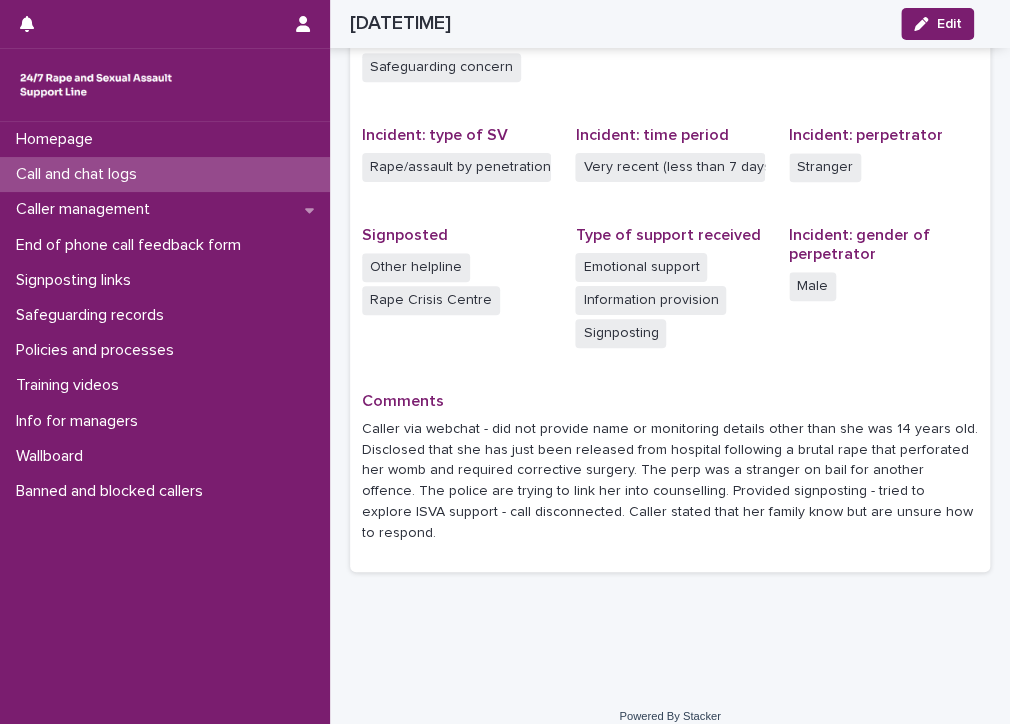click on "Call and chat logs" at bounding box center (80, 174) 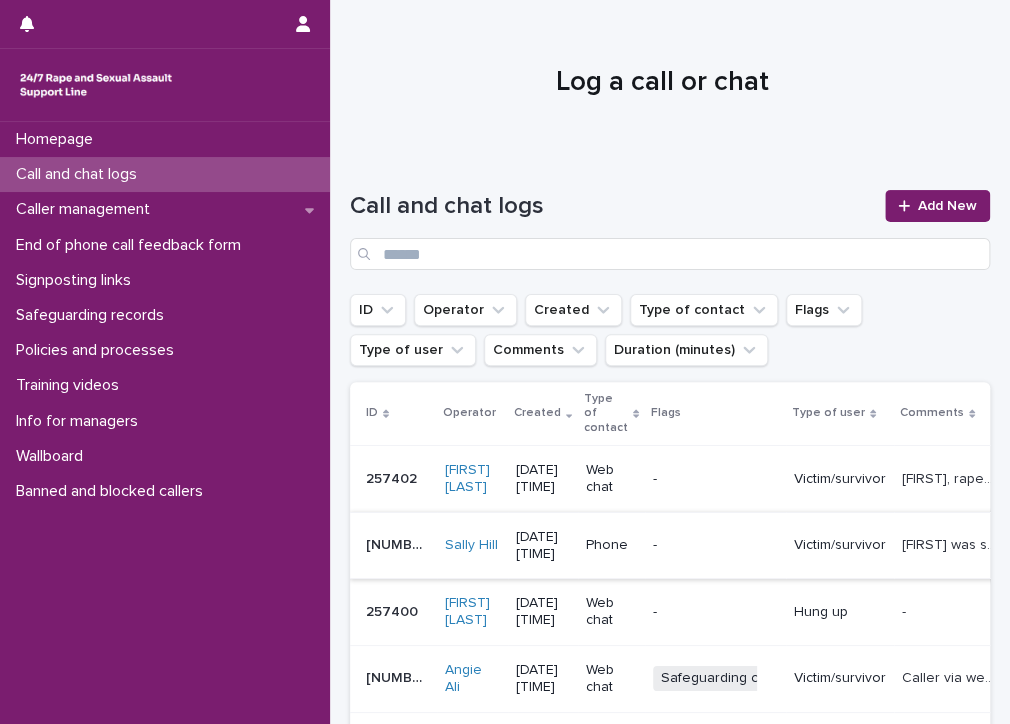 scroll, scrollTop: 100, scrollLeft: 0, axis: vertical 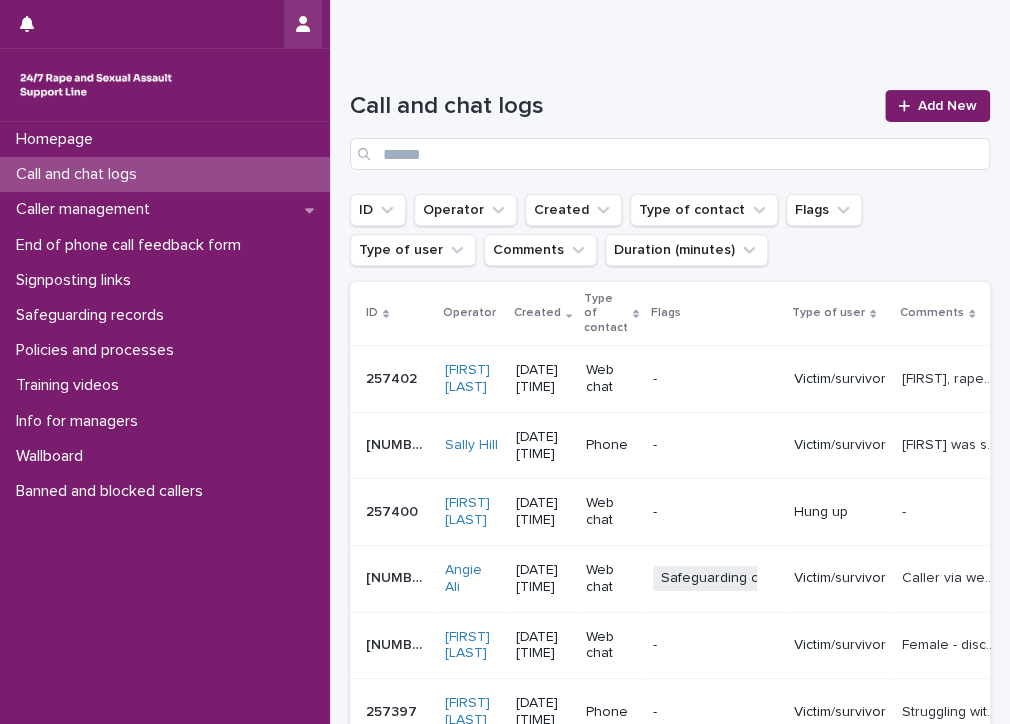click at bounding box center (303, 24) 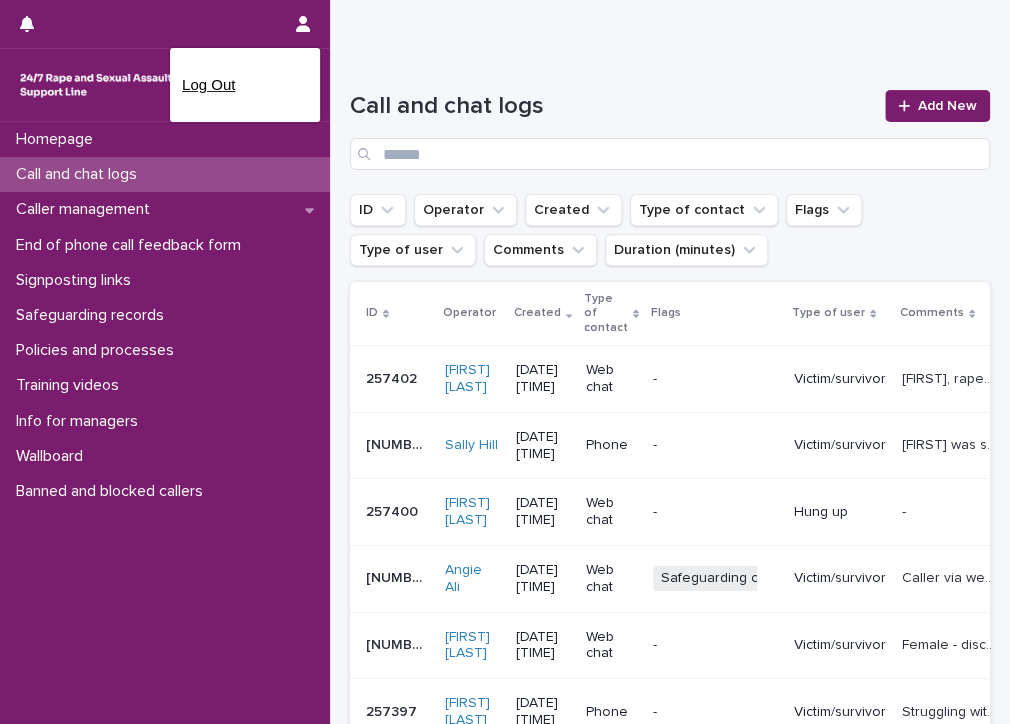 click on "Log Out" at bounding box center [245, 85] 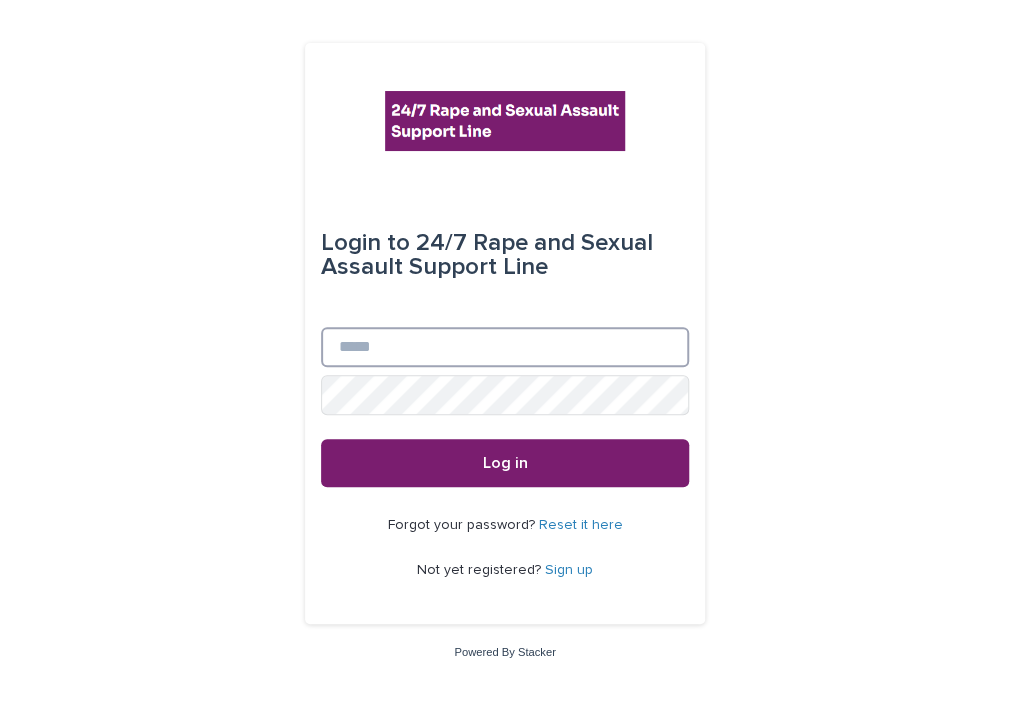 type on "**********" 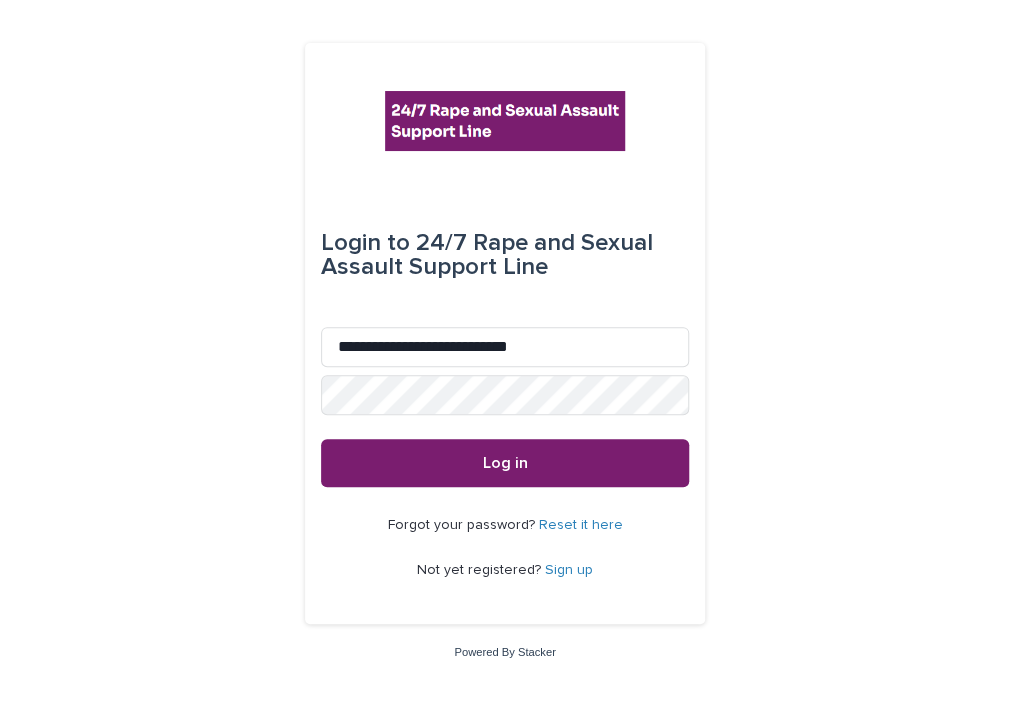scroll, scrollTop: 0, scrollLeft: 0, axis: both 